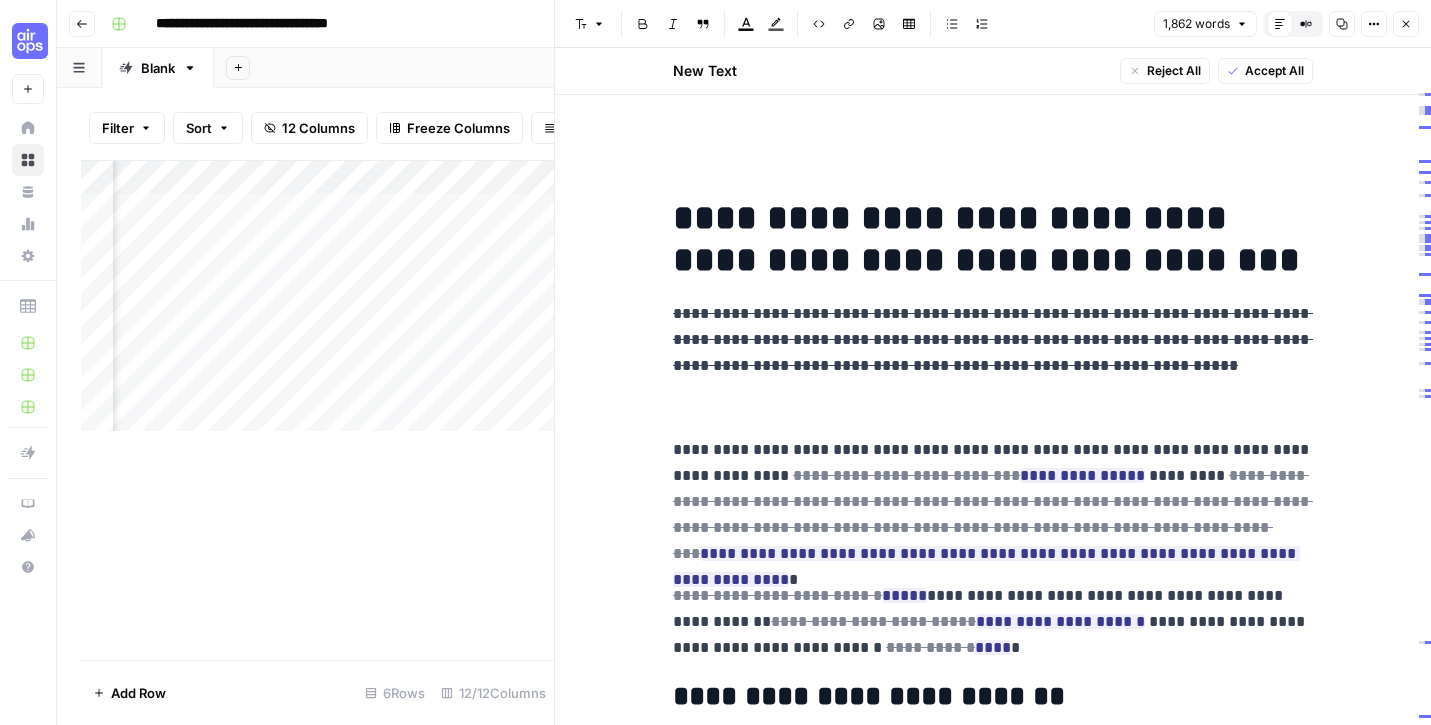 scroll, scrollTop: 0, scrollLeft: 0, axis: both 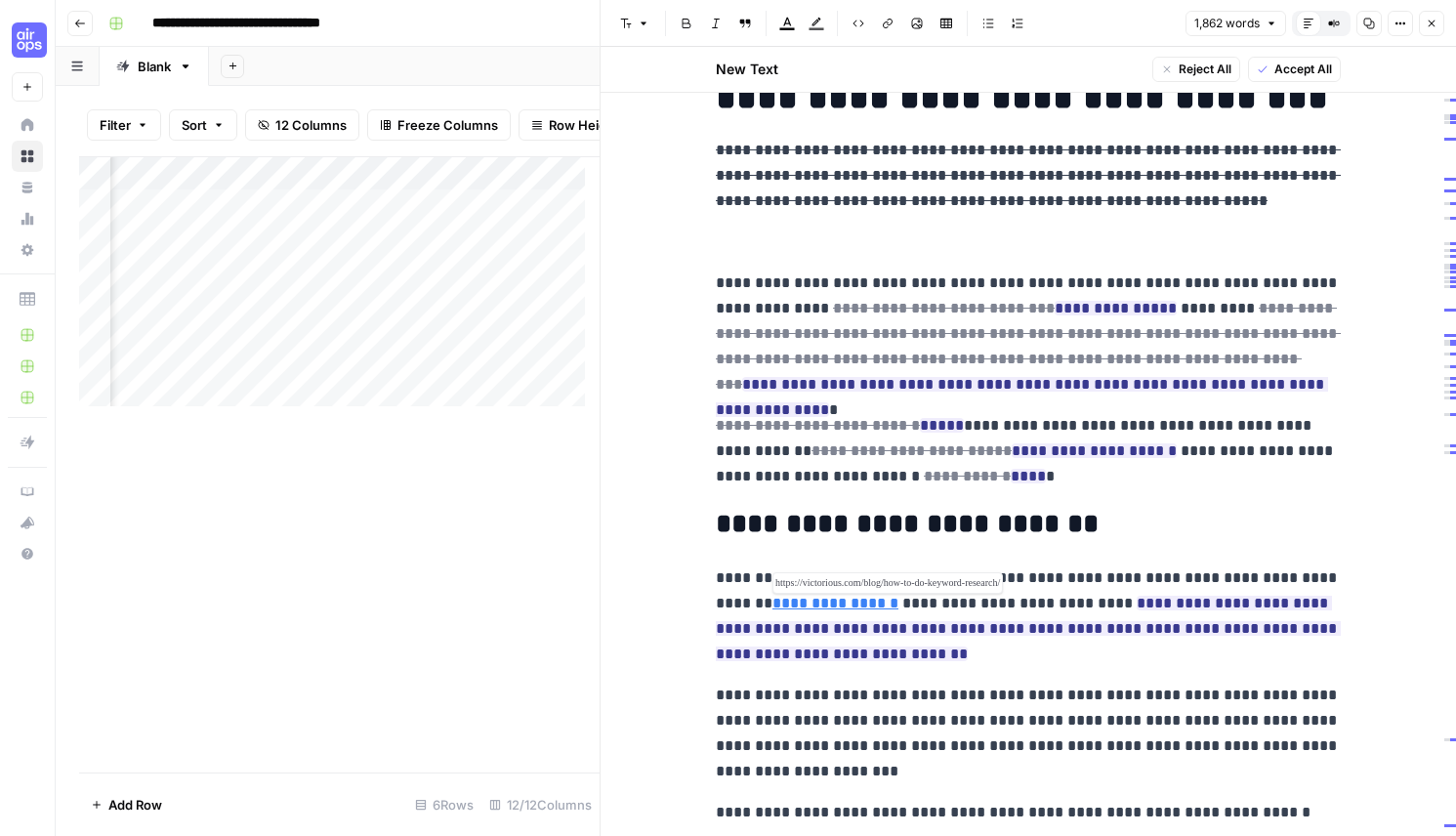 click on "**********" at bounding box center (835, 603) 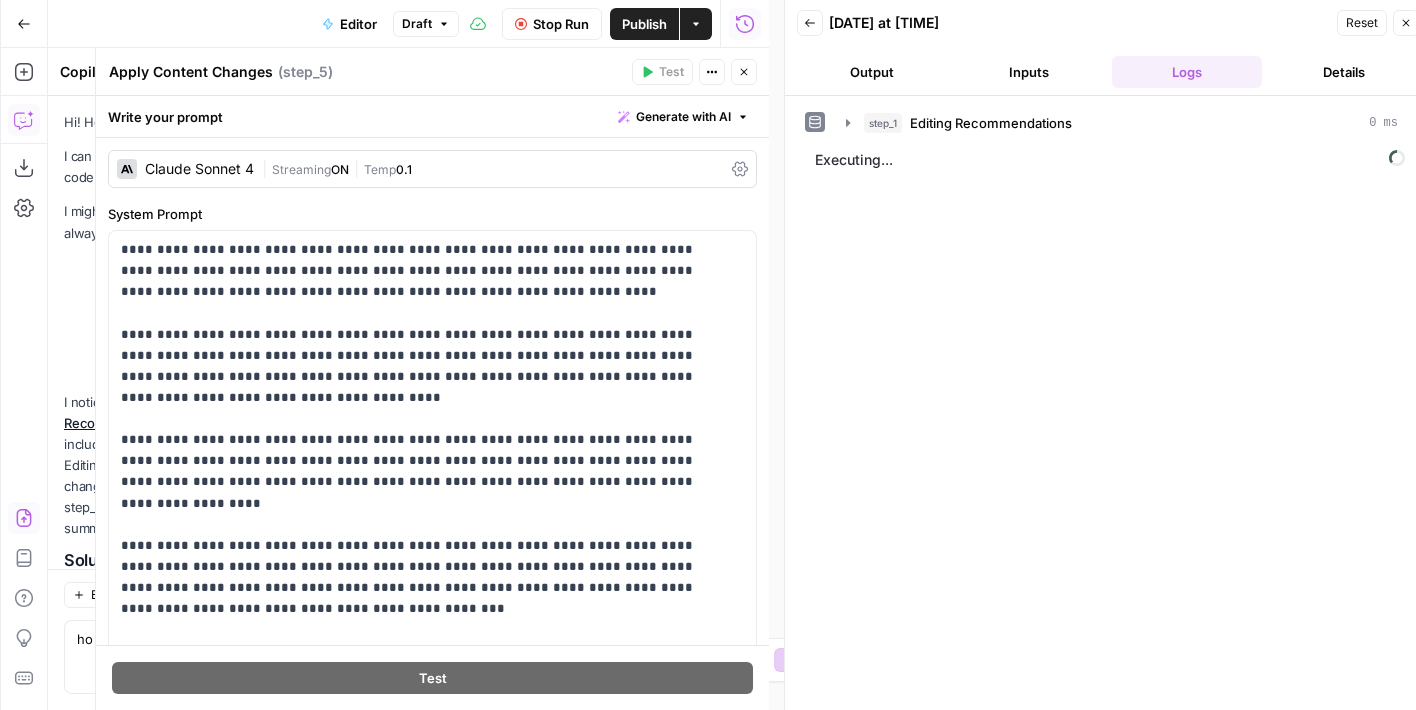 scroll, scrollTop: 0, scrollLeft: 0, axis: both 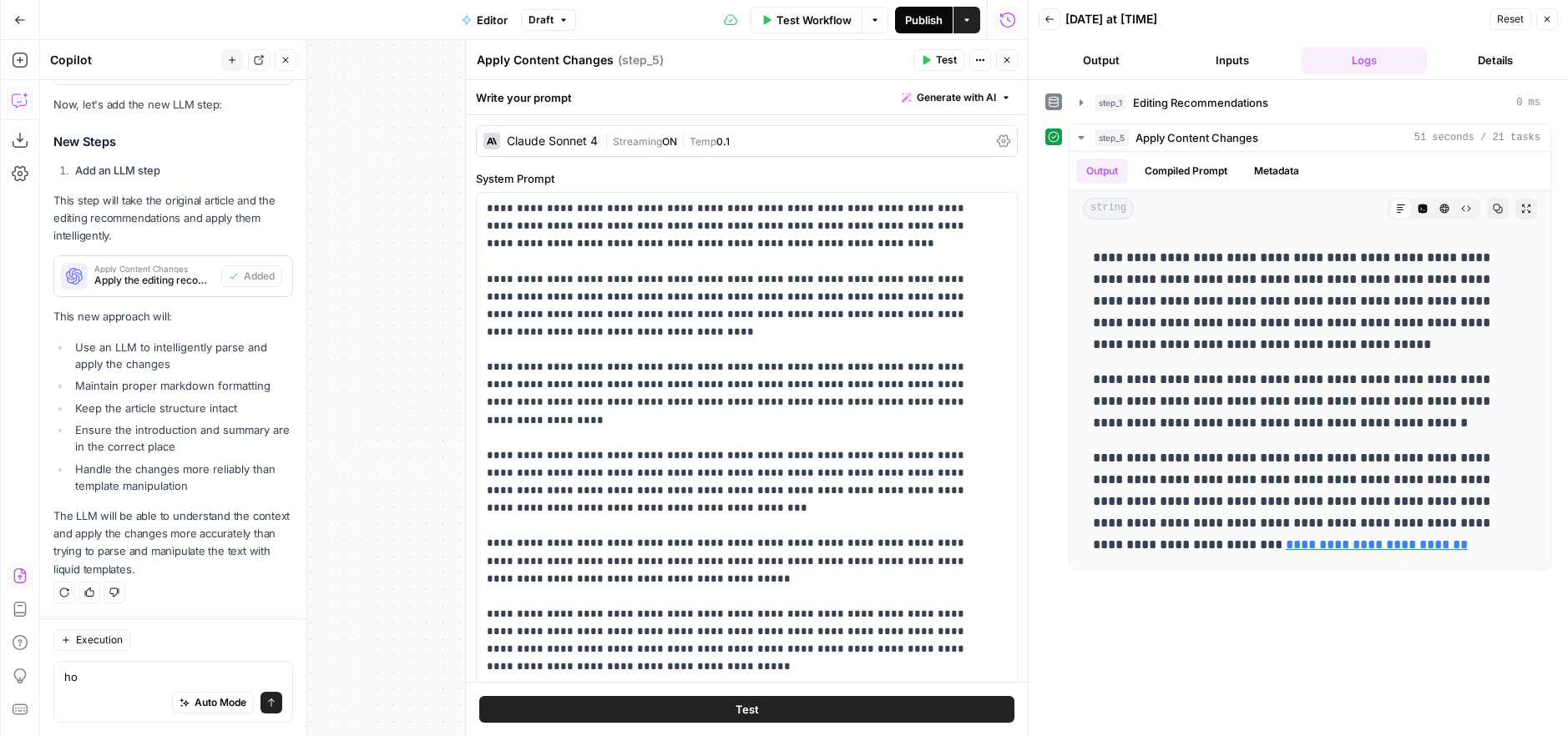 click on "Publish" at bounding box center [923, 20] 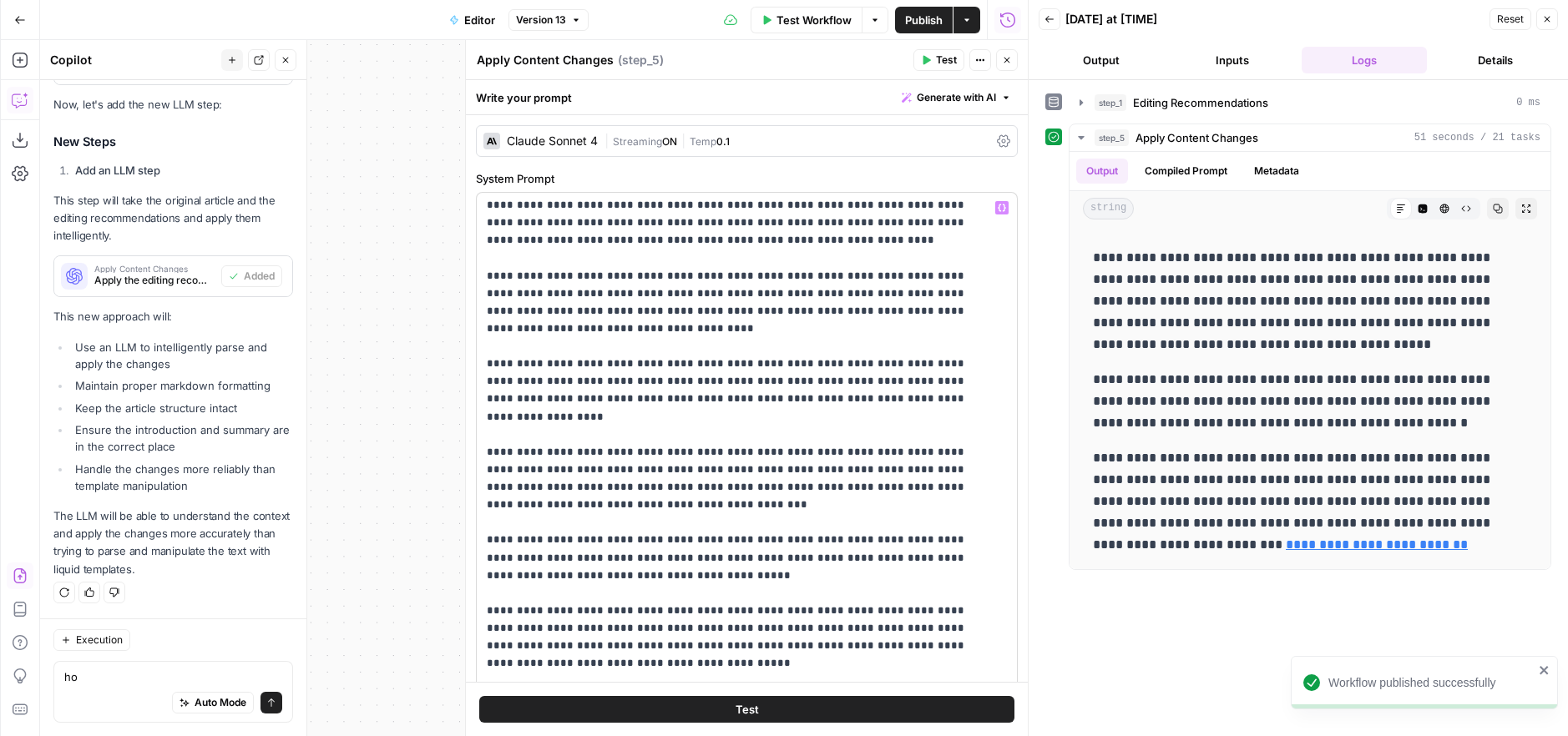 scroll, scrollTop: 73, scrollLeft: 0, axis: vertical 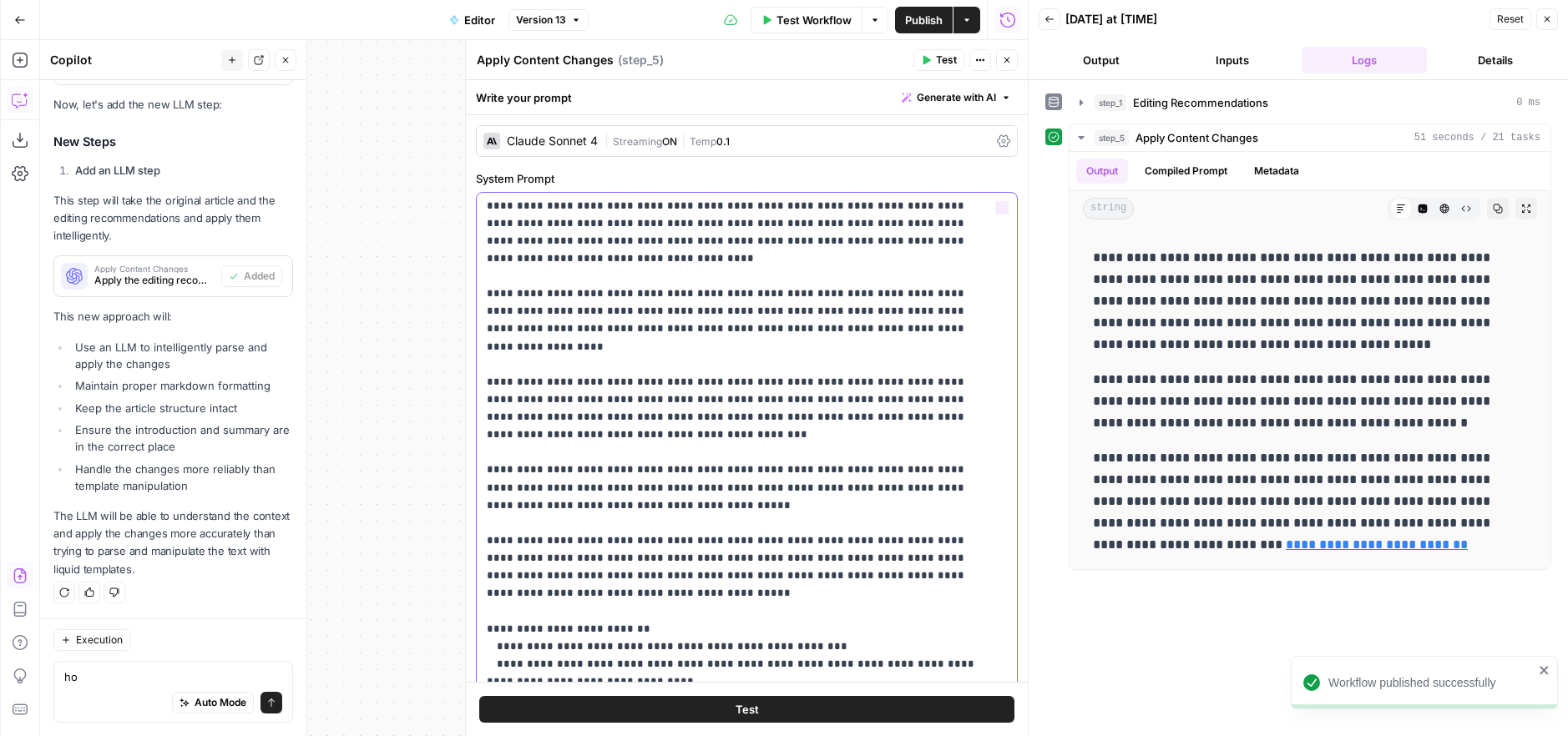 click on "**********" at bounding box center [734, 496] 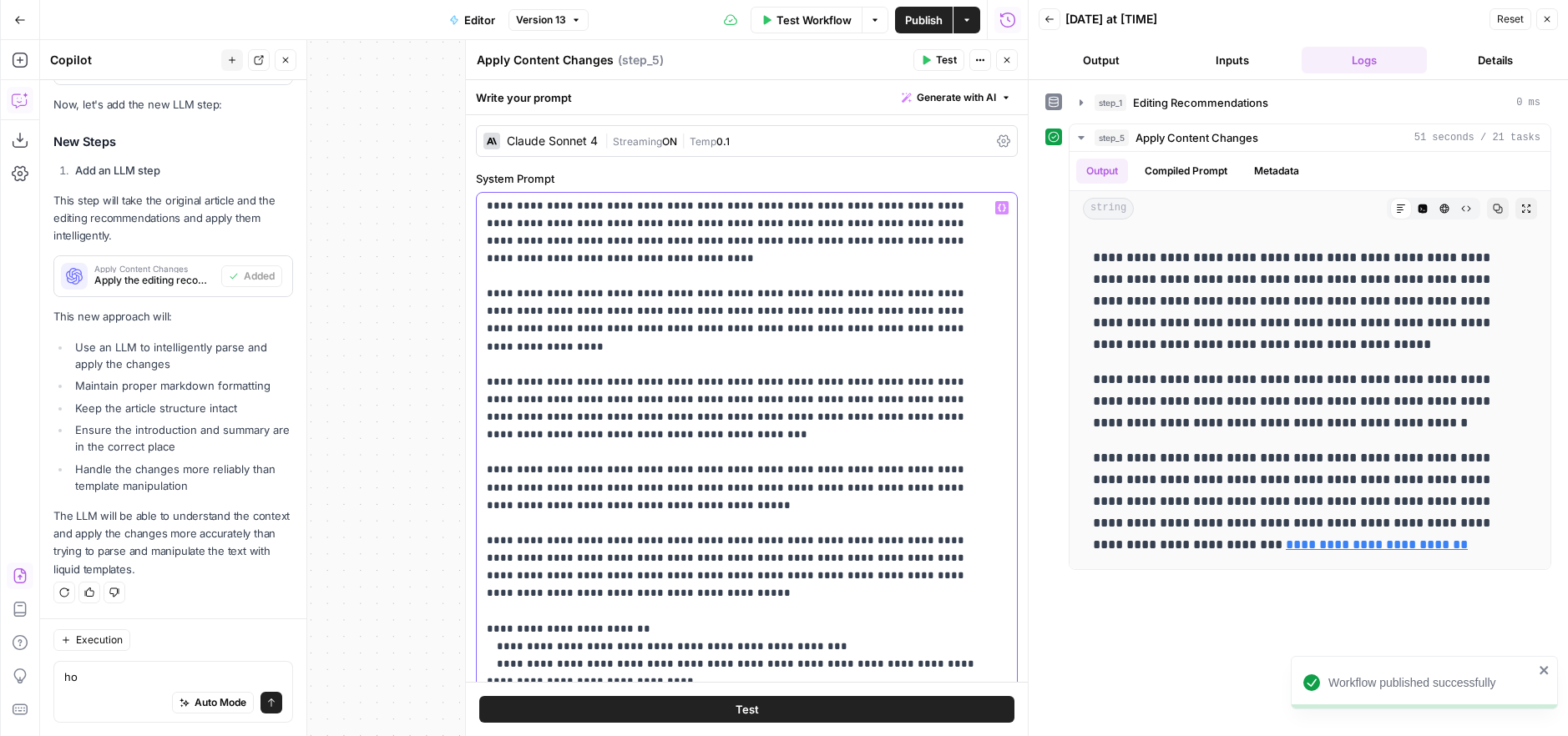 scroll, scrollTop: 73, scrollLeft: 0, axis: vertical 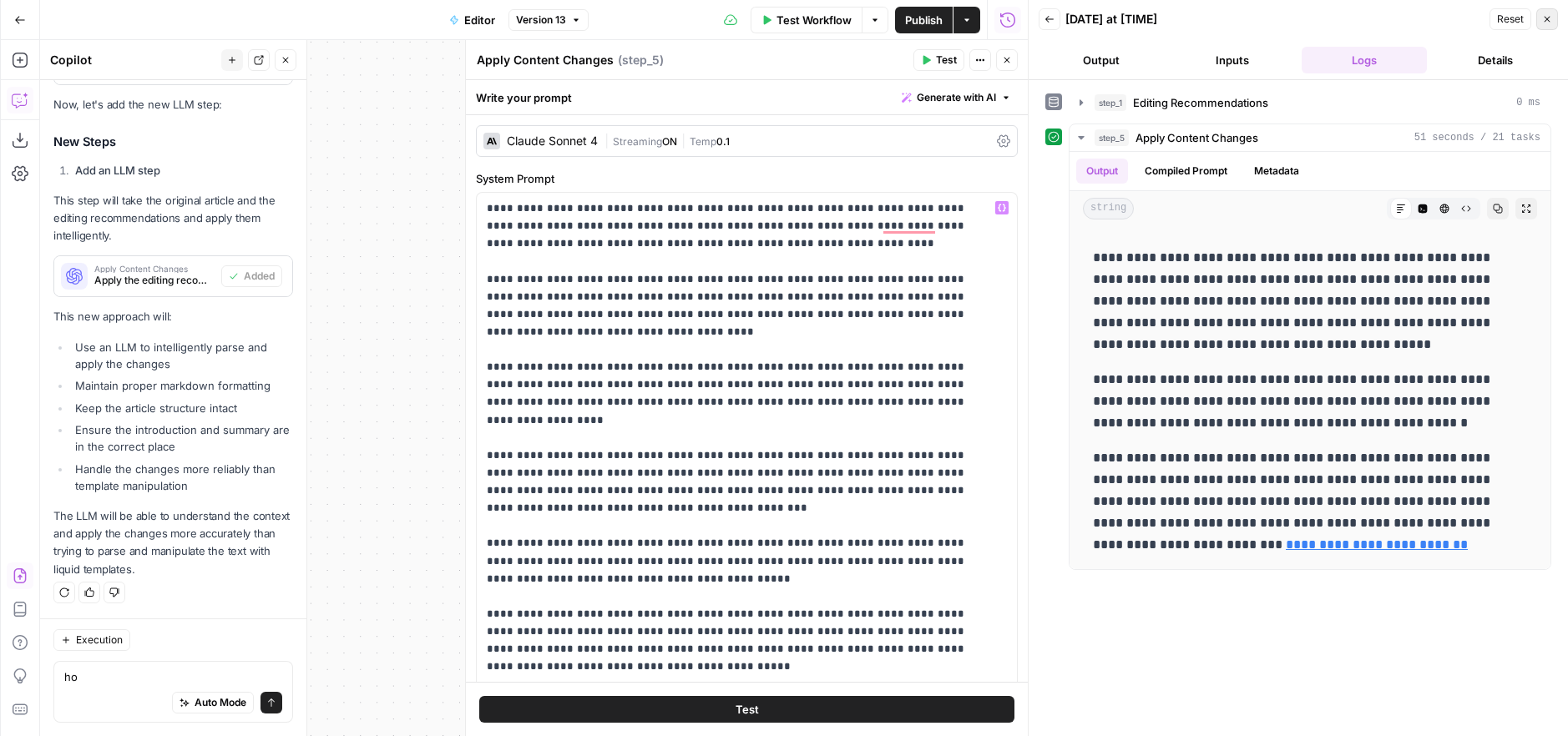 click 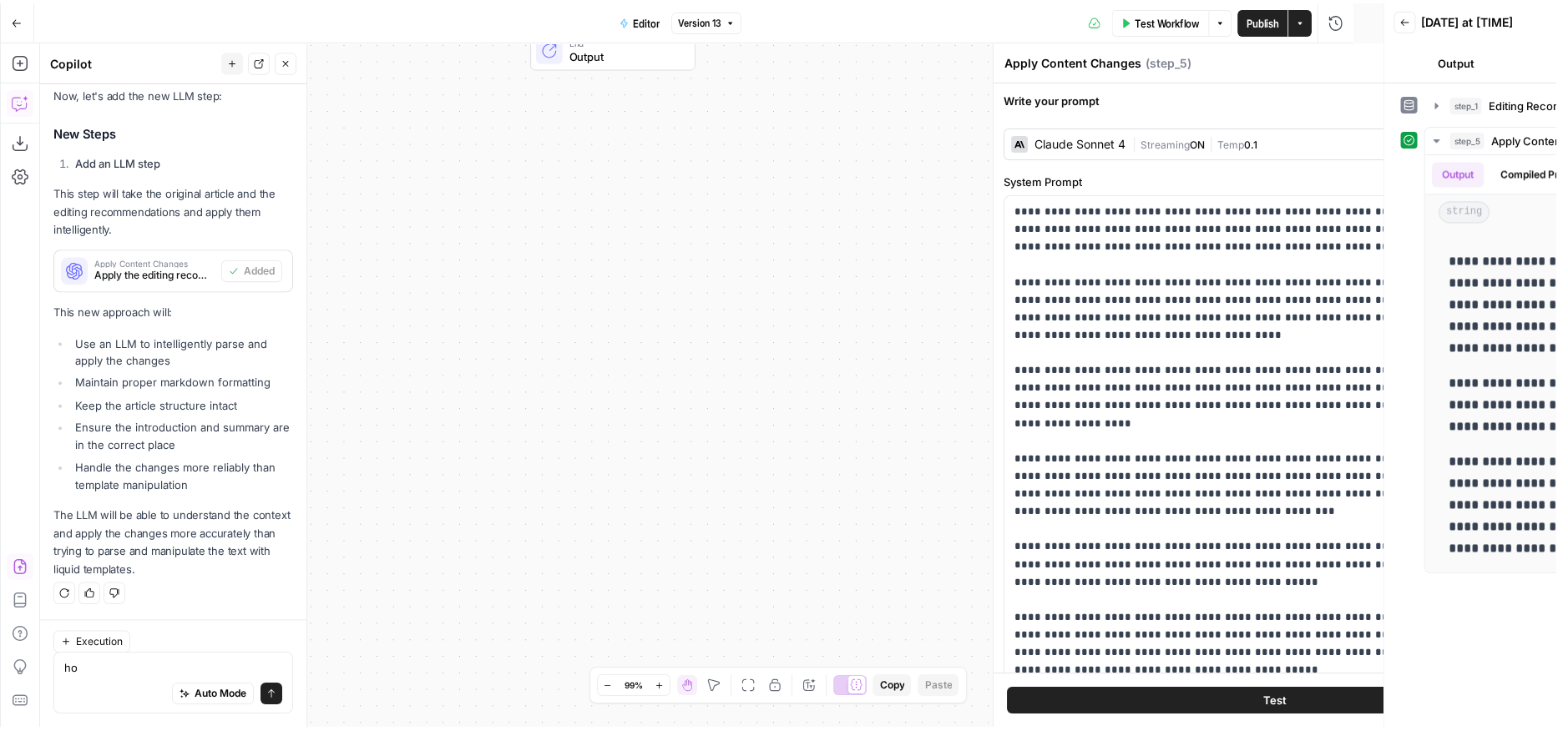 scroll, scrollTop: 4765, scrollLeft: 0, axis: vertical 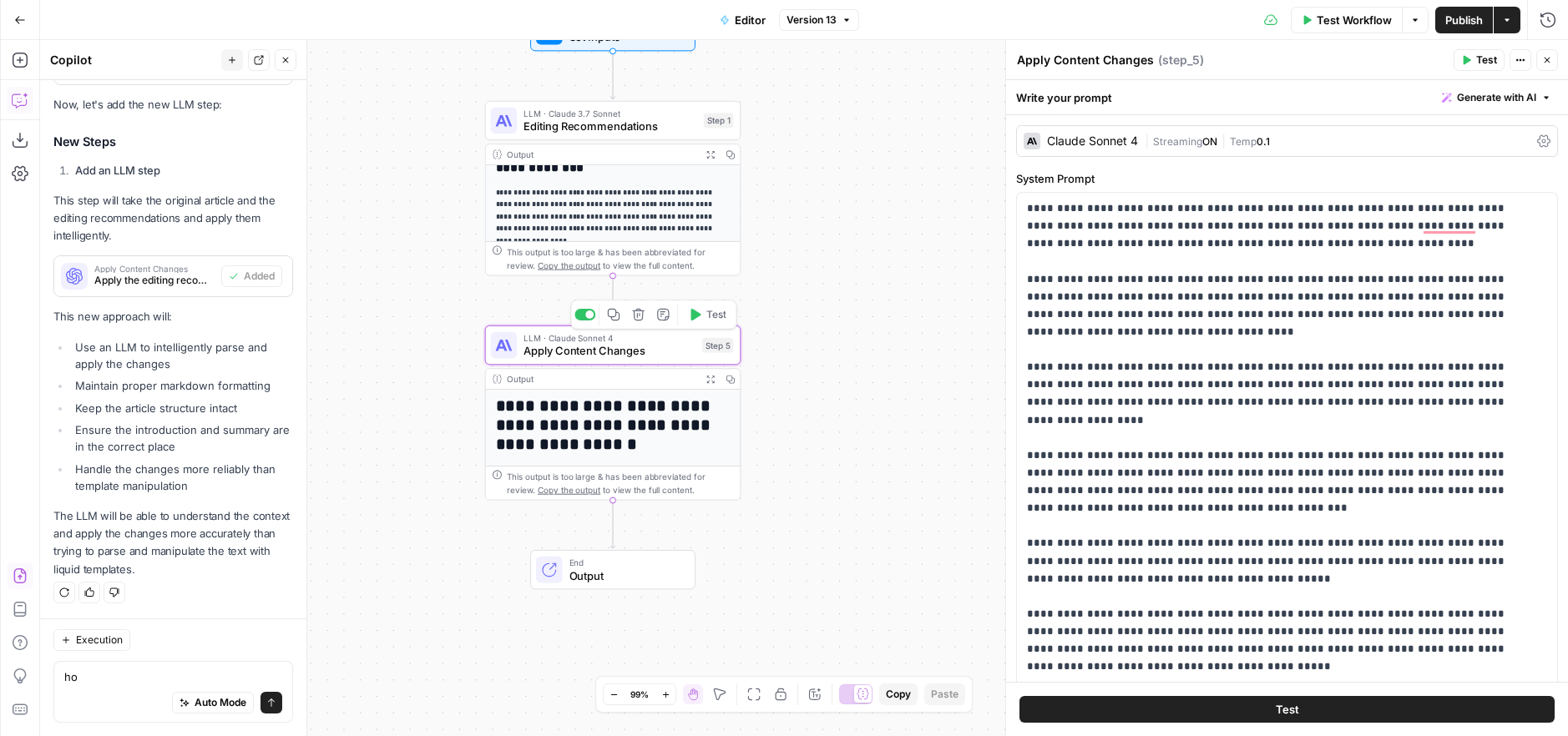 click on "Apply Content Changes" at bounding box center (609, 351) 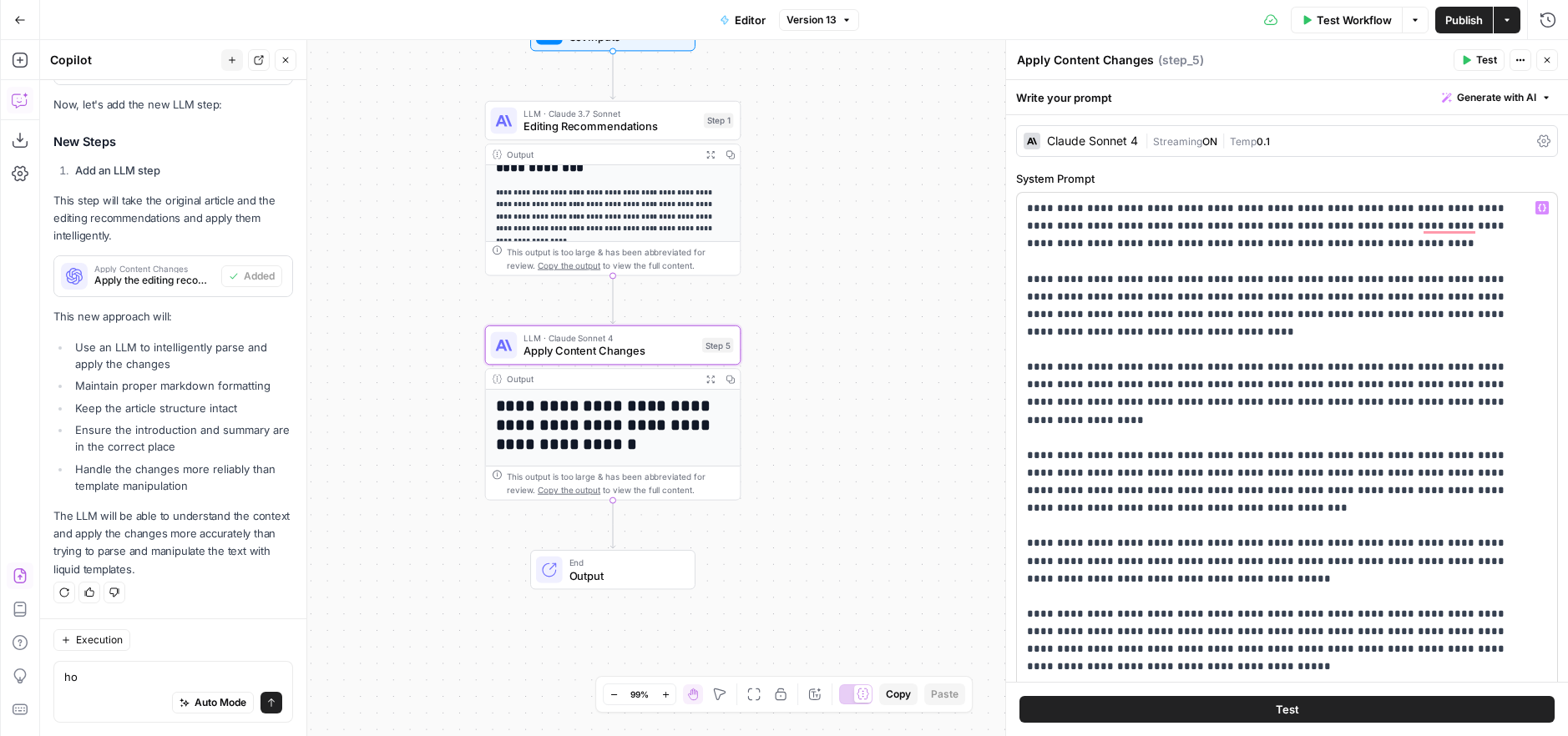scroll, scrollTop: 3, scrollLeft: 0, axis: vertical 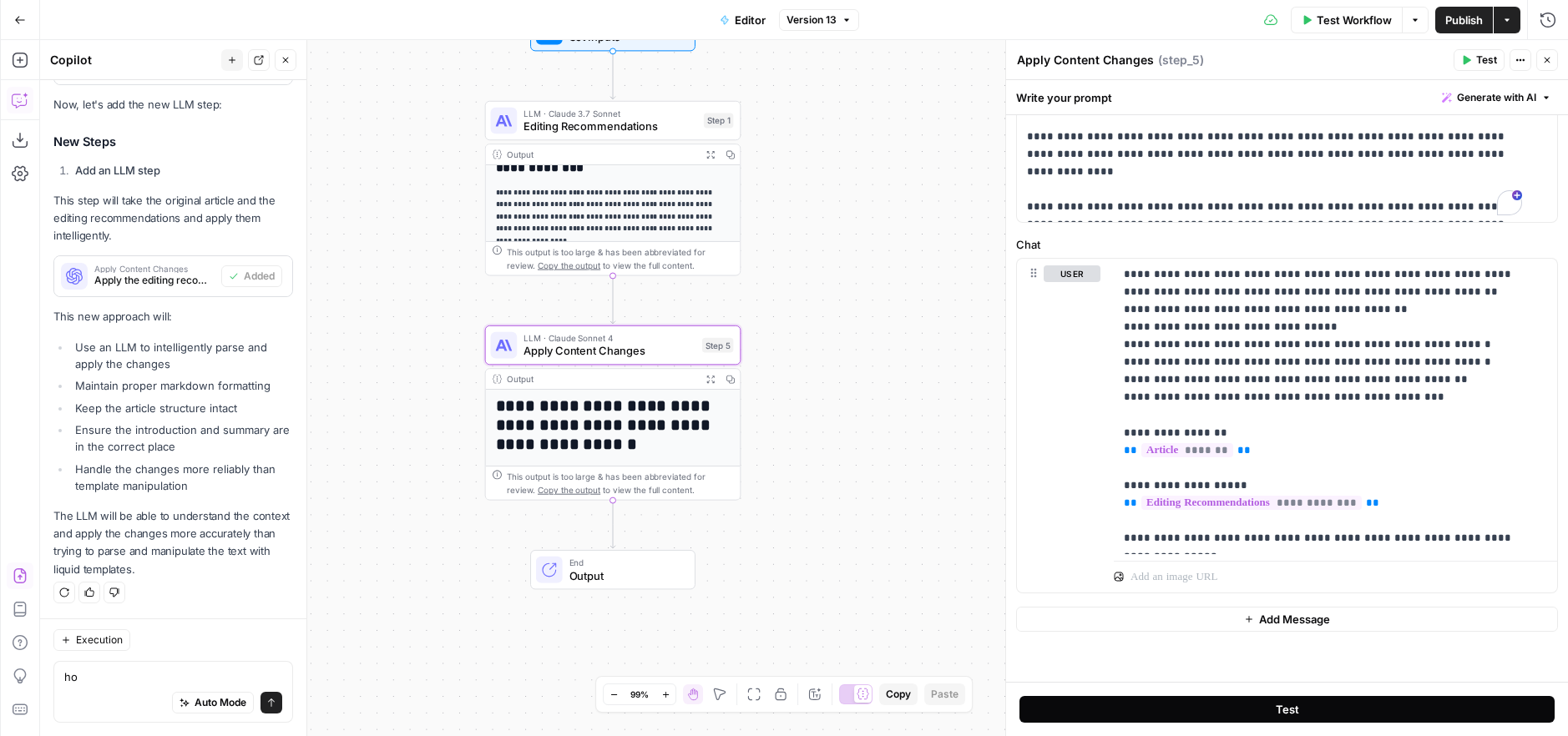 click on "Test" at bounding box center [1287, 709] 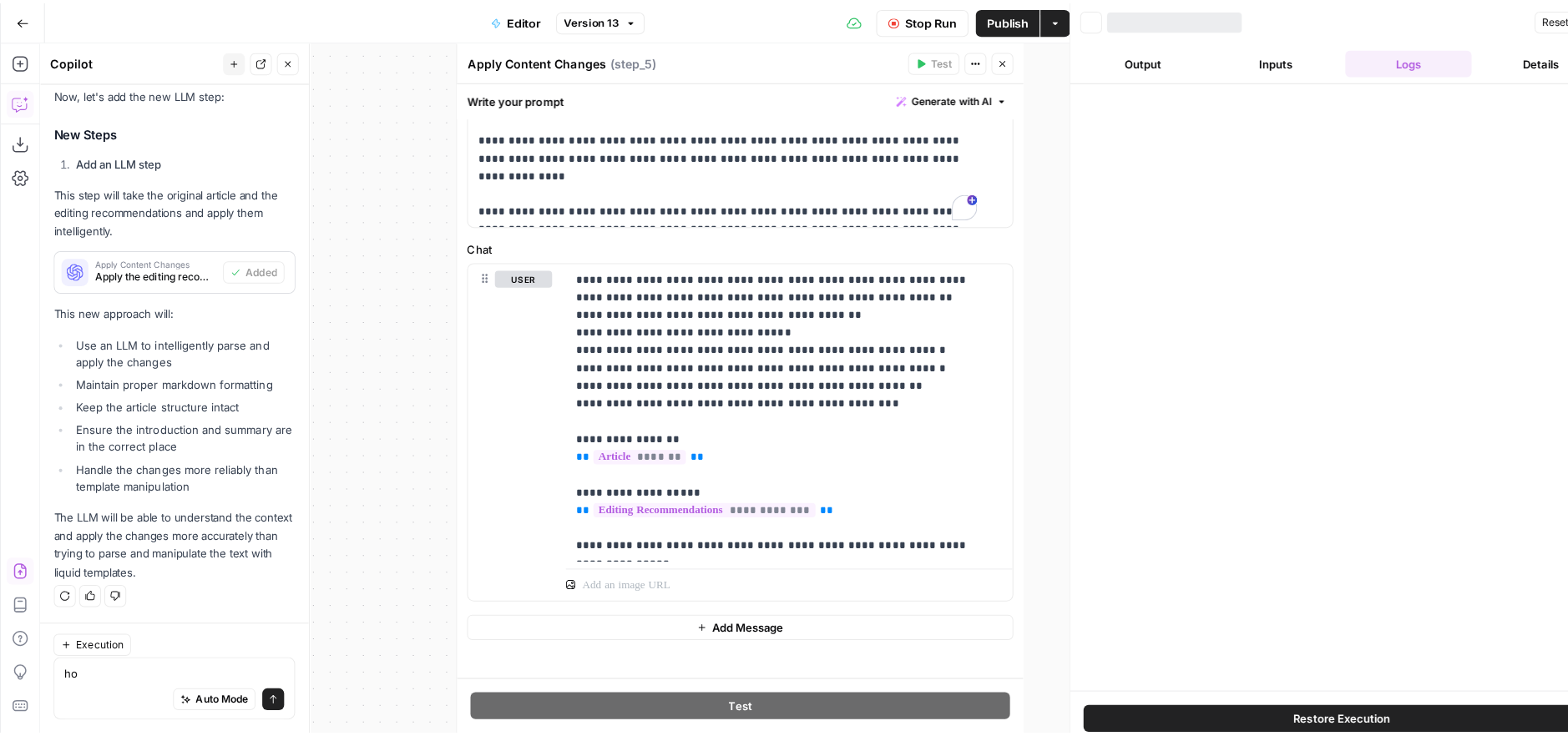 scroll, scrollTop: 4765, scrollLeft: 0, axis: vertical 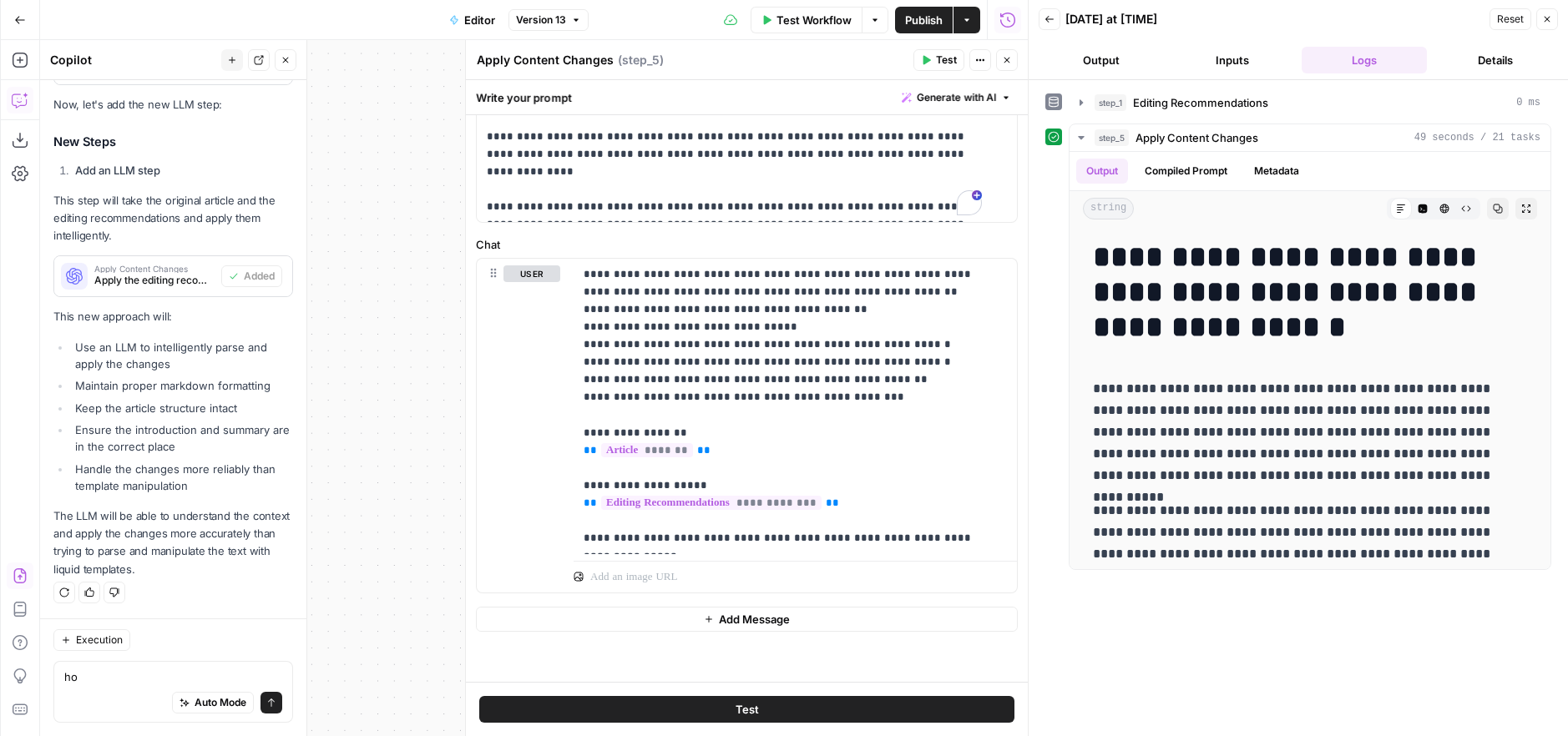 drag, startPoint x: 410, startPoint y: 732, endPoint x: 411, endPoint y: 749, distance: 17.029386 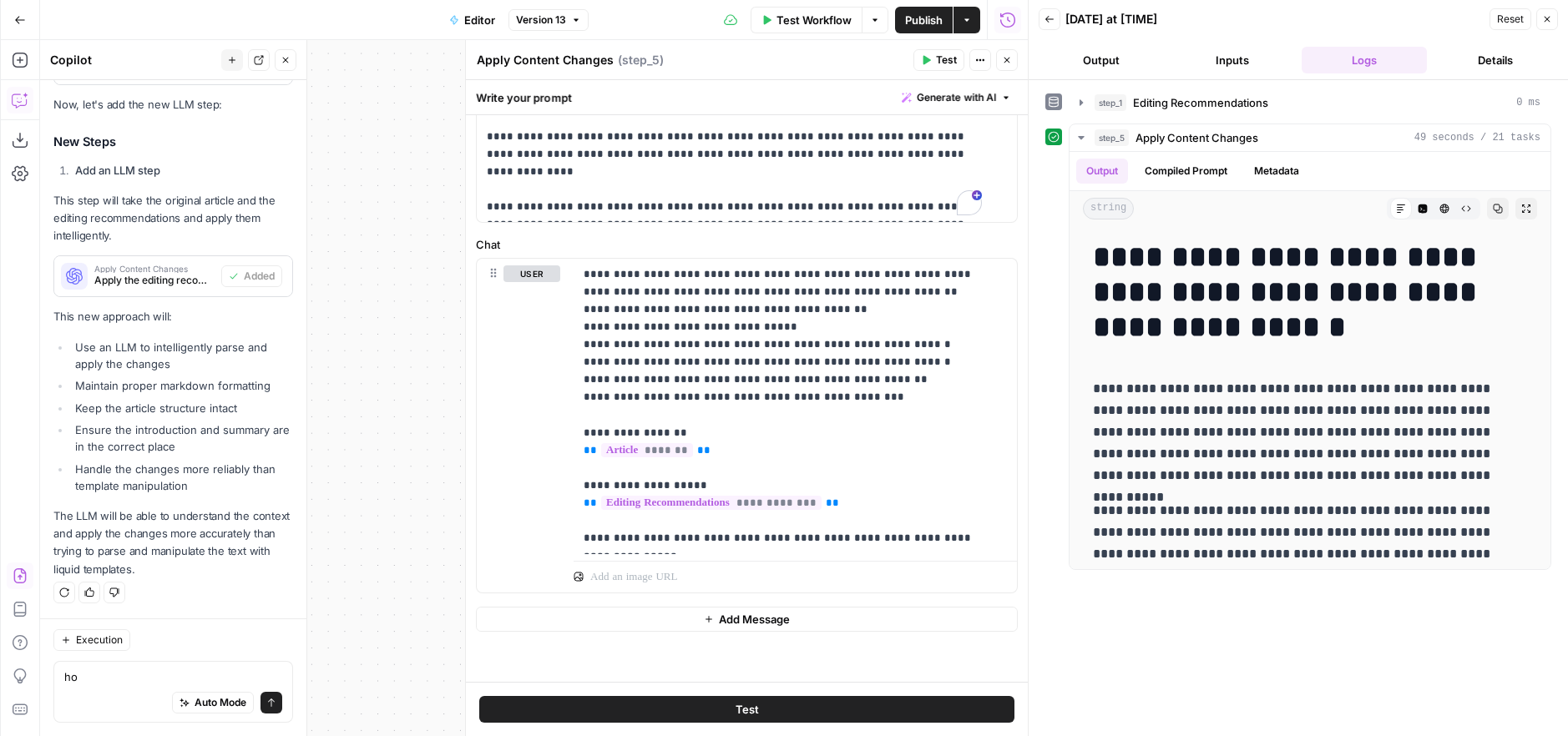 click on "**********" at bounding box center [784, 368] 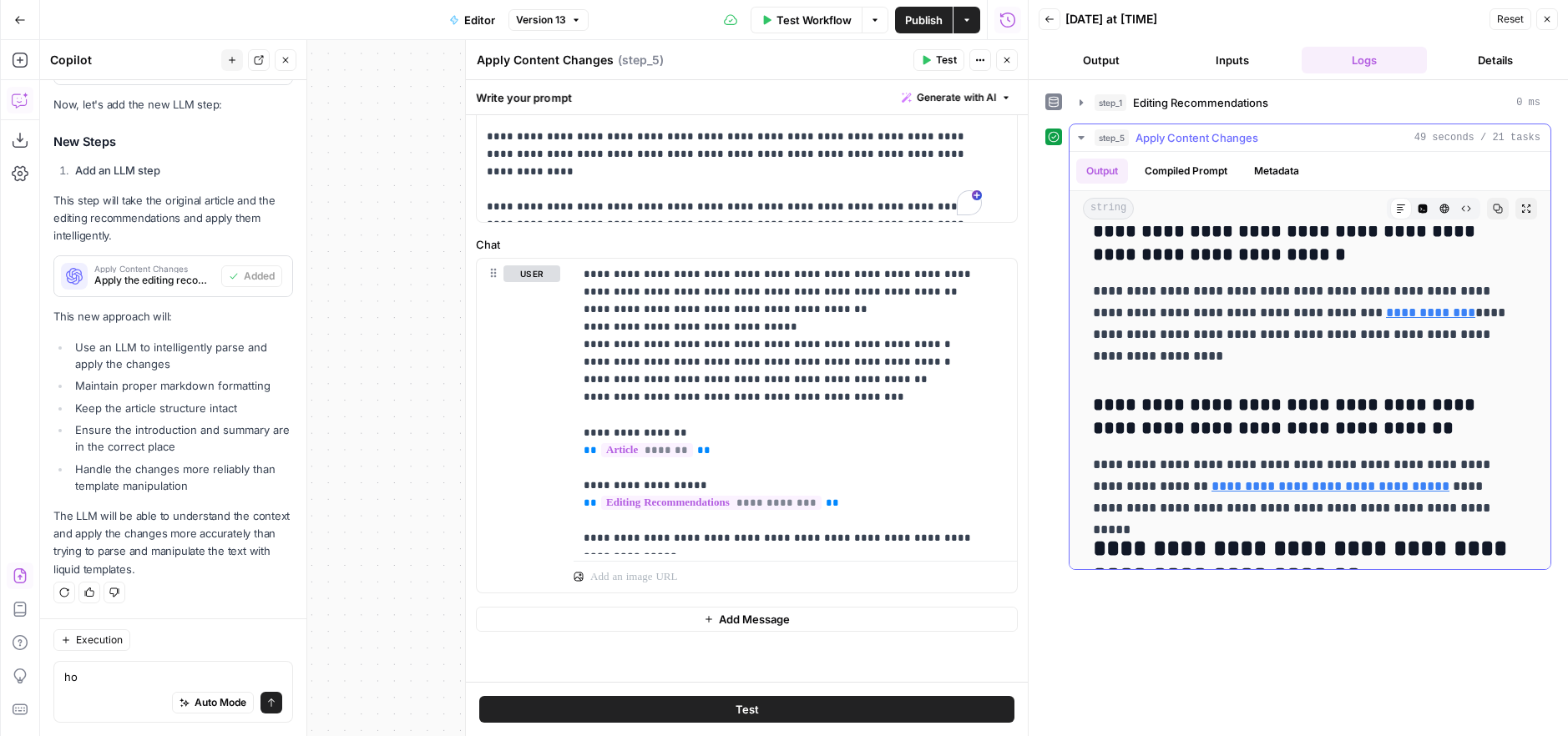 scroll, scrollTop: 7239, scrollLeft: 0, axis: vertical 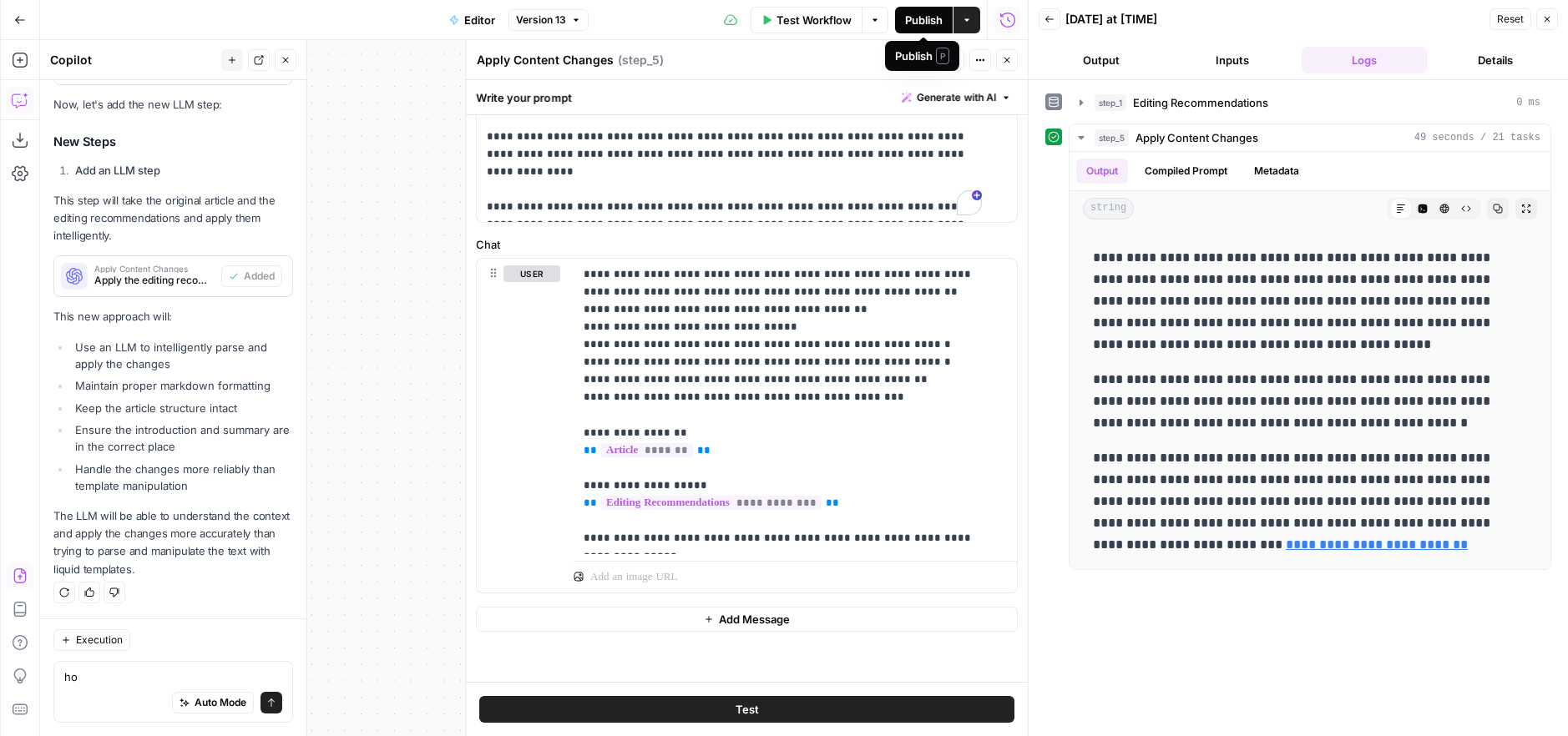 click on "Publish" at bounding box center (923, 20) 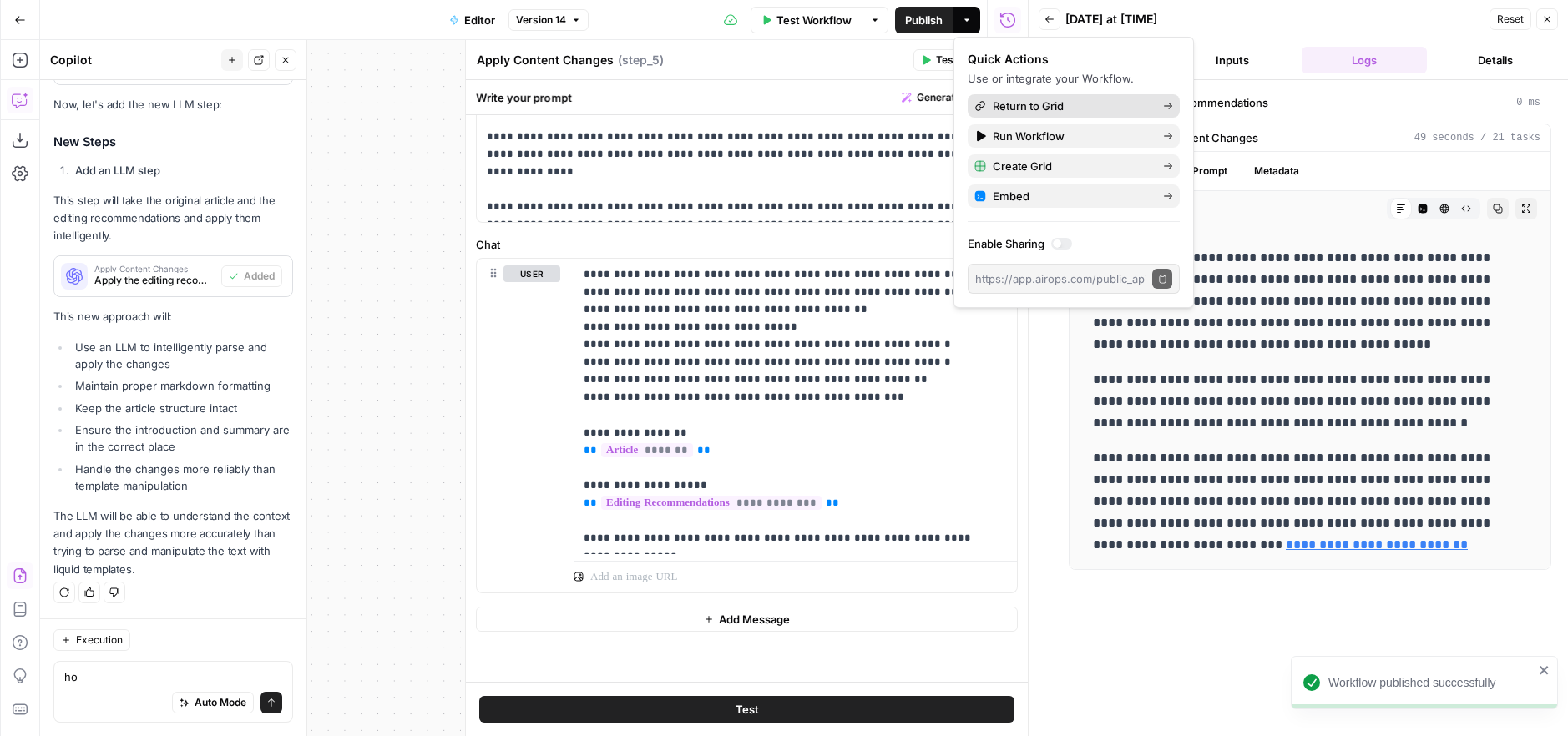 click on "Return to Grid" at bounding box center (1028, 106) 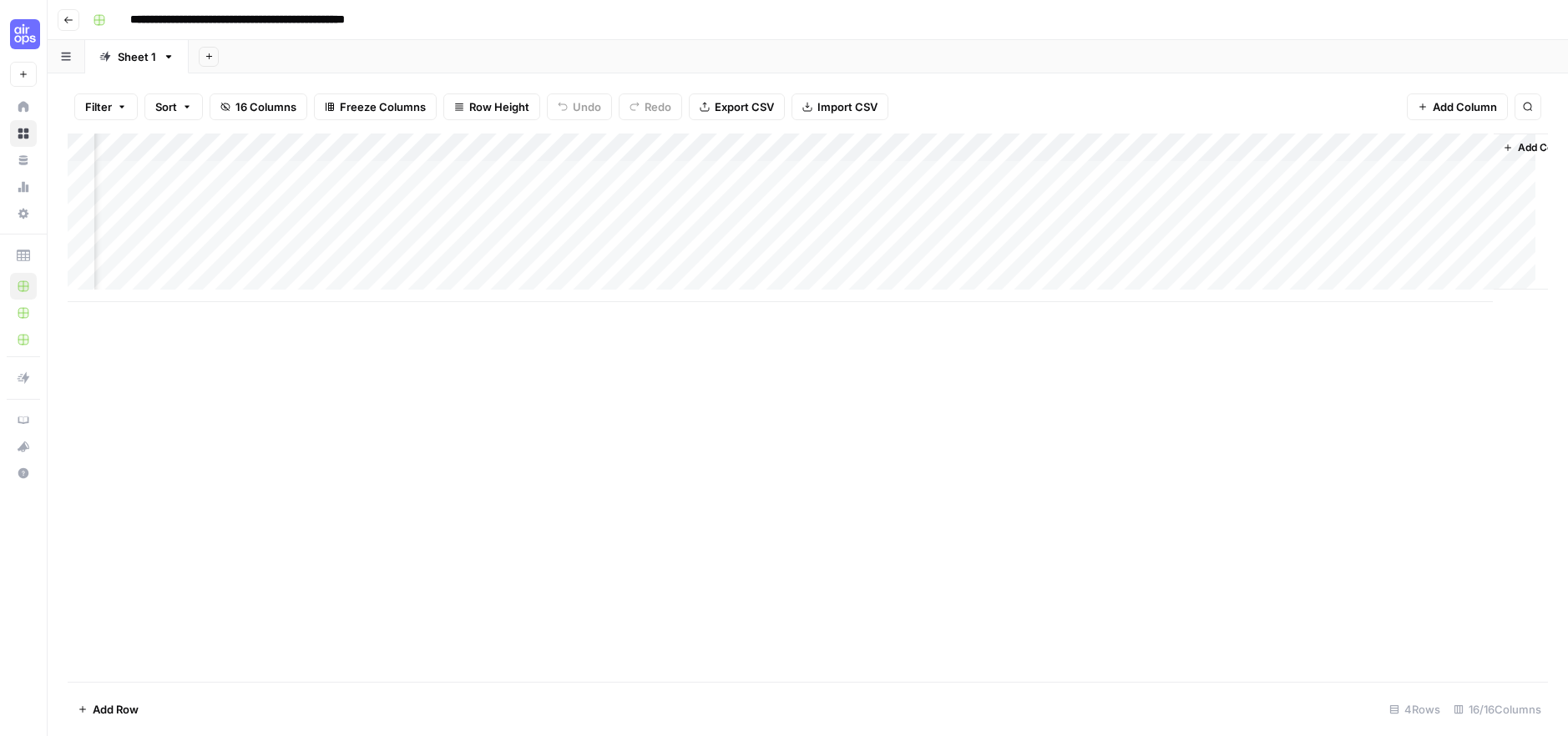 scroll, scrollTop: 0, scrollLeft: 1115, axis: horizontal 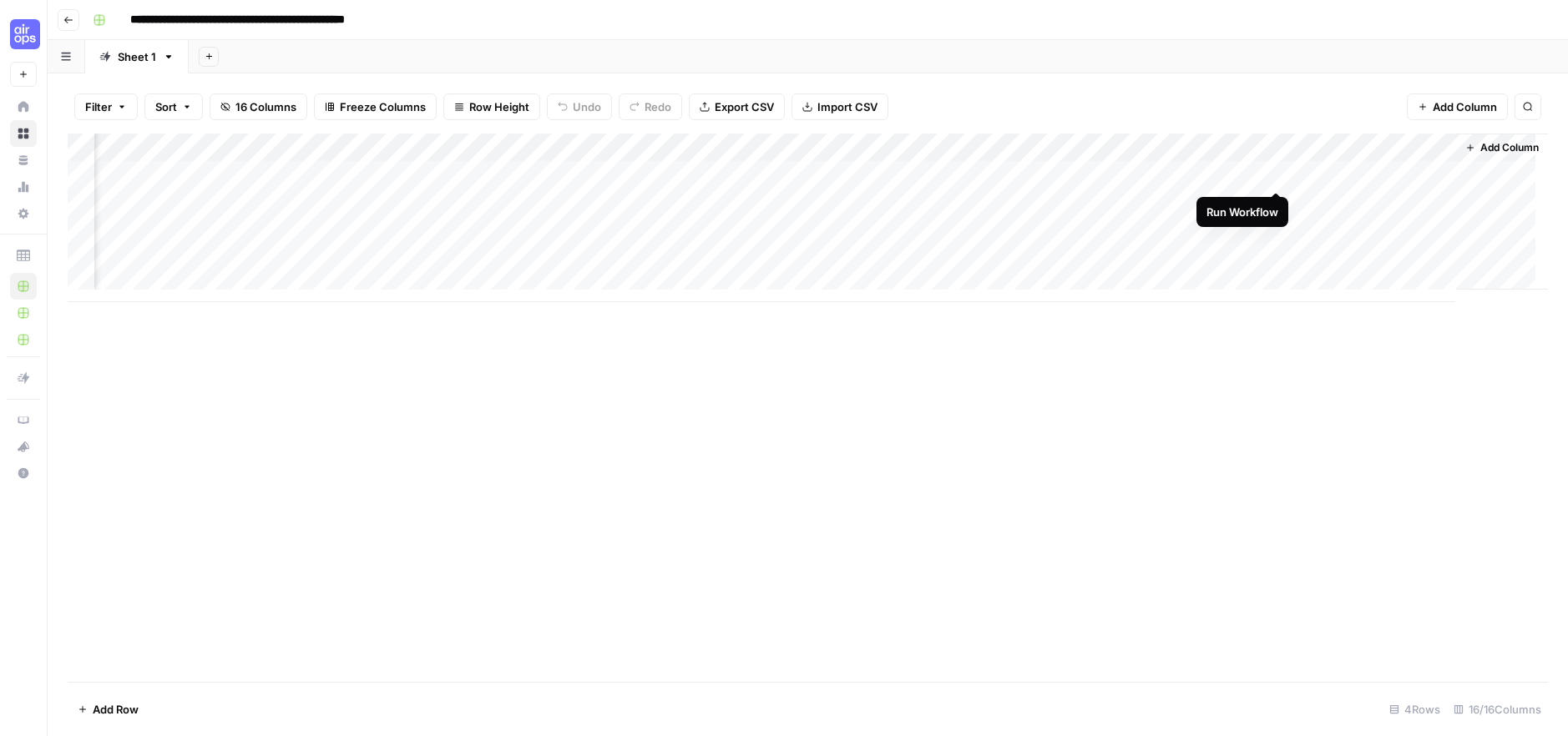 click on "Add Column" at bounding box center [807, 218] 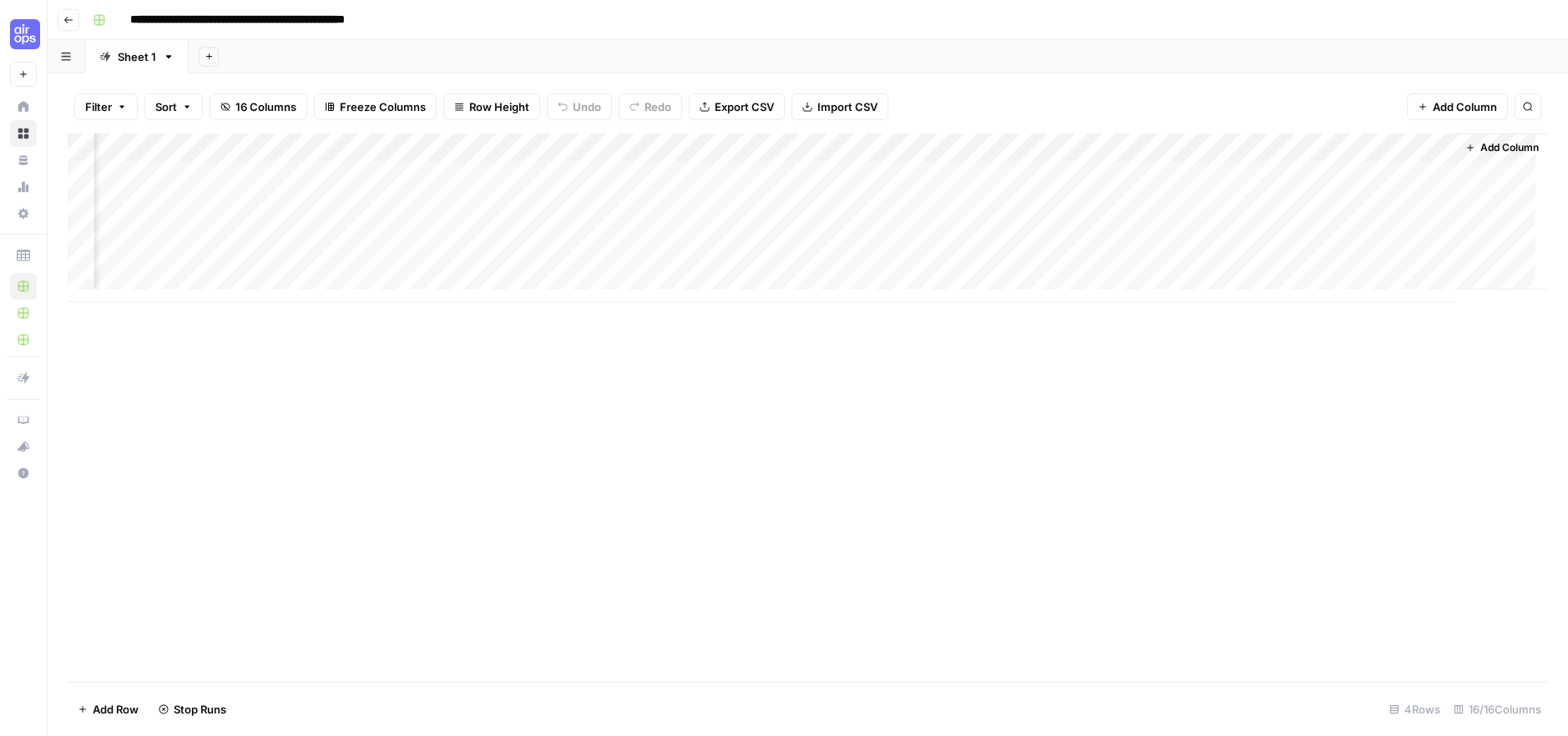 click on "Add Column" at bounding box center (807, 218) 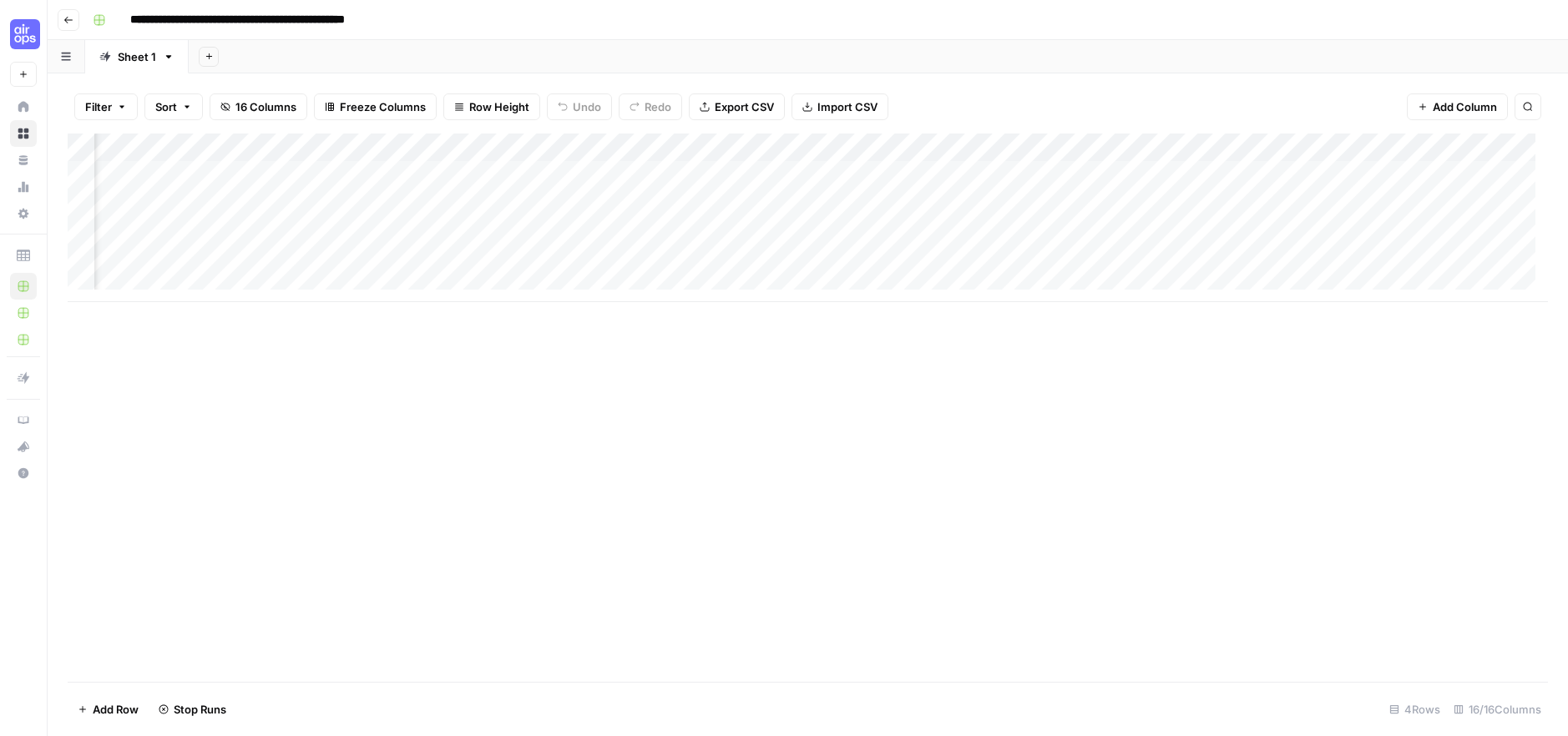 scroll, scrollTop: 0, scrollLeft: 0, axis: both 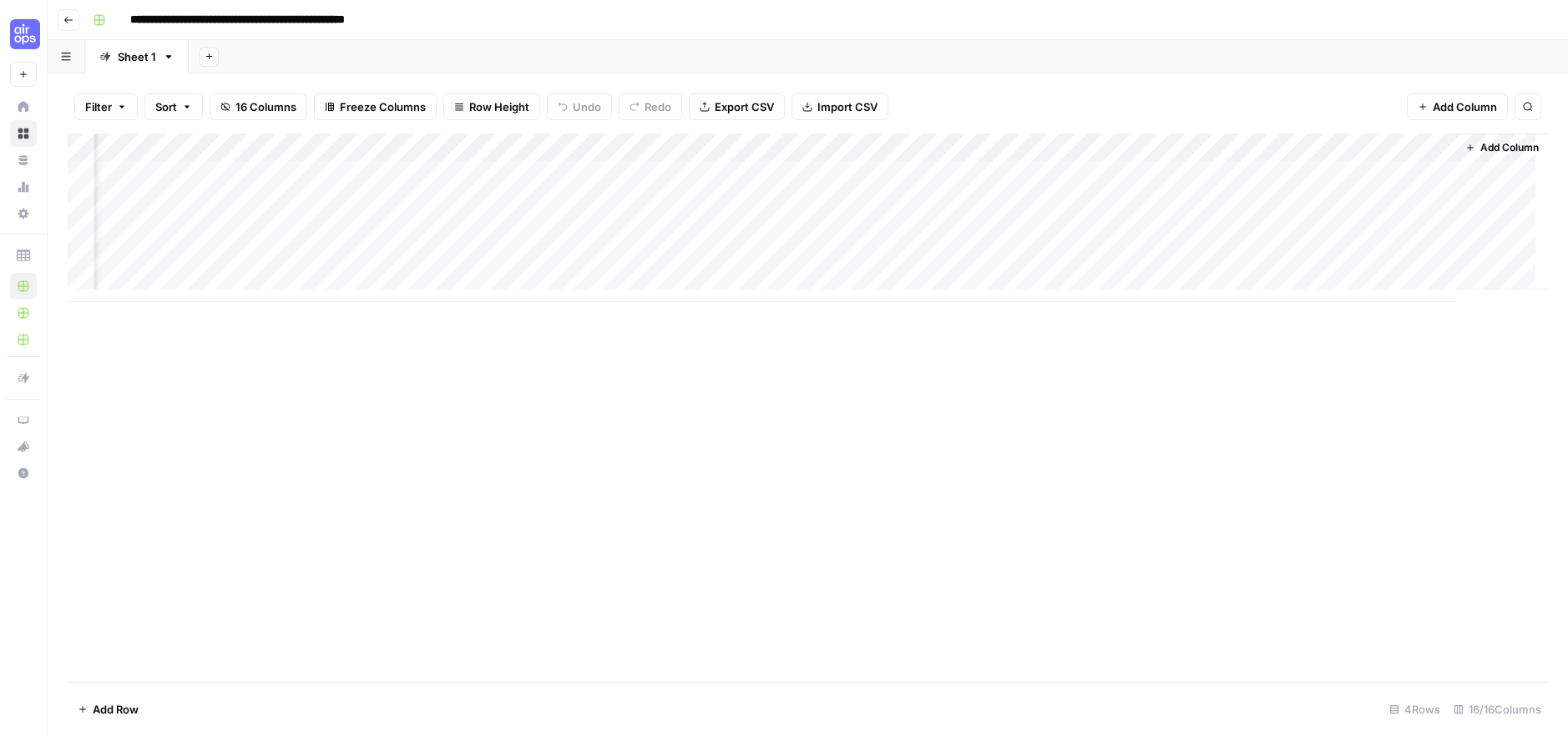 click on "Add Column" at bounding box center [807, 218] 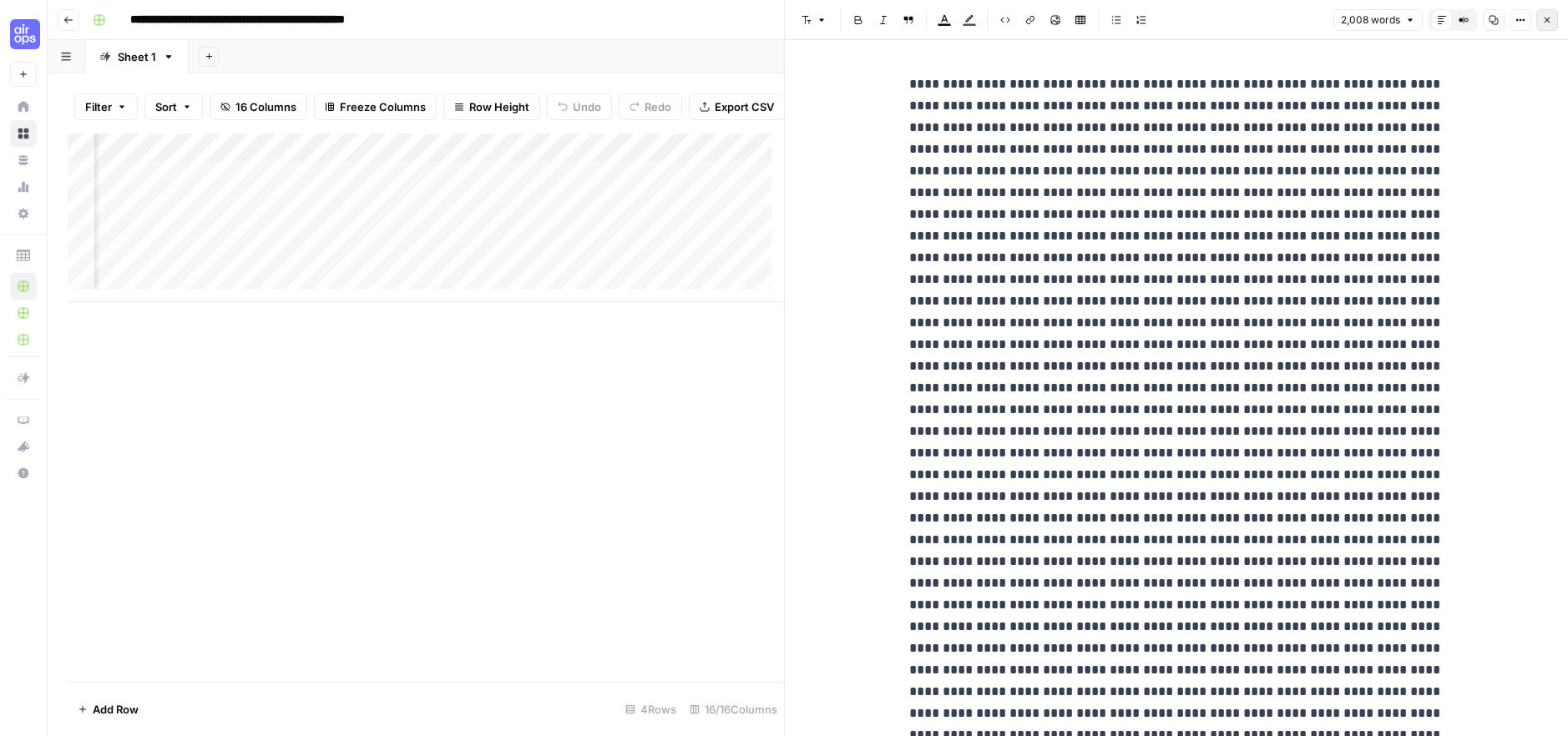 click on "Close" at bounding box center [1547, 20] 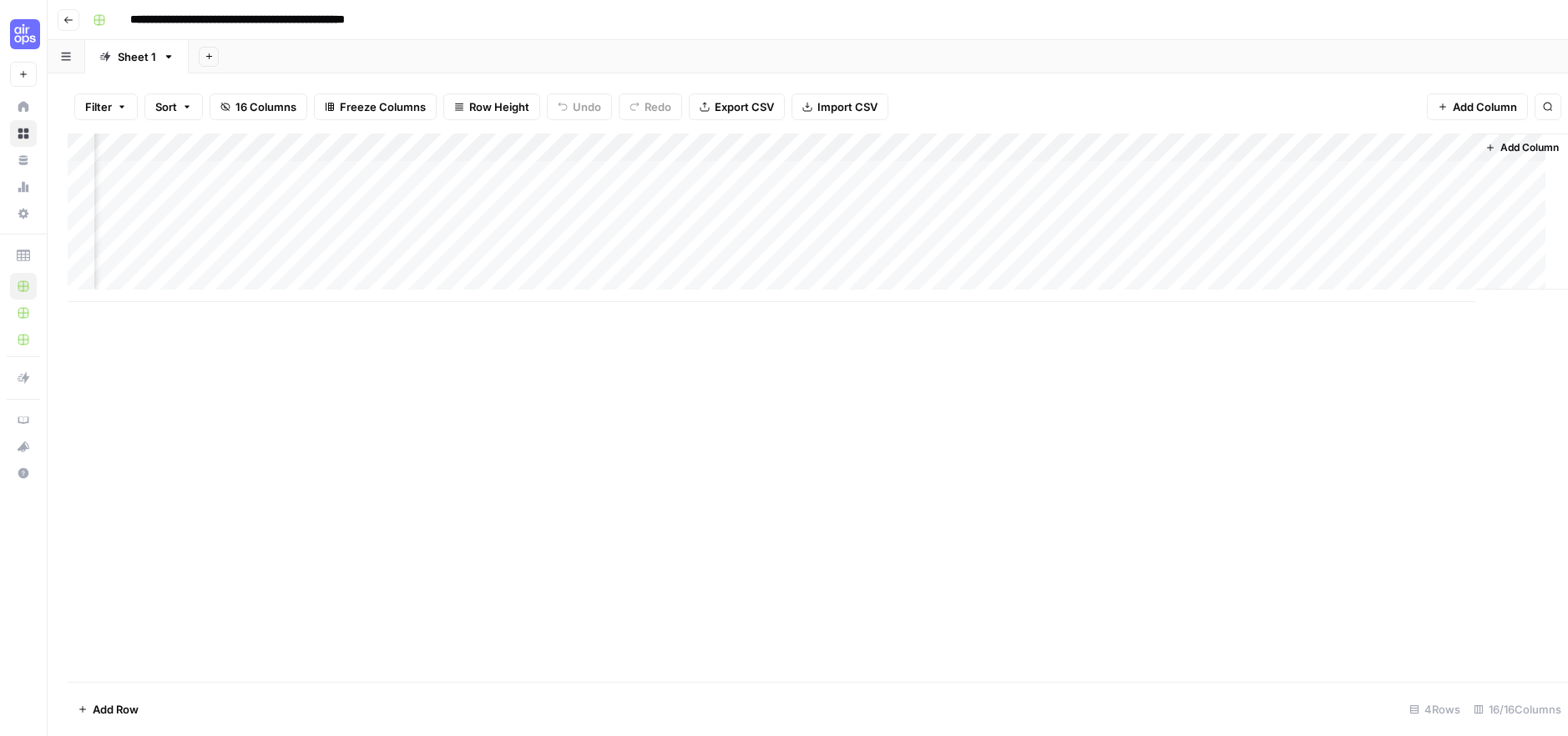 scroll, scrollTop: 0, scrollLeft: 1095, axis: horizontal 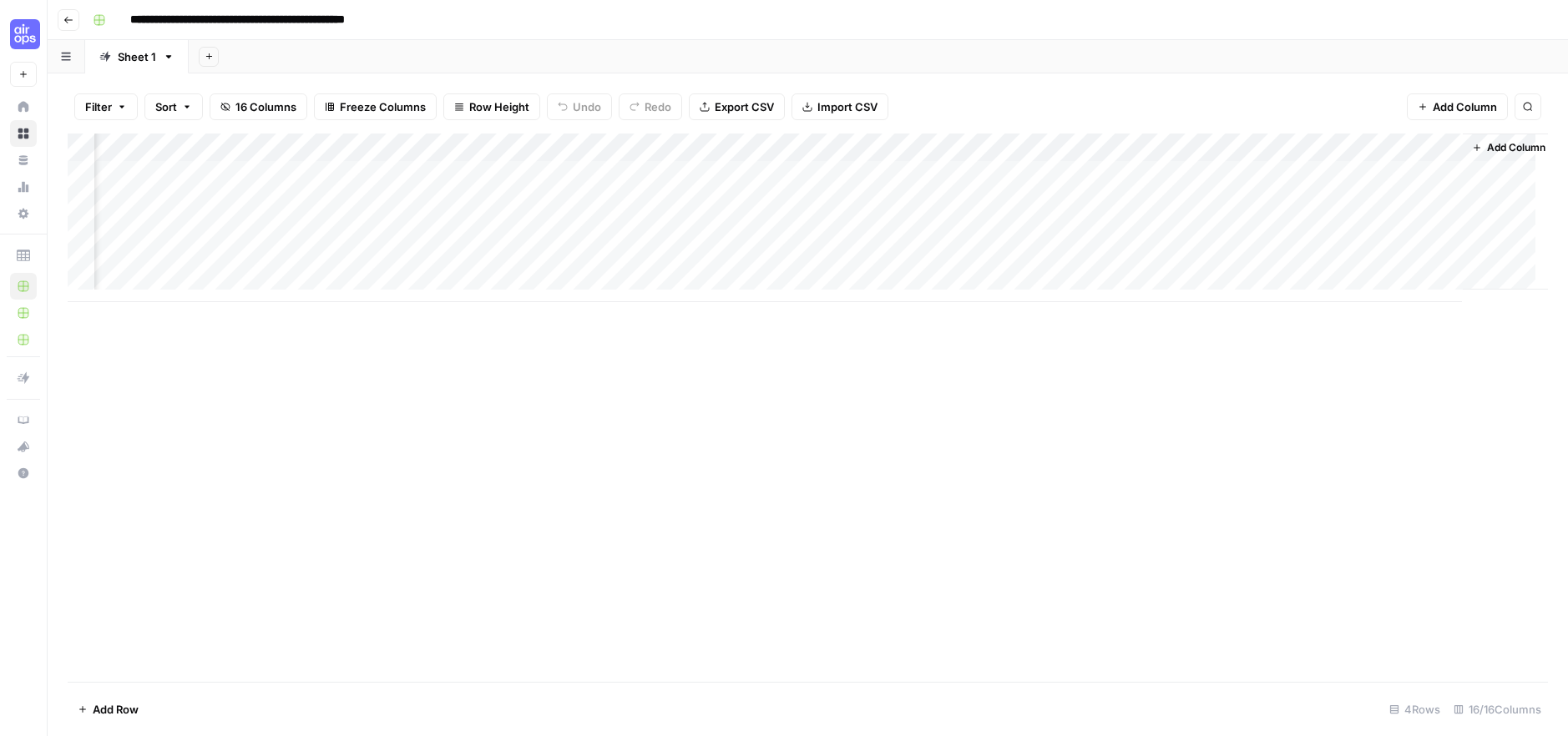 click on "Add Column" at bounding box center (807, 218) 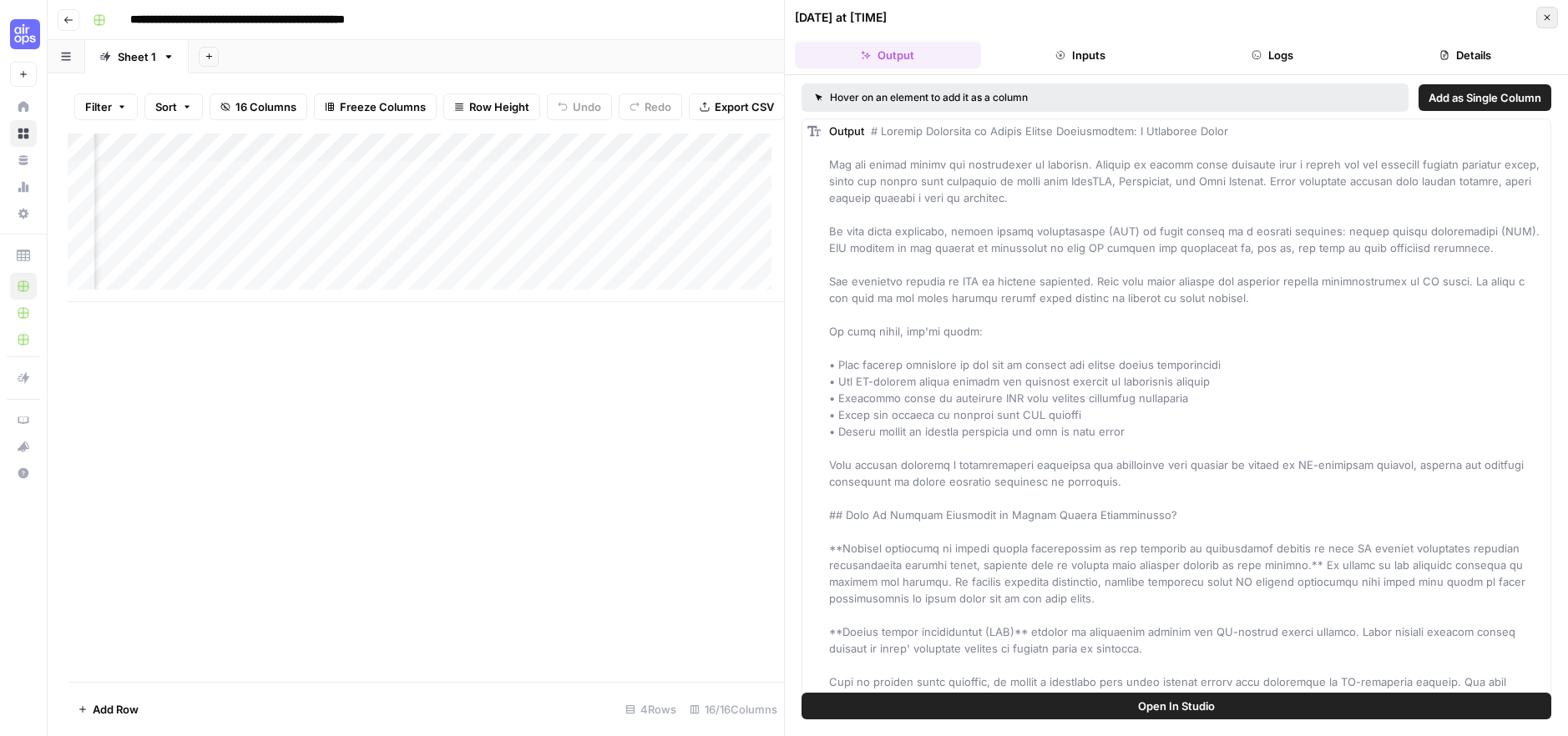 click on "Close" at bounding box center [1547, 18] 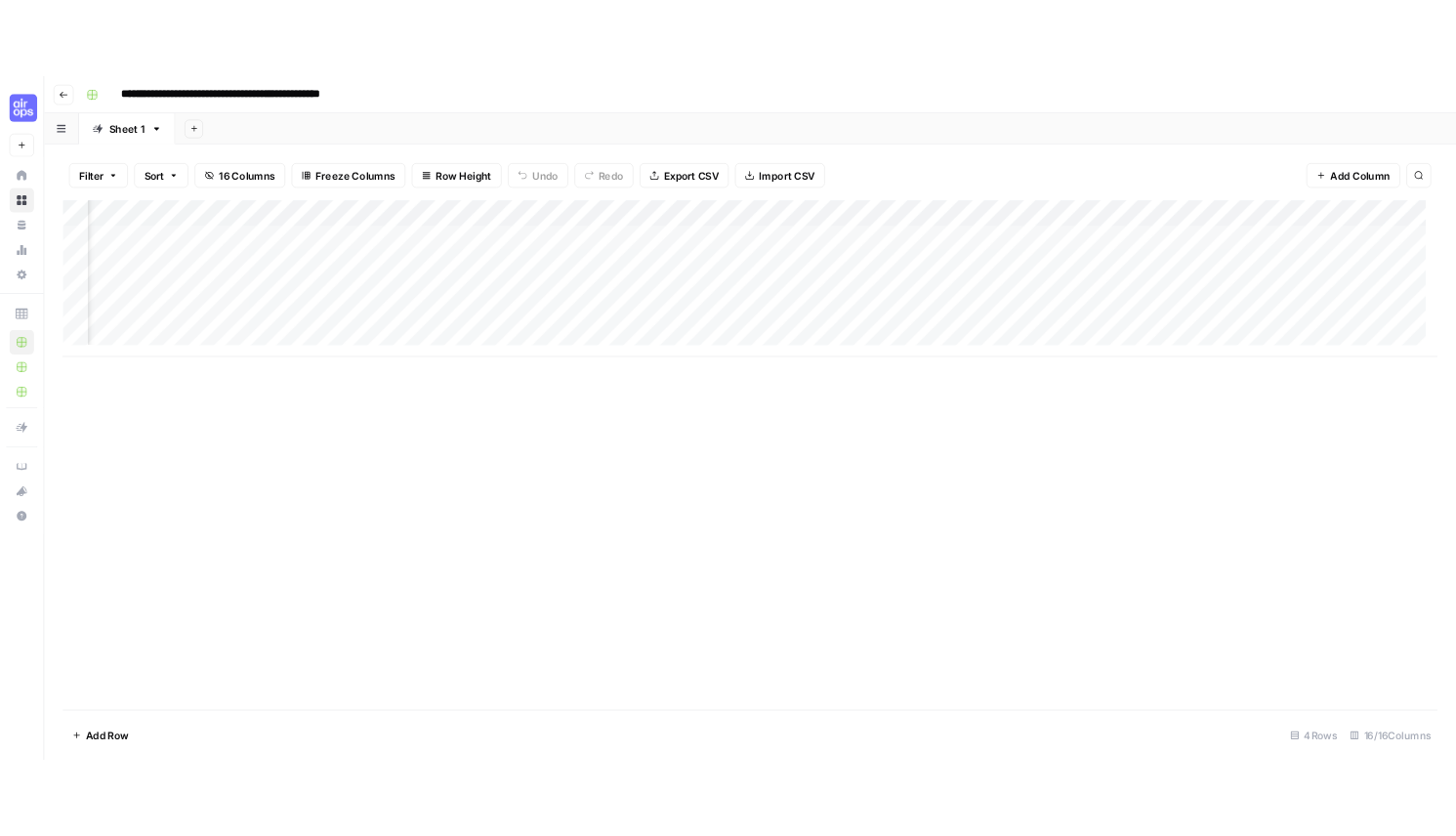 scroll, scrollTop: 0, scrollLeft: 0, axis: both 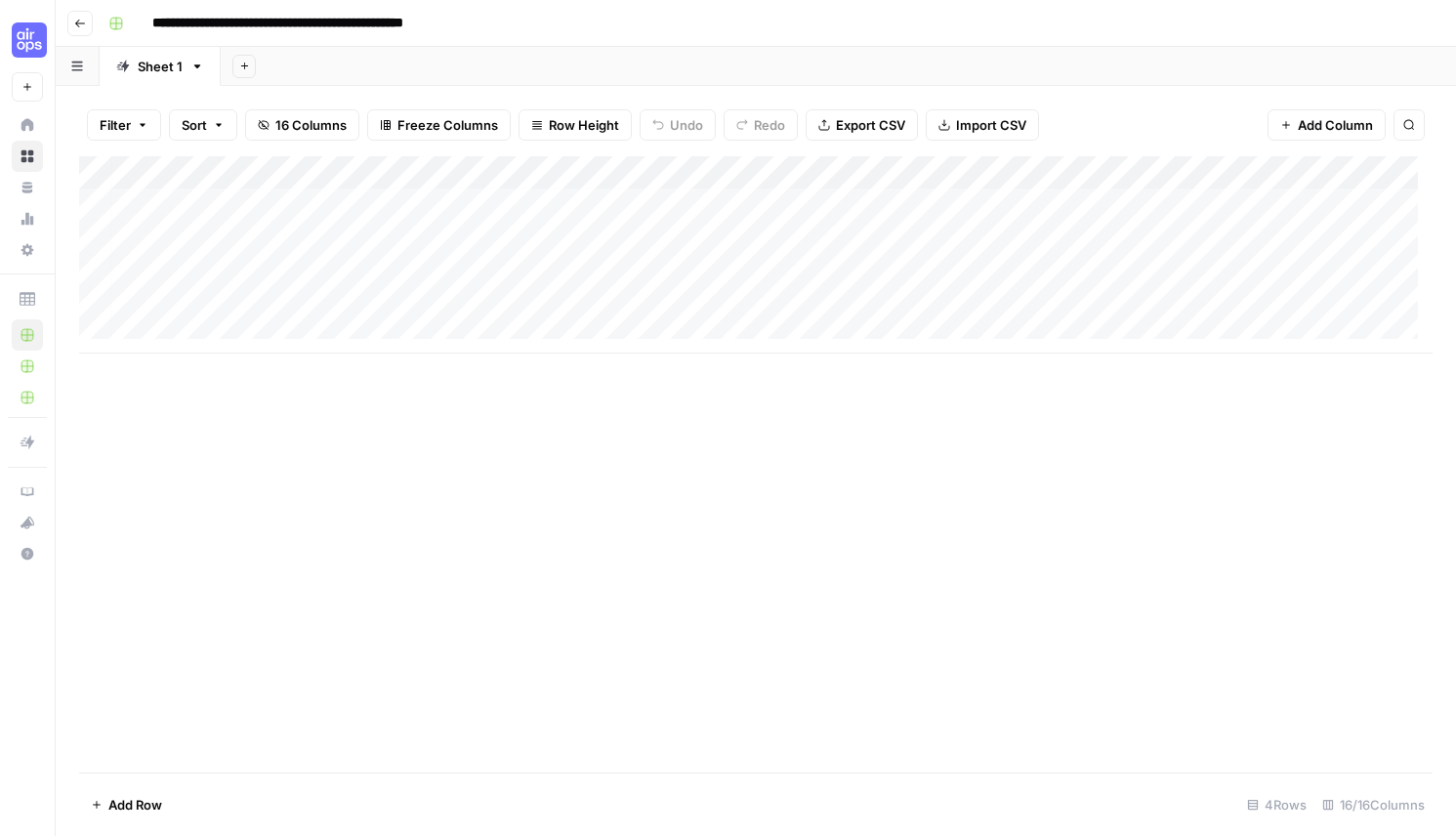 drag, startPoint x: 1430, startPoint y: 351, endPoint x: 1432, endPoint y: 421, distance: 70.02857 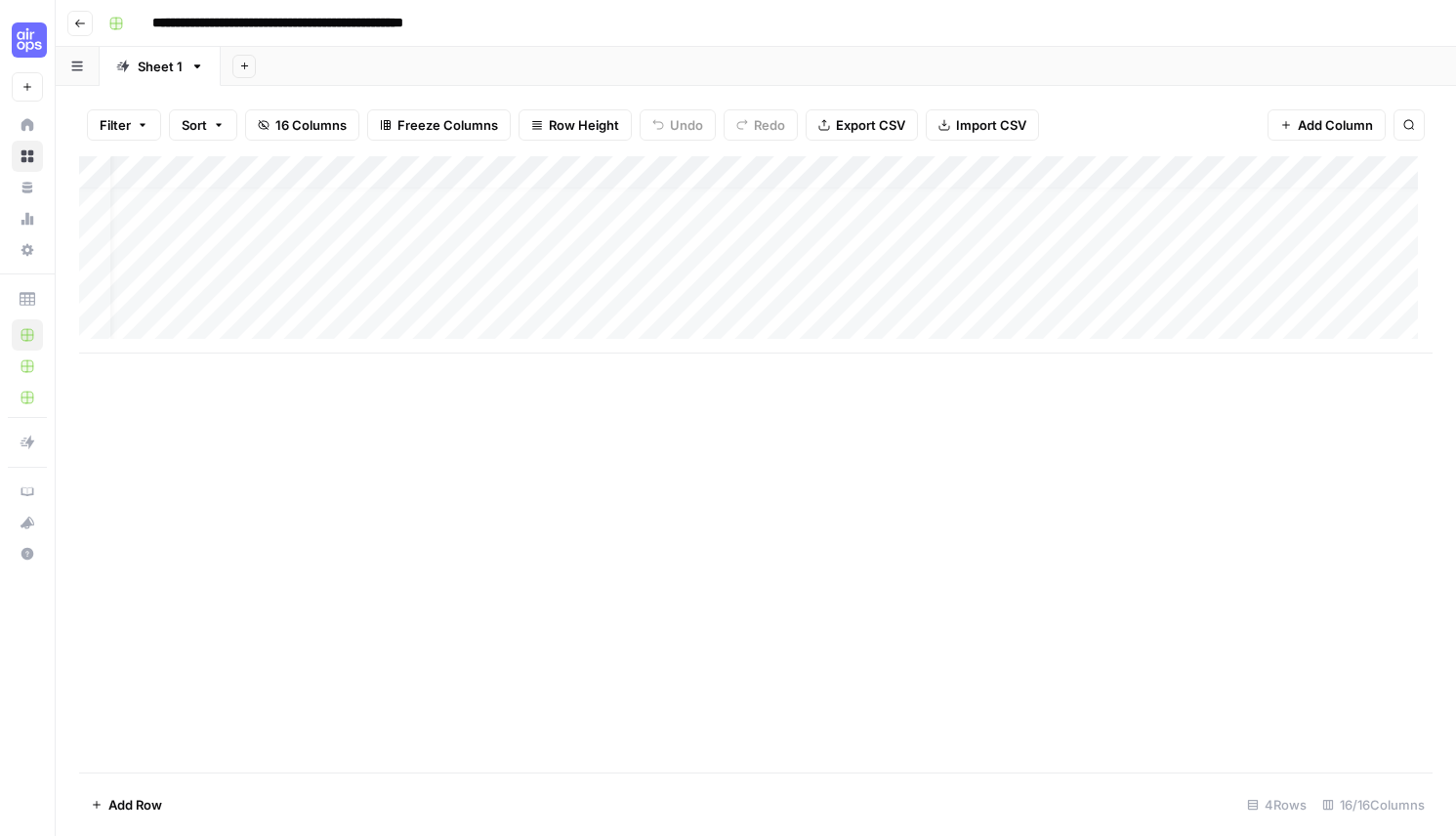 scroll, scrollTop: 15, scrollLeft: 0, axis: vertical 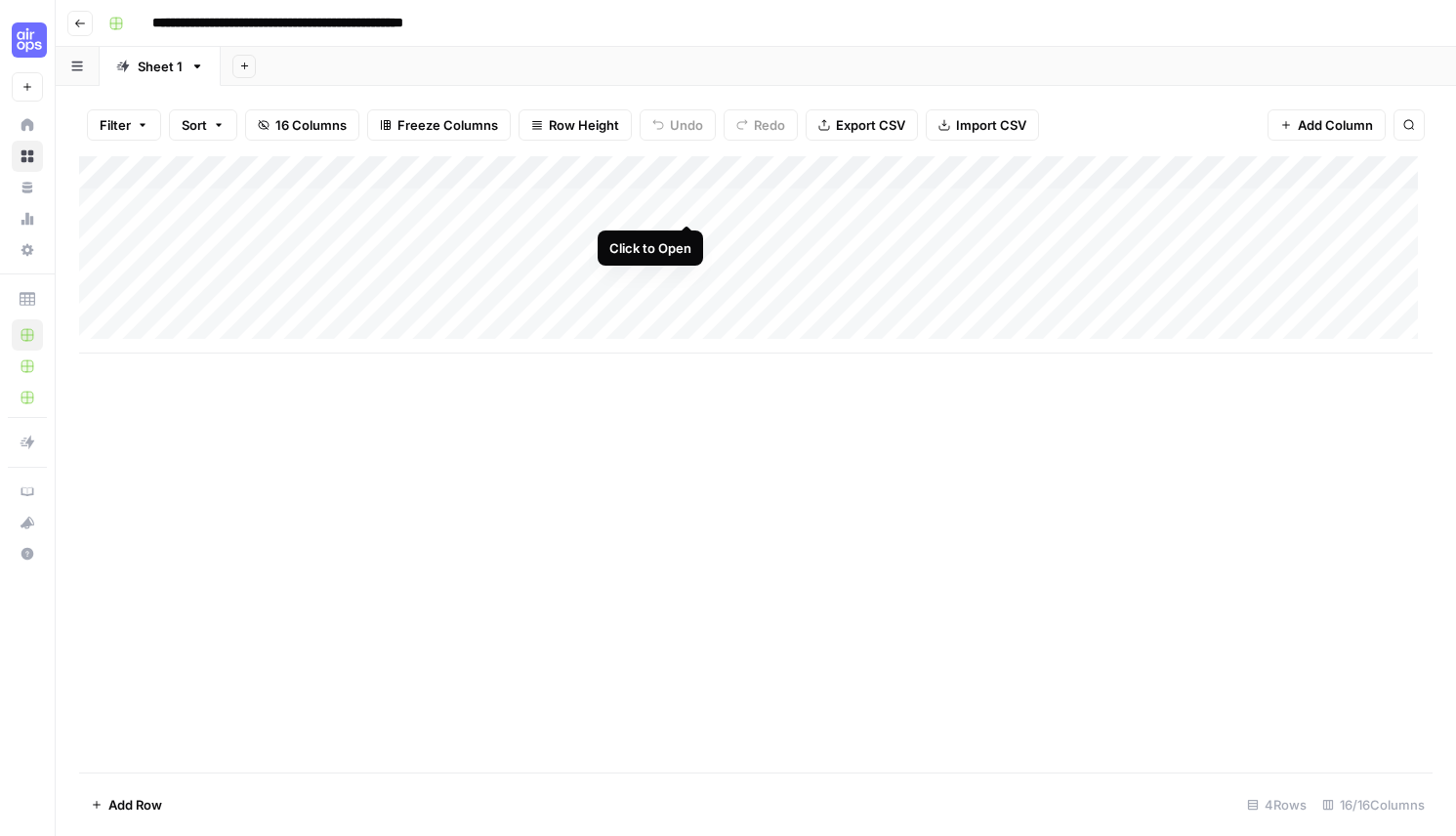 click on "Add Column" at bounding box center (756, 255) 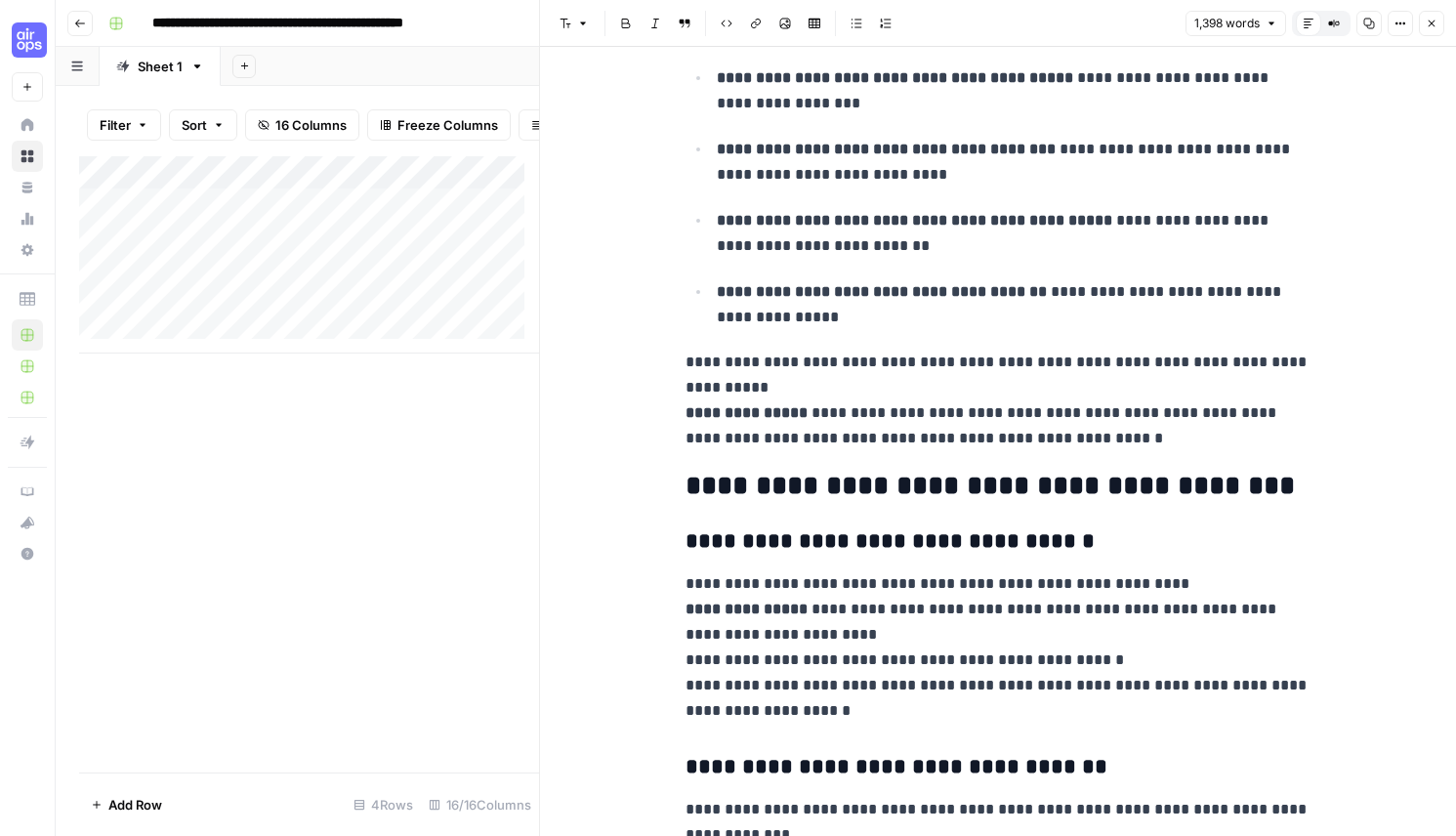 scroll, scrollTop: 1855, scrollLeft: 0, axis: vertical 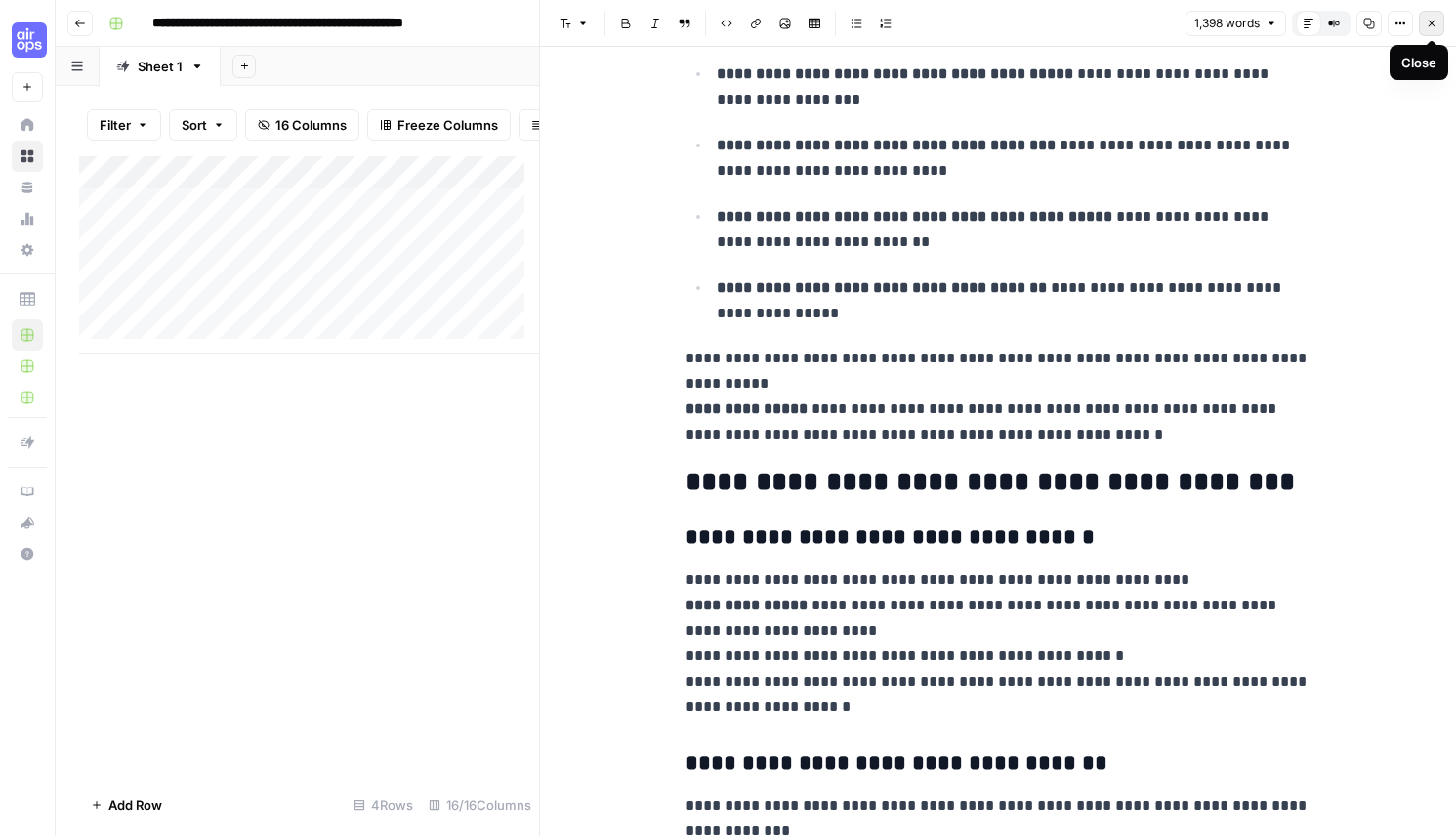 click 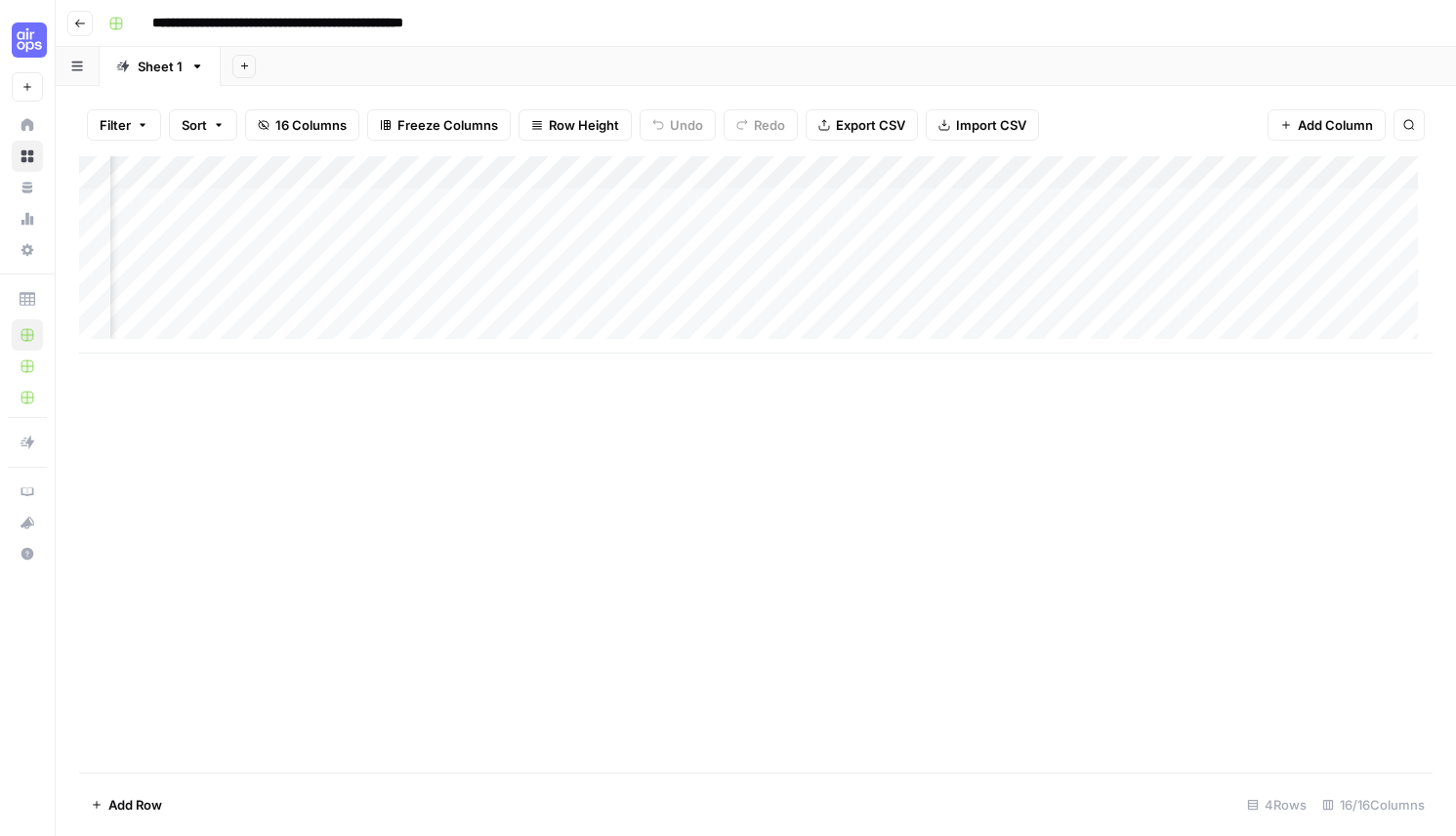 scroll, scrollTop: 0, scrollLeft: 1299, axis: horizontal 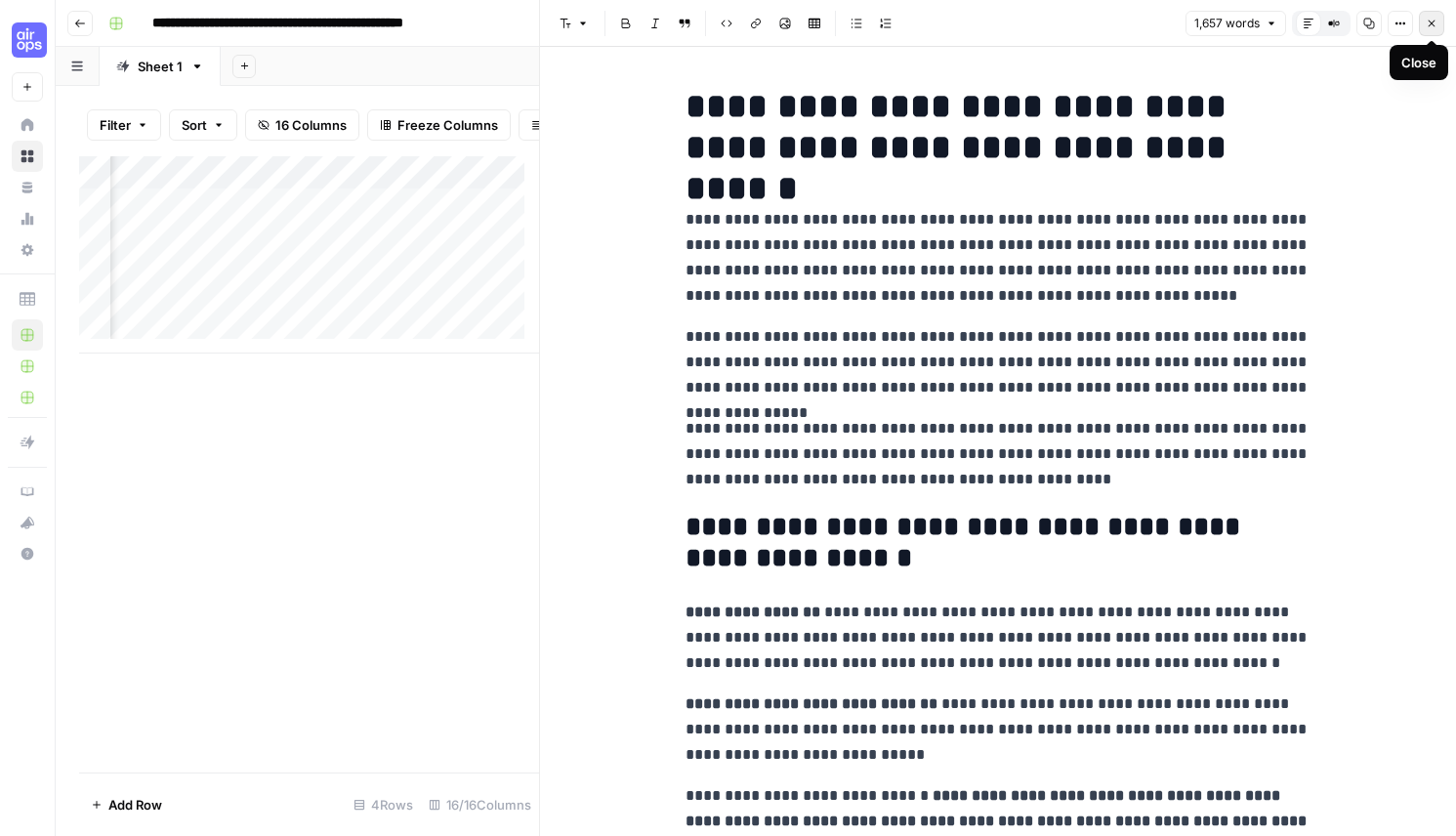 click 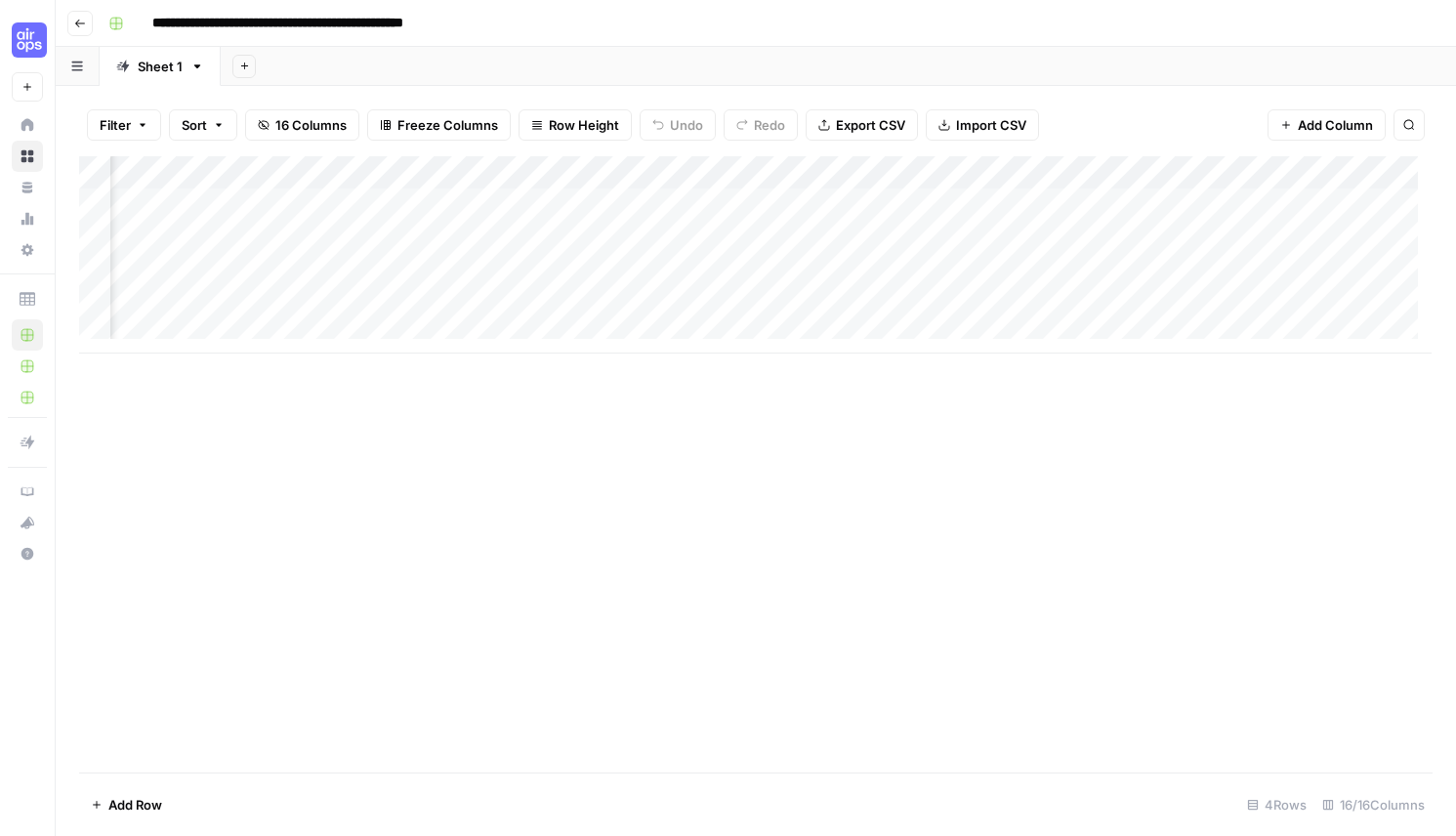 scroll, scrollTop: 0, scrollLeft: 1682, axis: horizontal 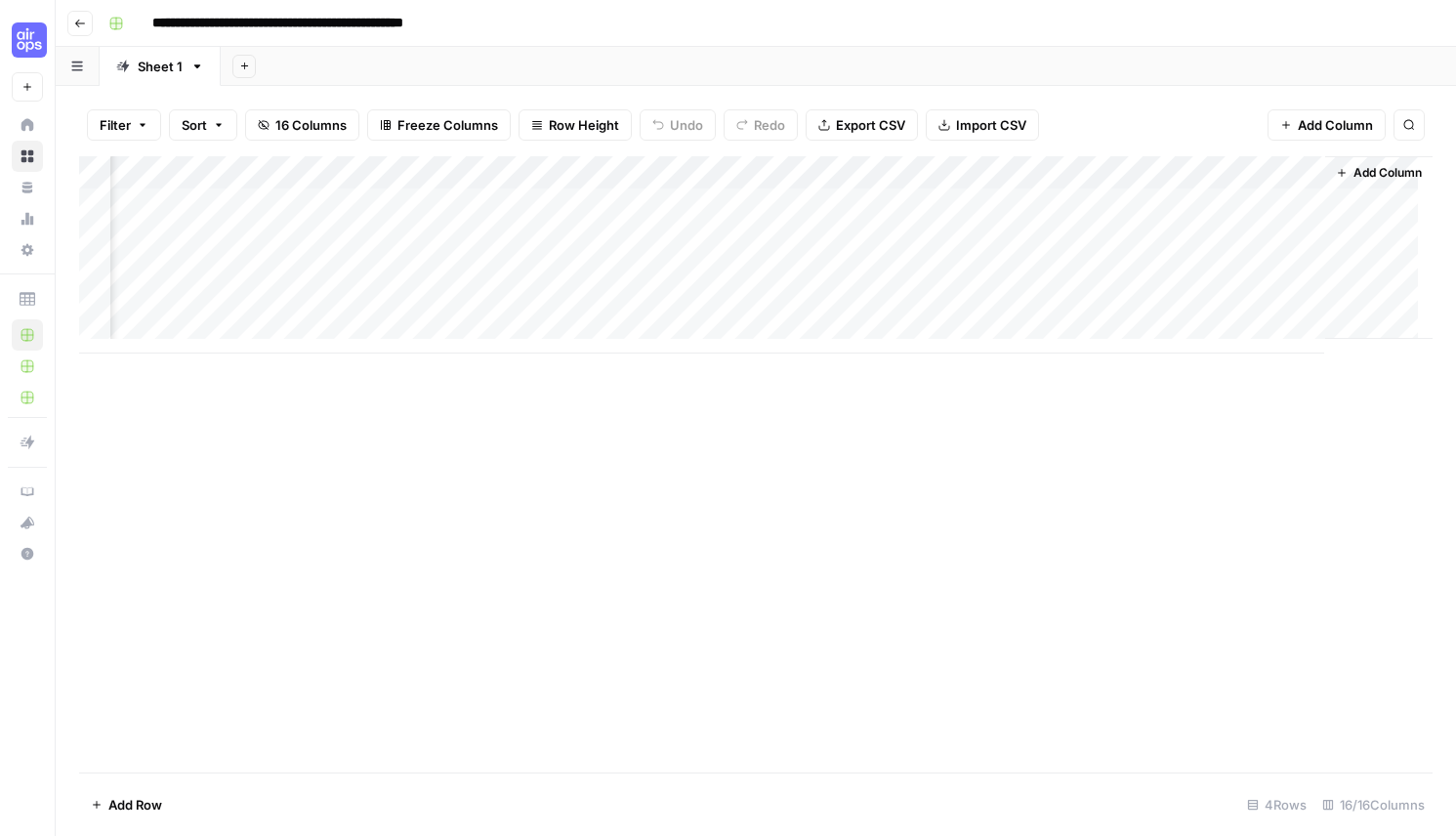 click on "Add Column" at bounding box center (756, 255) 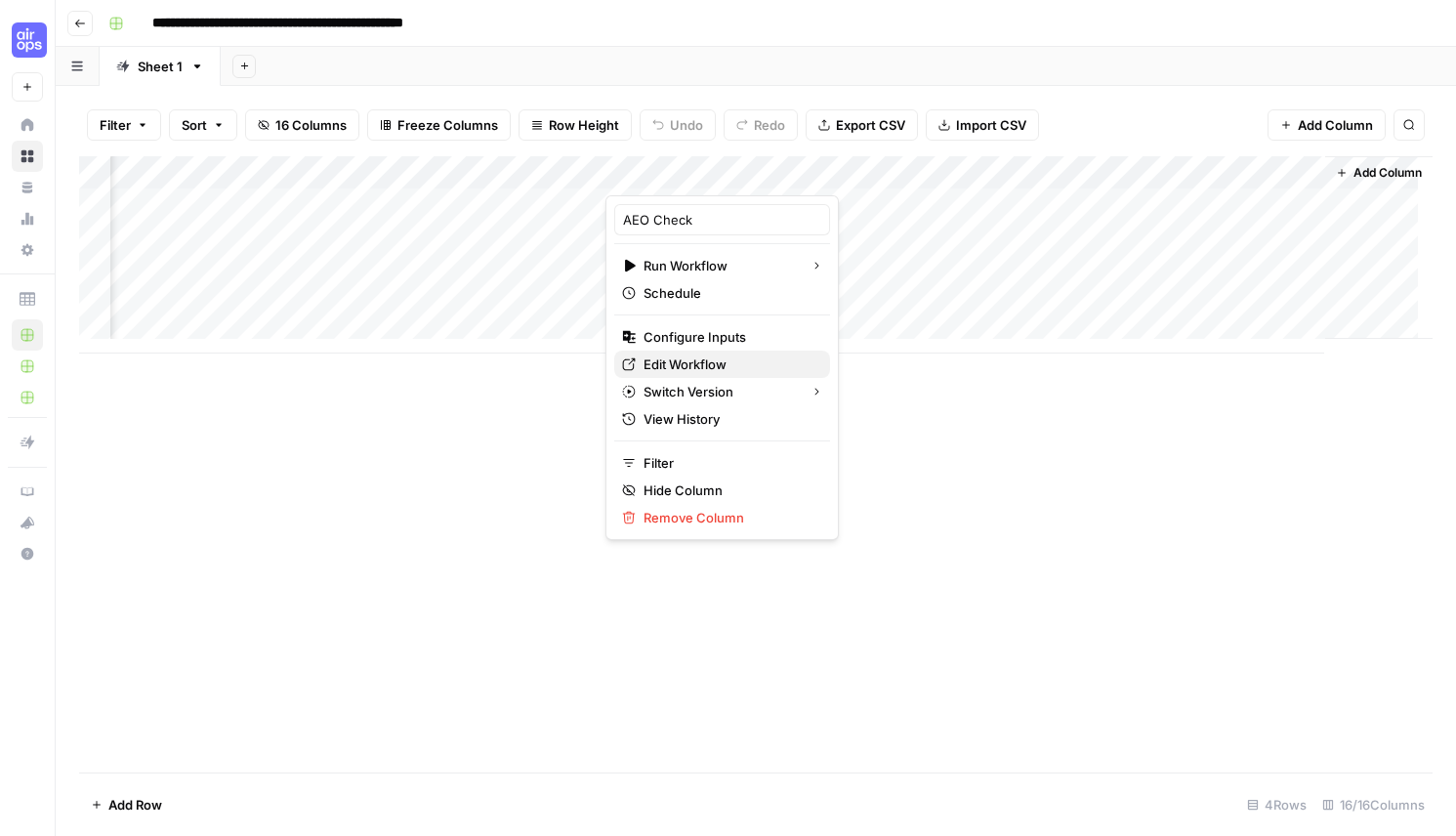 click on "Edit Workflow" at bounding box center (722, 364) 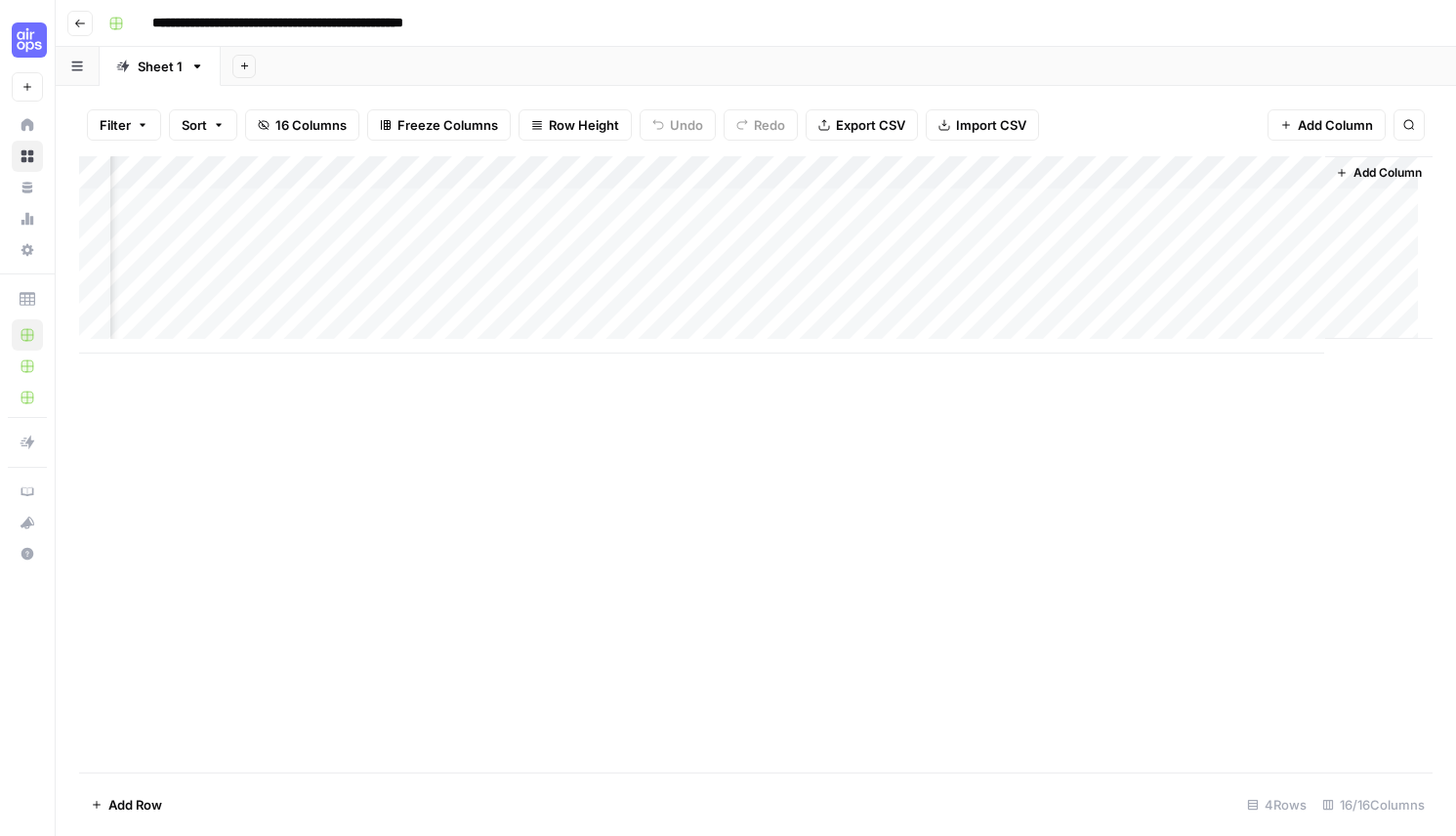 click on "Add Column" at bounding box center (756, 255) 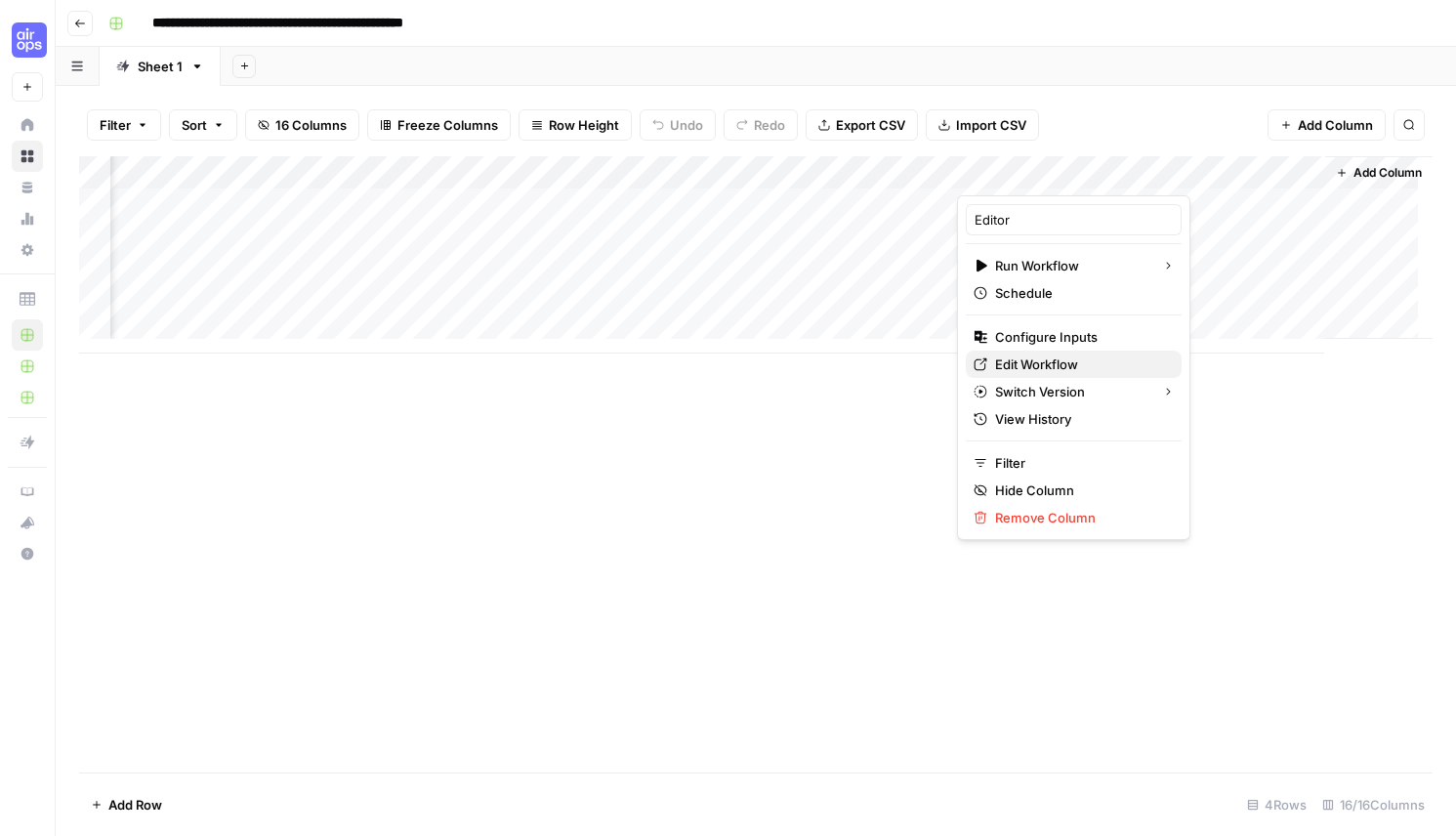 click on "Edit Workflow" at bounding box center (1036, 364) 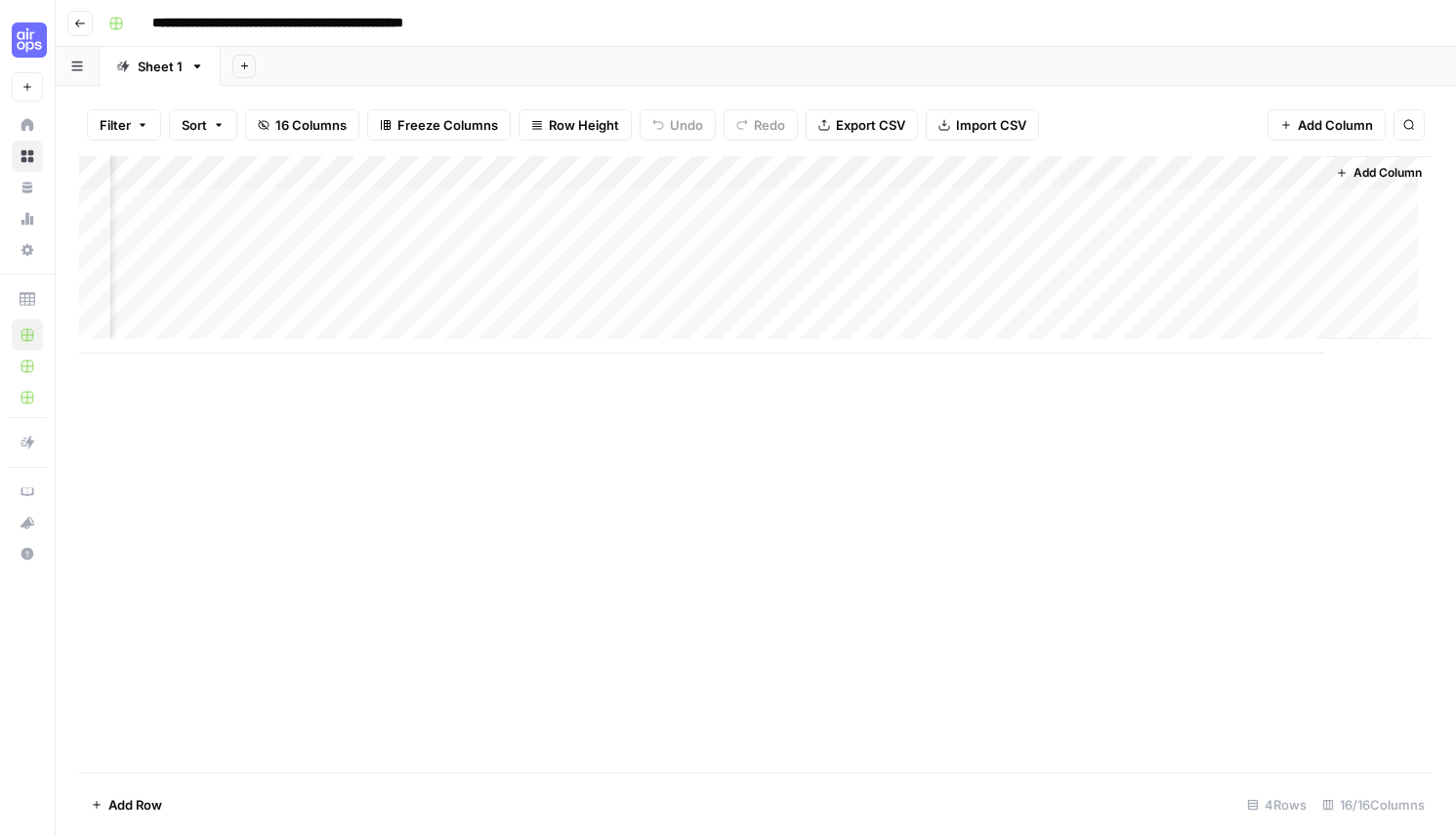 click on "Add Column" at bounding box center (756, 255) 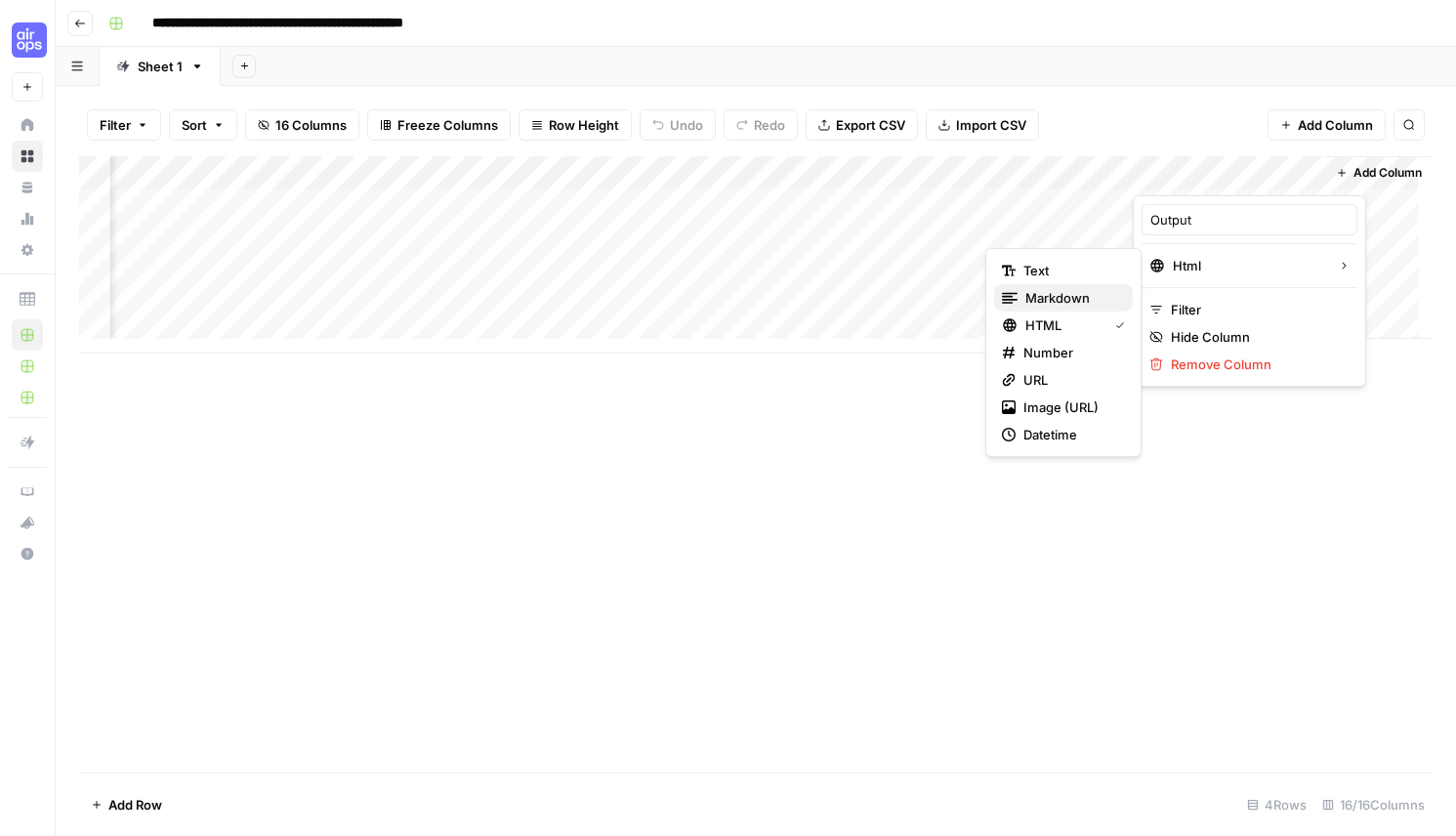 click on "markdown" at bounding box center [1063, 298] 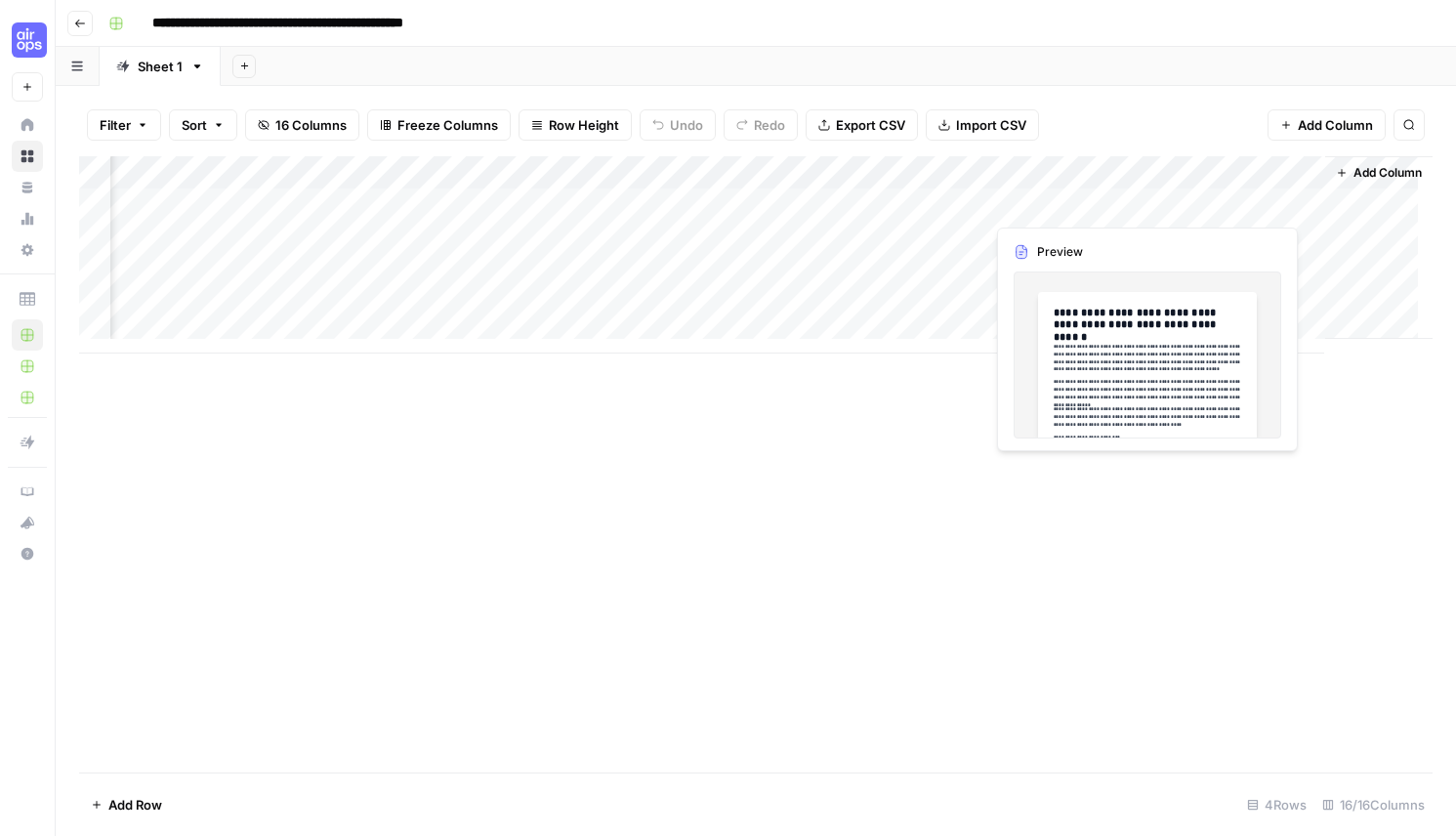 click on "Add Column" at bounding box center (756, 255) 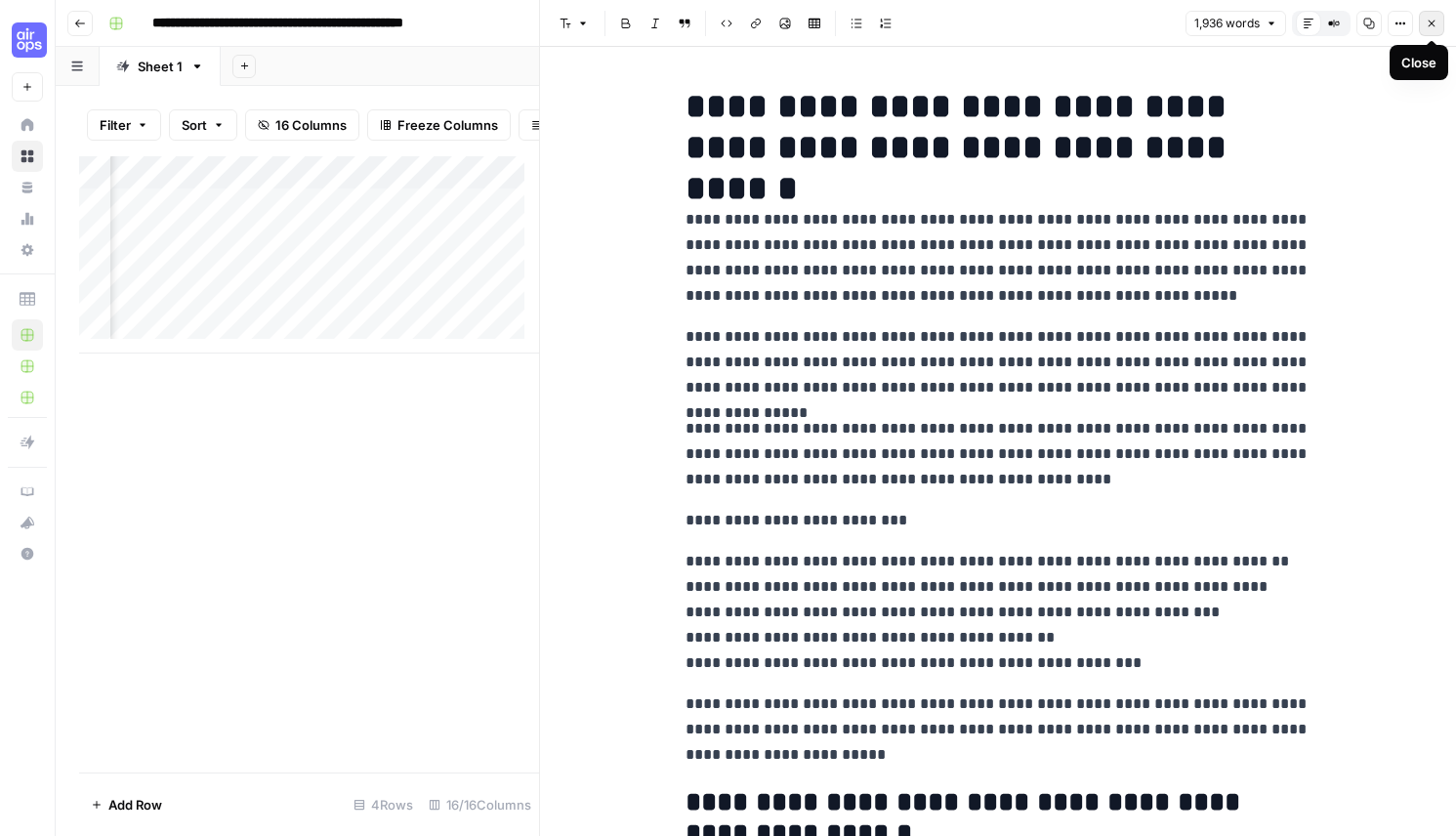 click 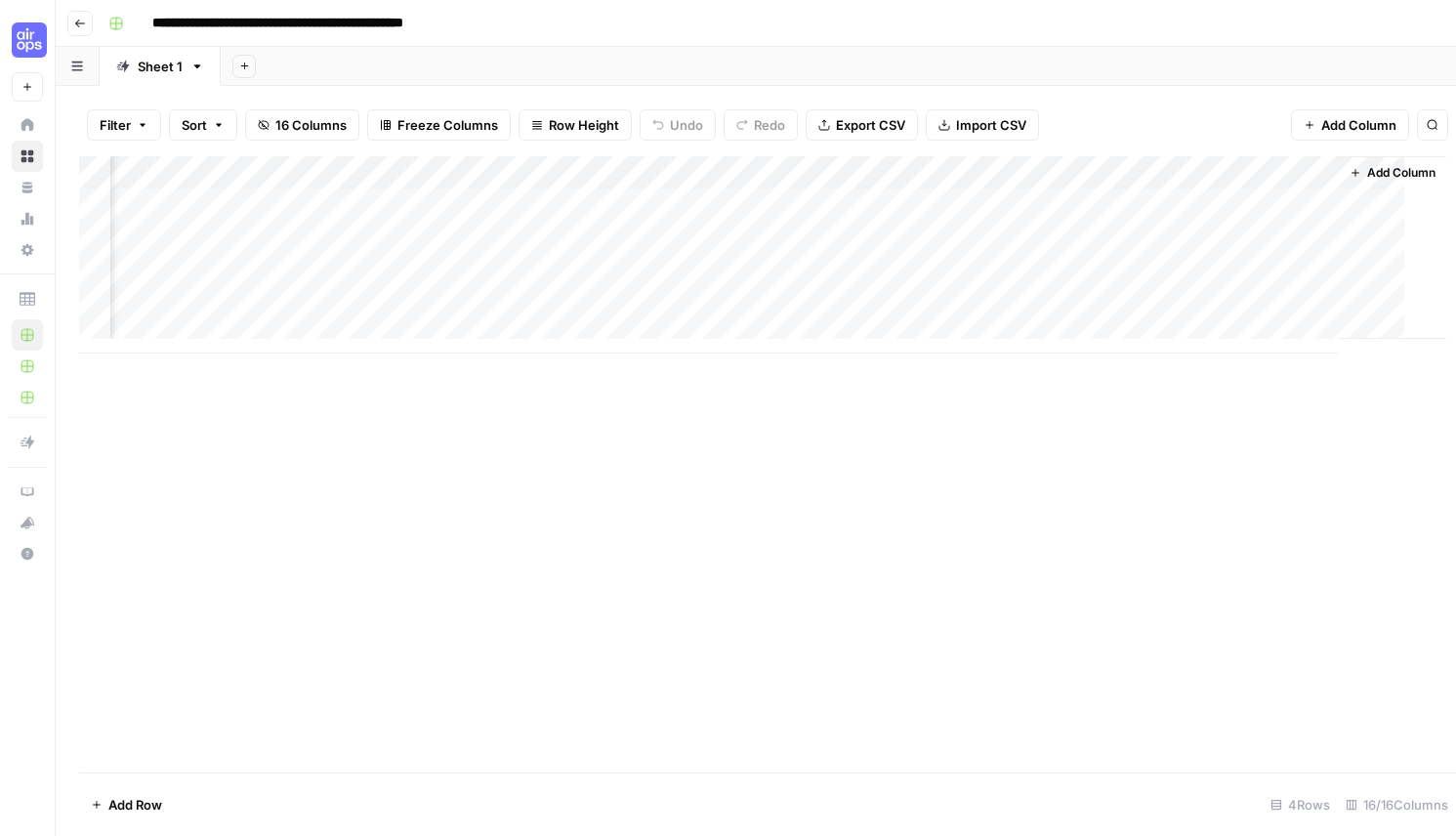 scroll, scrollTop: 0, scrollLeft: 1658, axis: horizontal 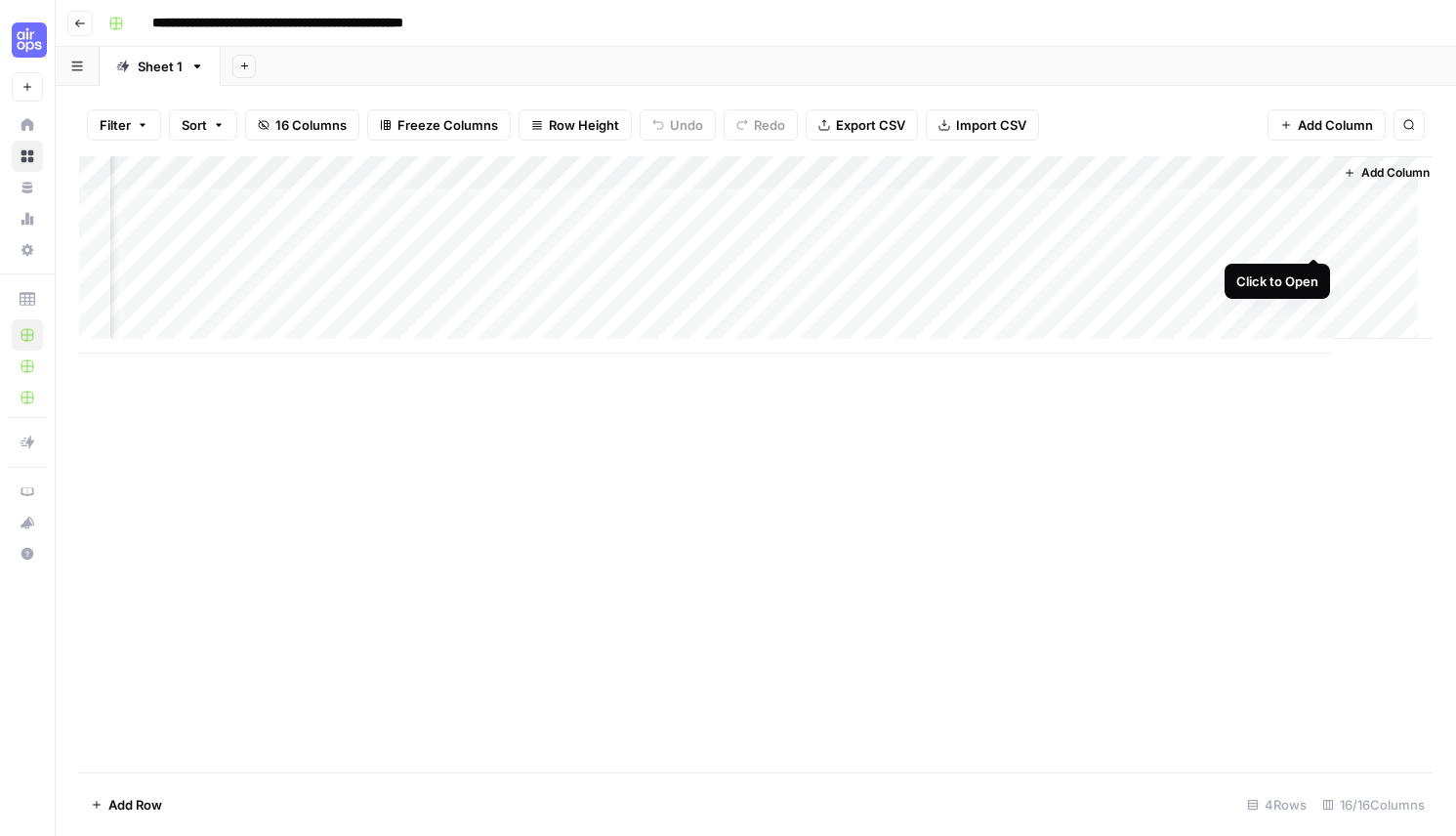click on "Add Column" at bounding box center [756, 255] 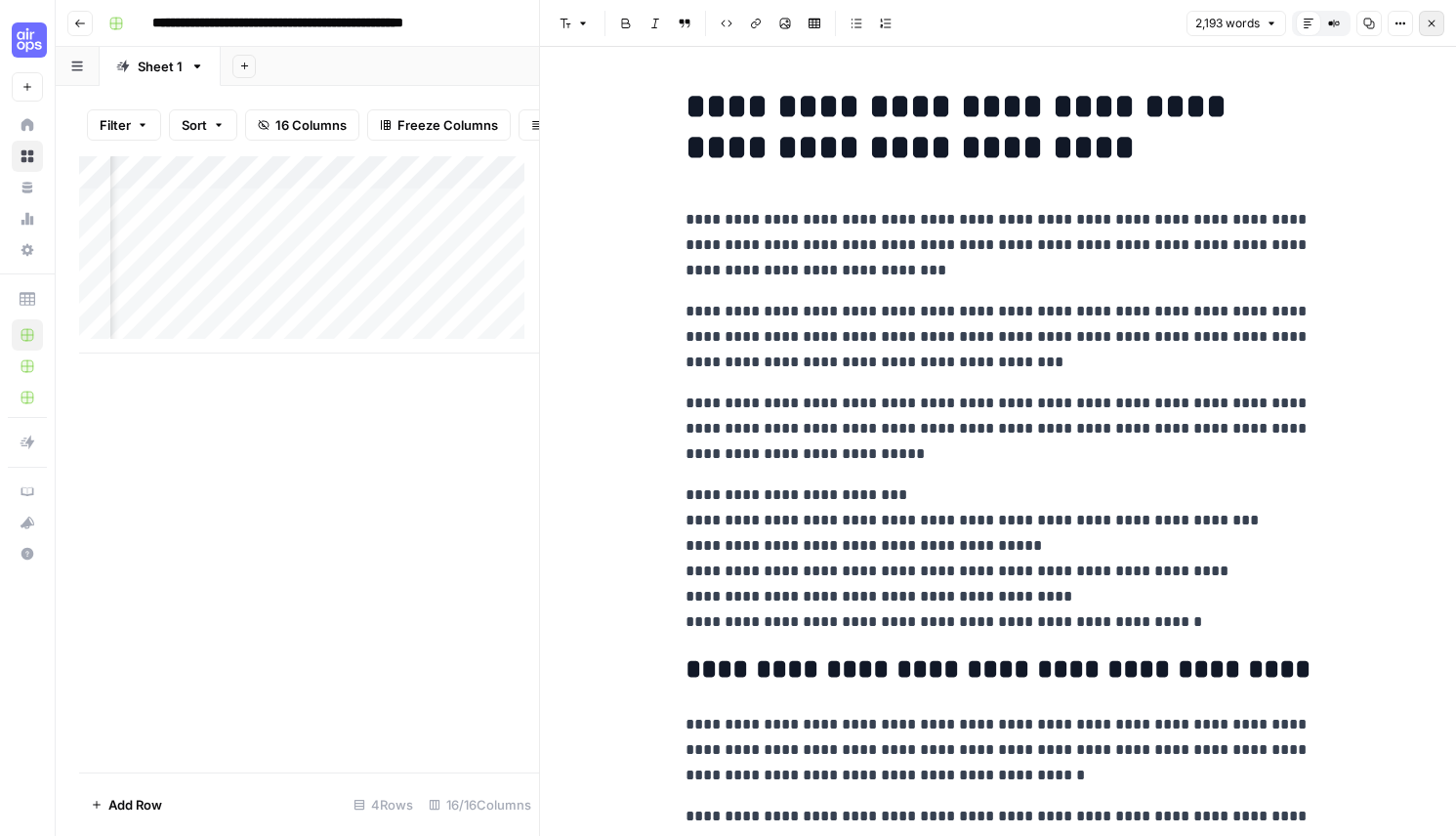 click 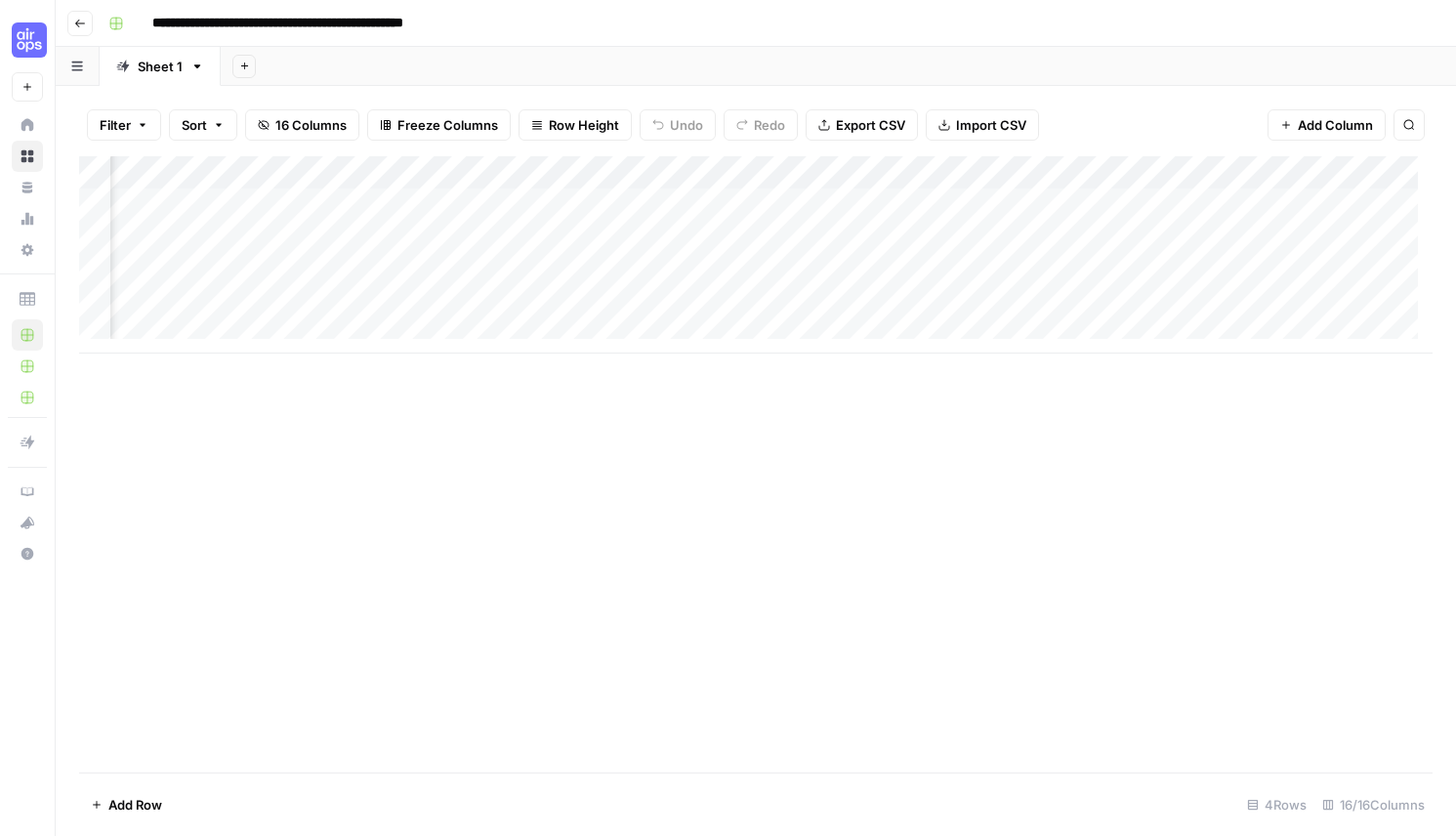 scroll, scrollTop: 0, scrollLeft: 0, axis: both 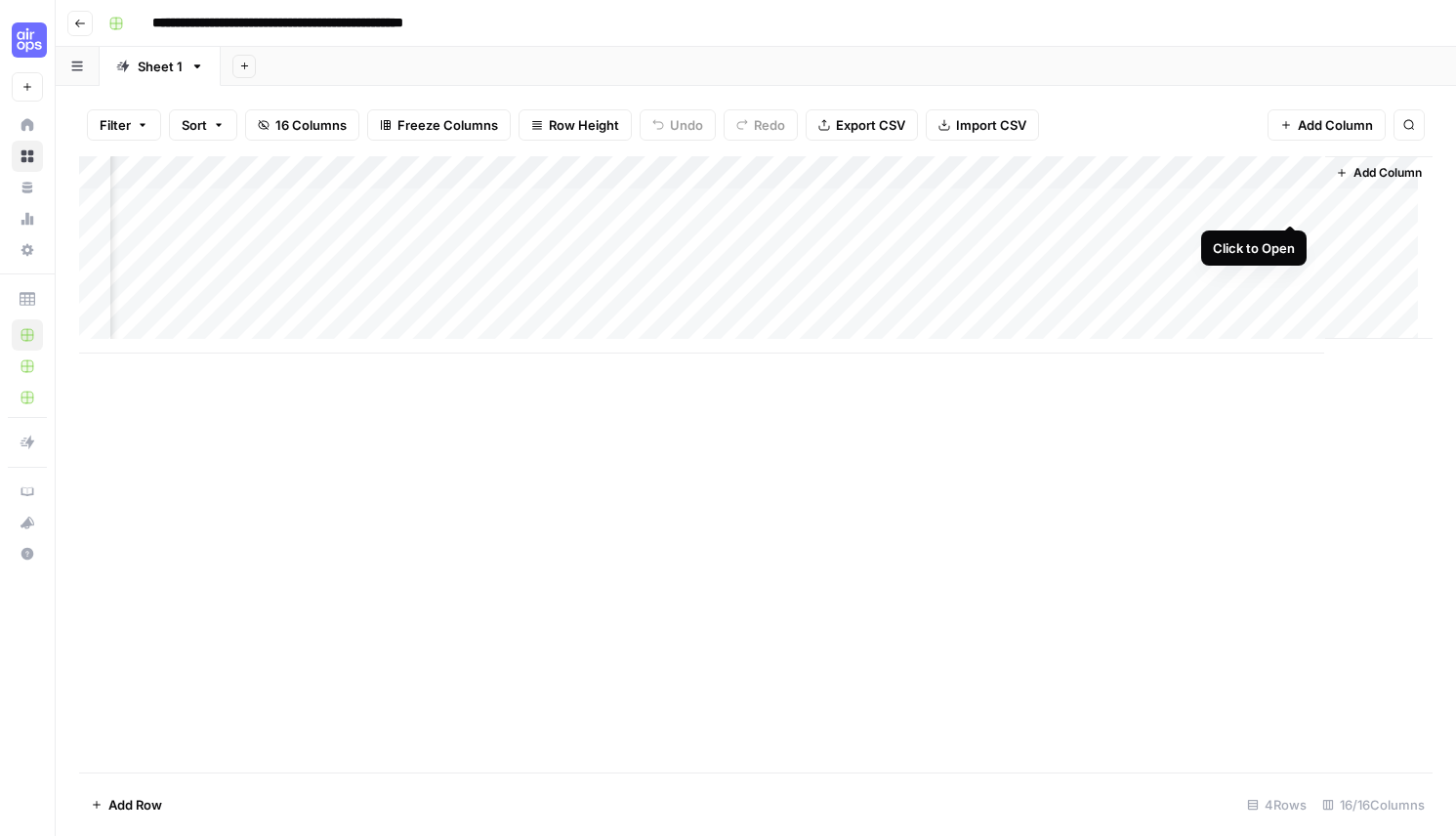 click on "Add Column" at bounding box center (756, 255) 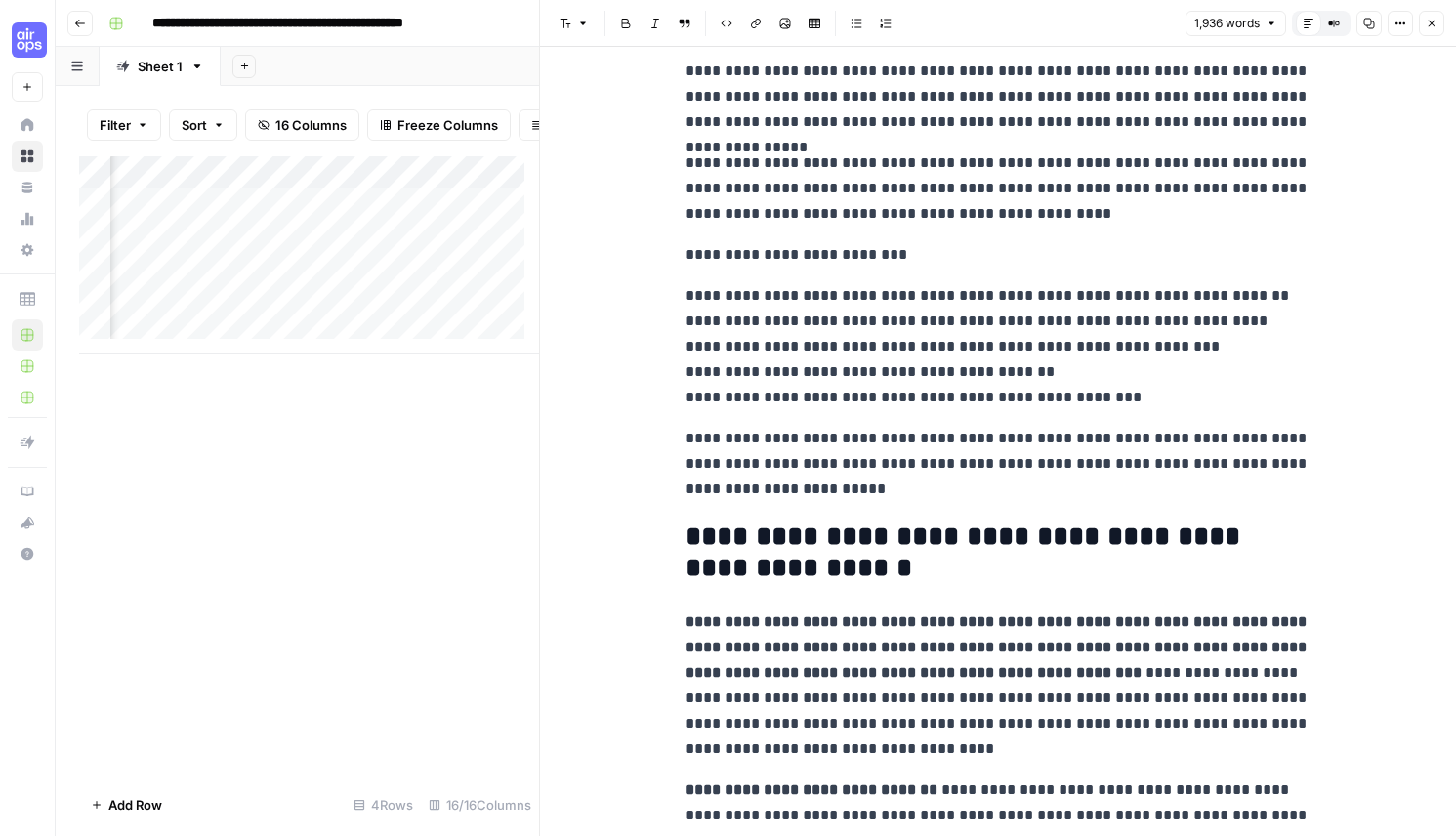scroll, scrollTop: 0, scrollLeft: 0, axis: both 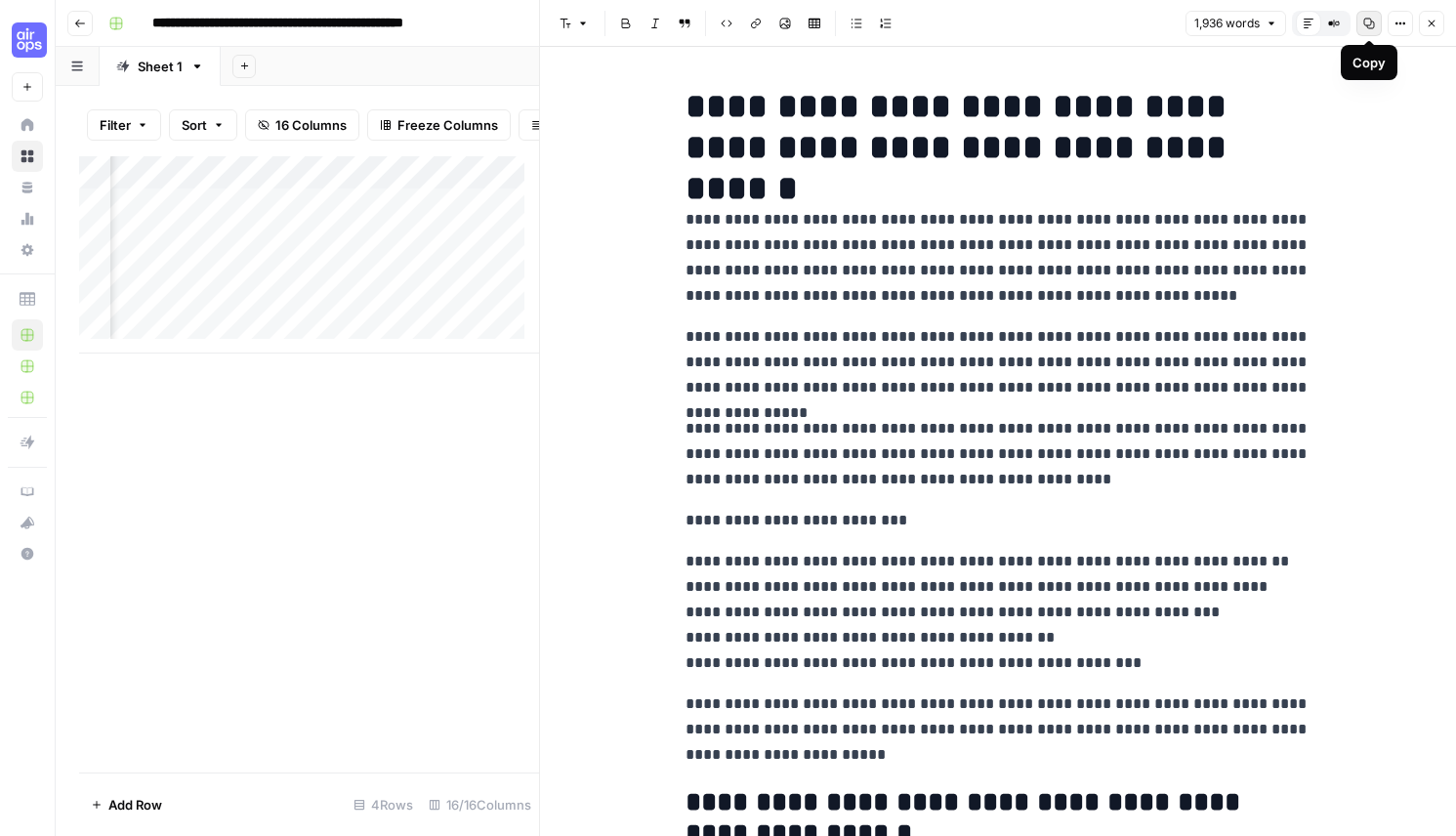 click 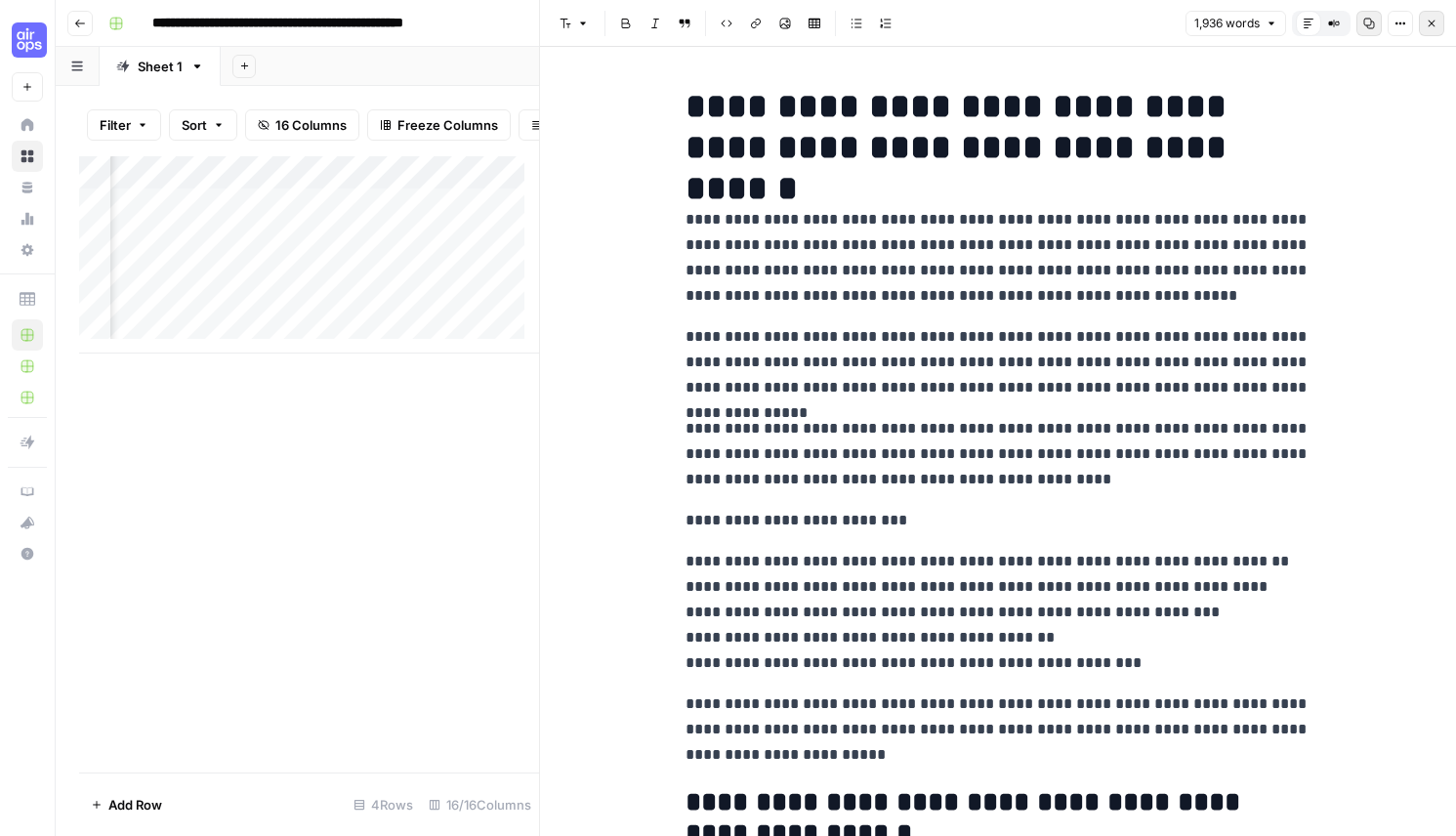 click 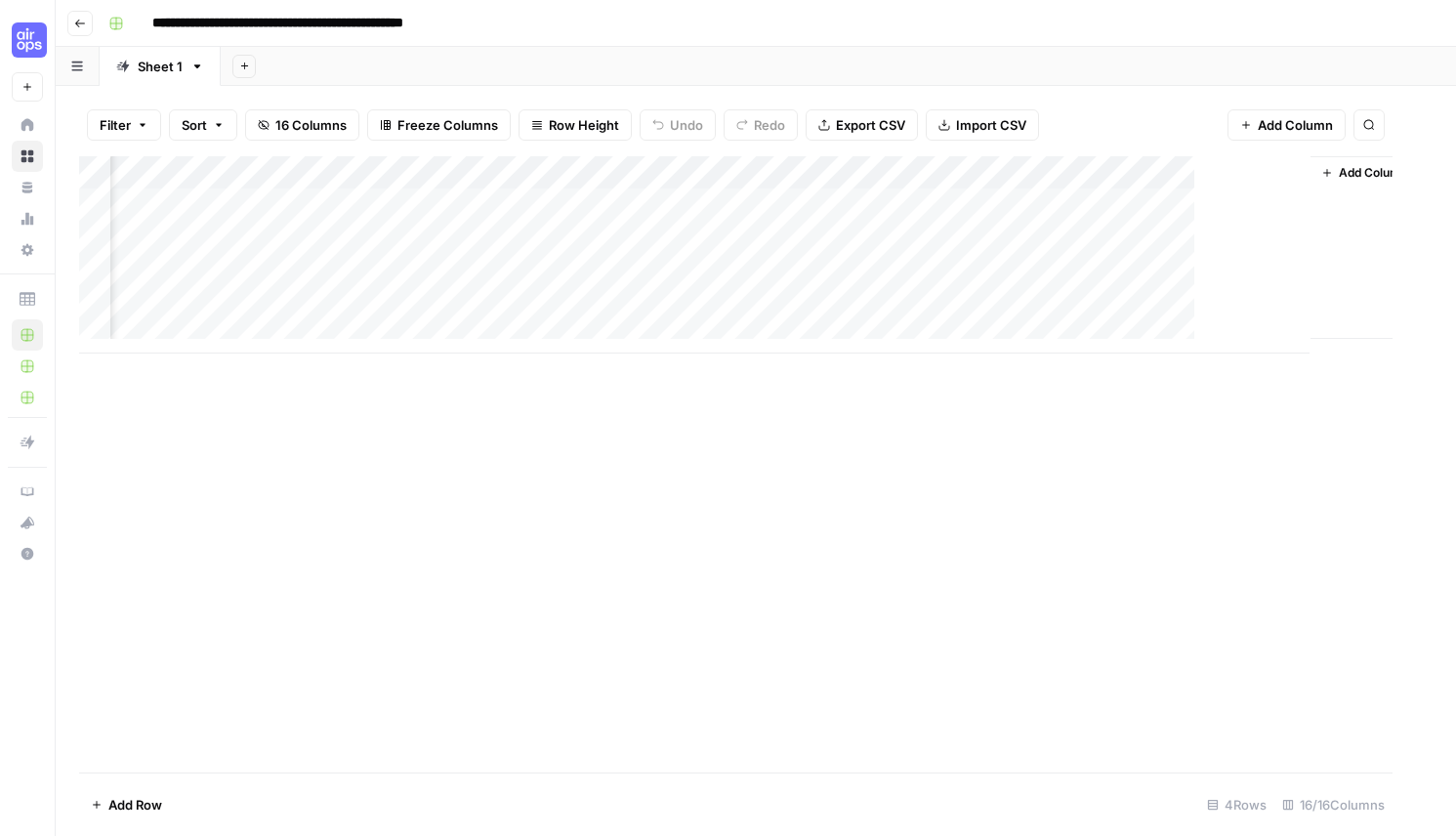 scroll, scrollTop: 0, scrollLeft: 1658, axis: horizontal 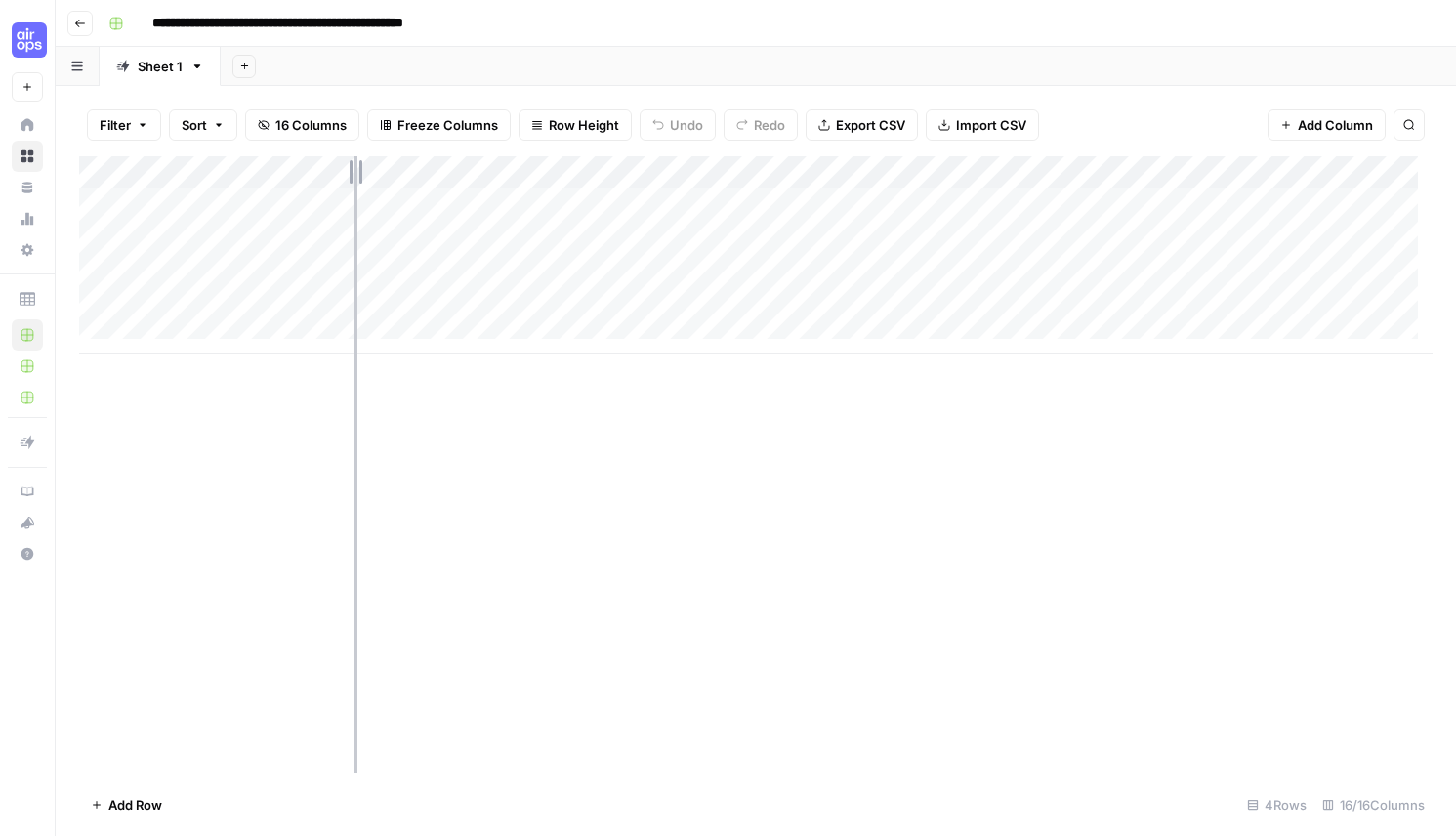 drag, startPoint x: 284, startPoint y: 172, endPoint x: 354, endPoint y: 161, distance: 70.859015 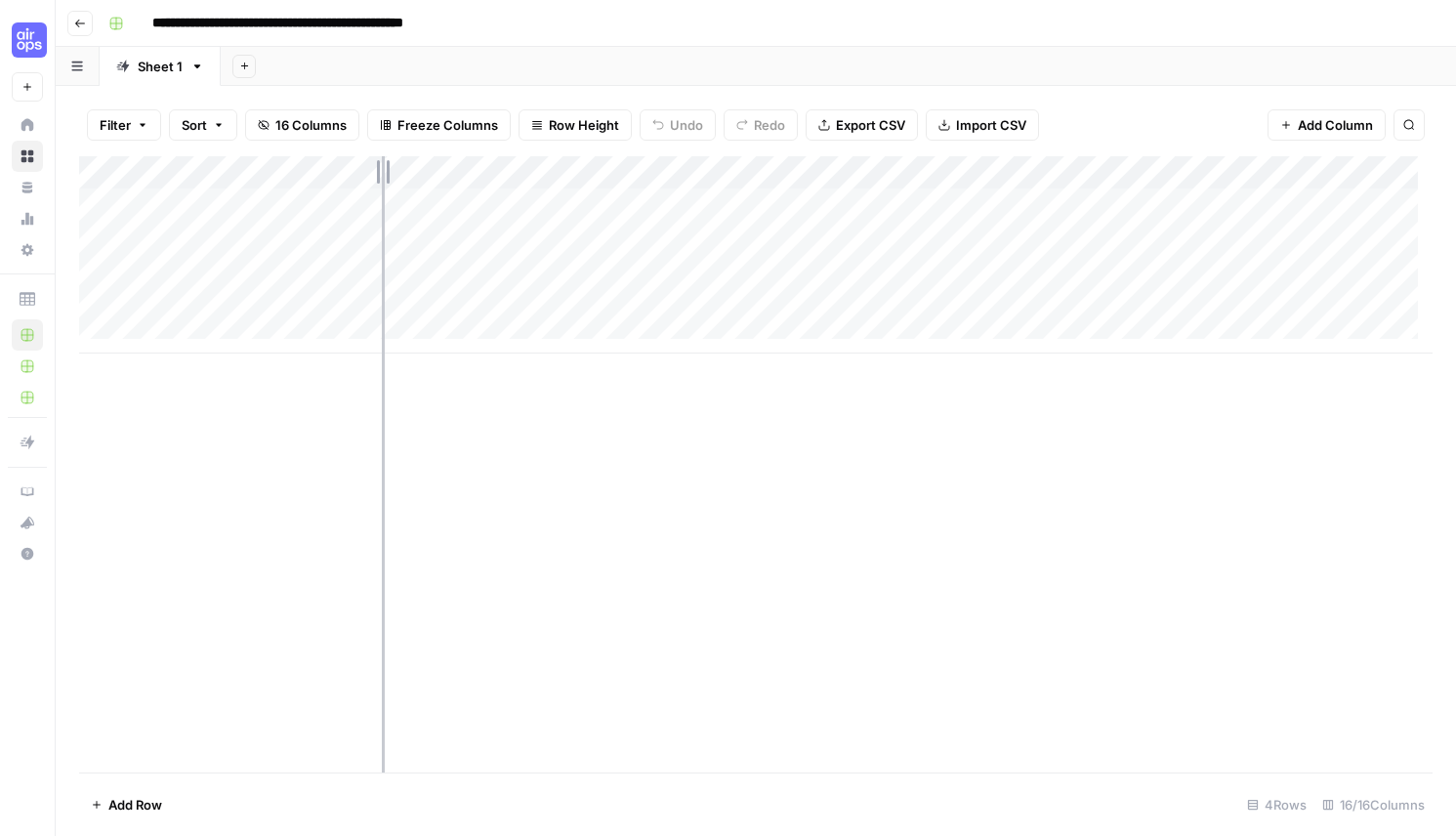 drag, startPoint x: 354, startPoint y: 161, endPoint x: 382, endPoint y: 158, distance: 28.160256 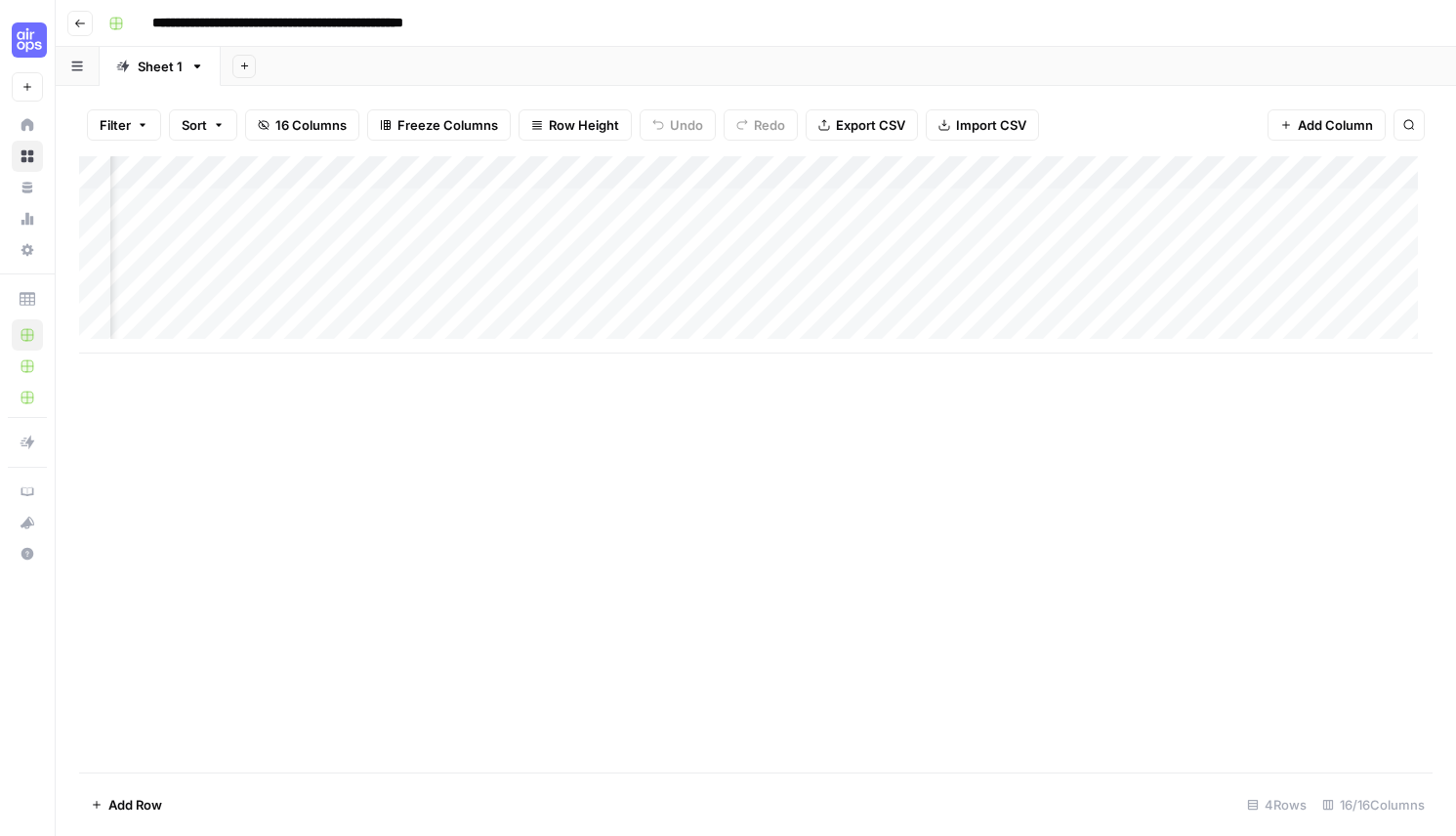 scroll, scrollTop: 0, scrollLeft: 1777, axis: horizontal 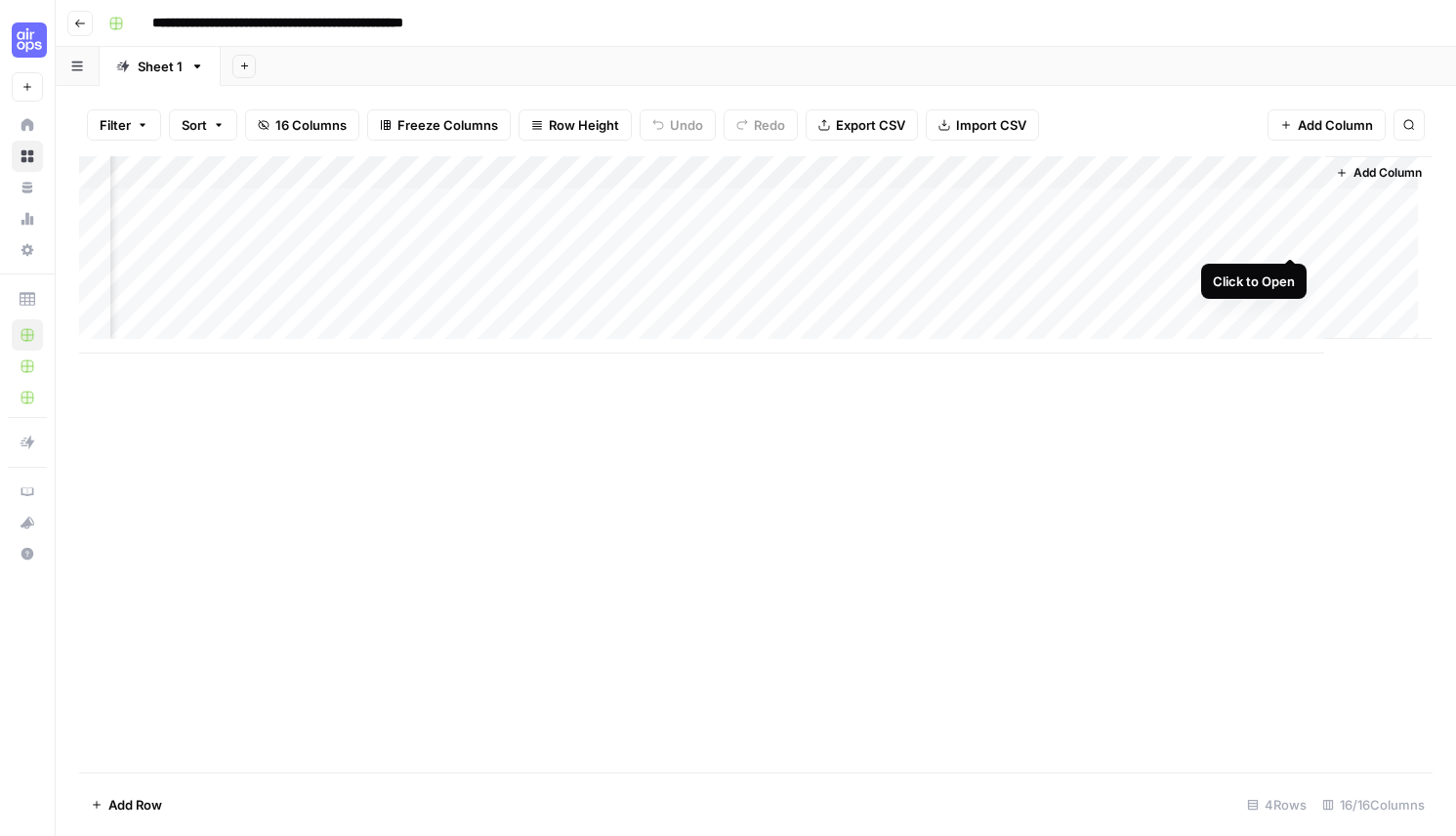 click on "Add Column" at bounding box center [756, 255] 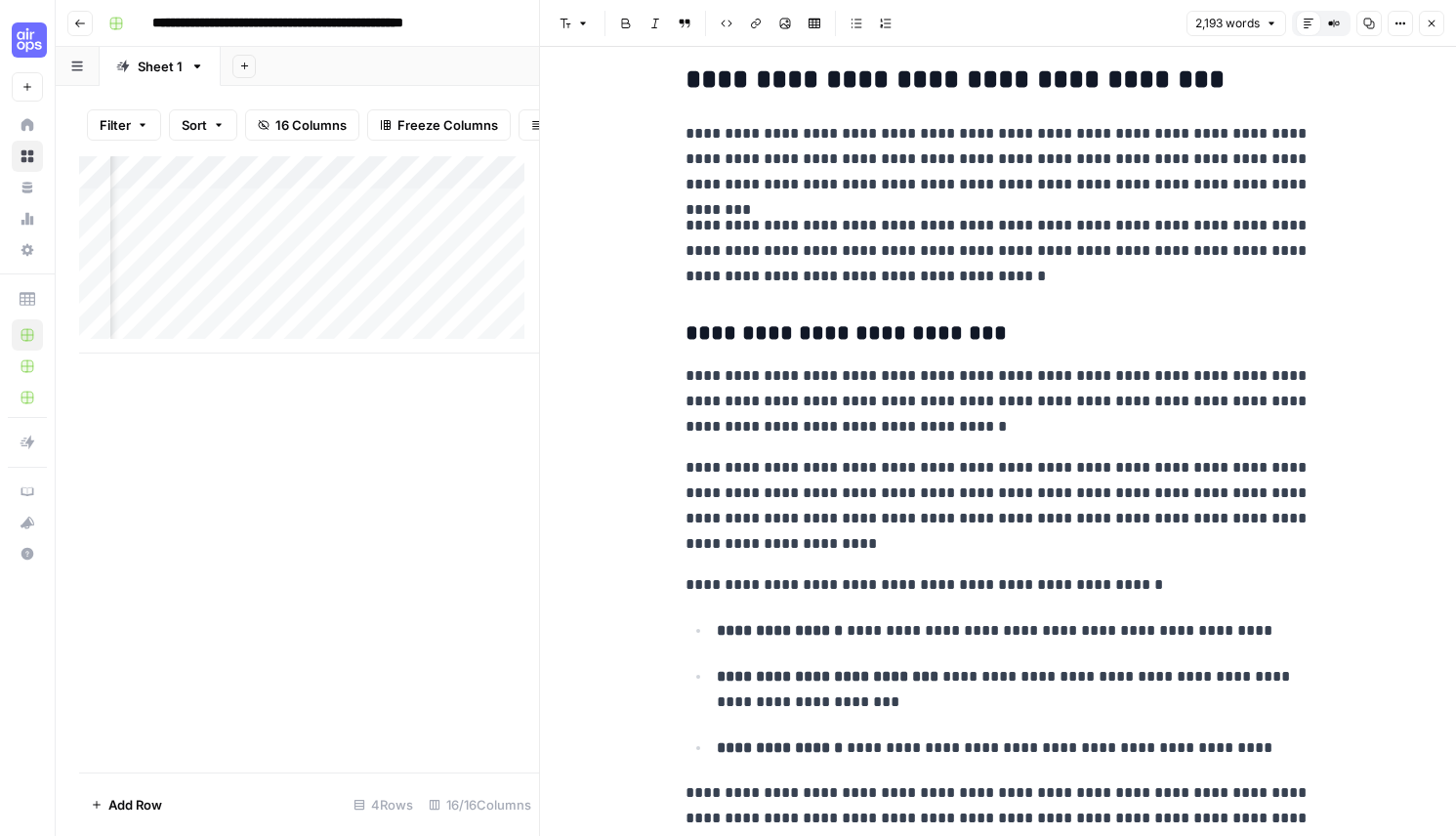 scroll, scrollTop: 4017, scrollLeft: 0, axis: vertical 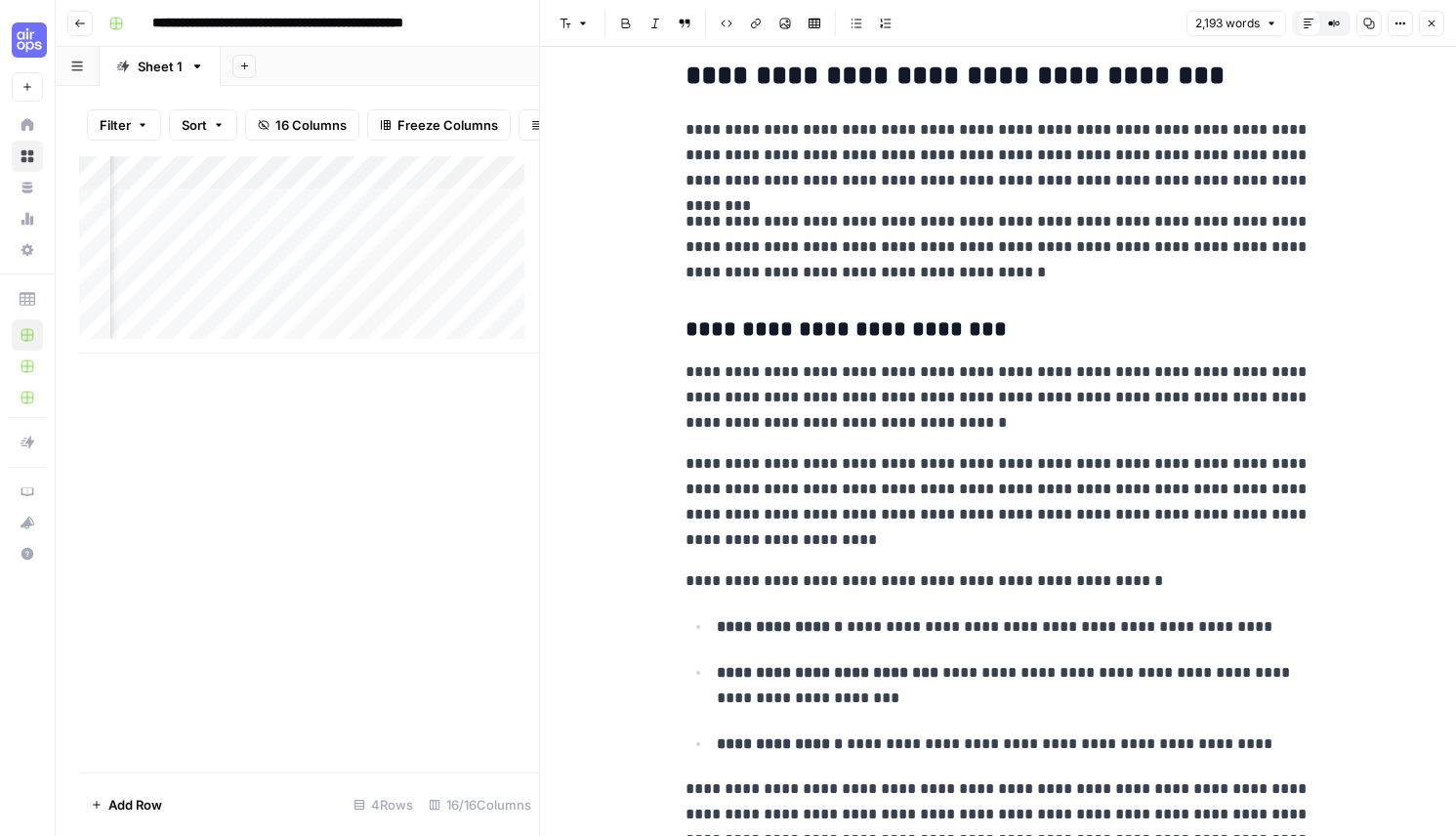 click on "**********" at bounding box center [998, 247] 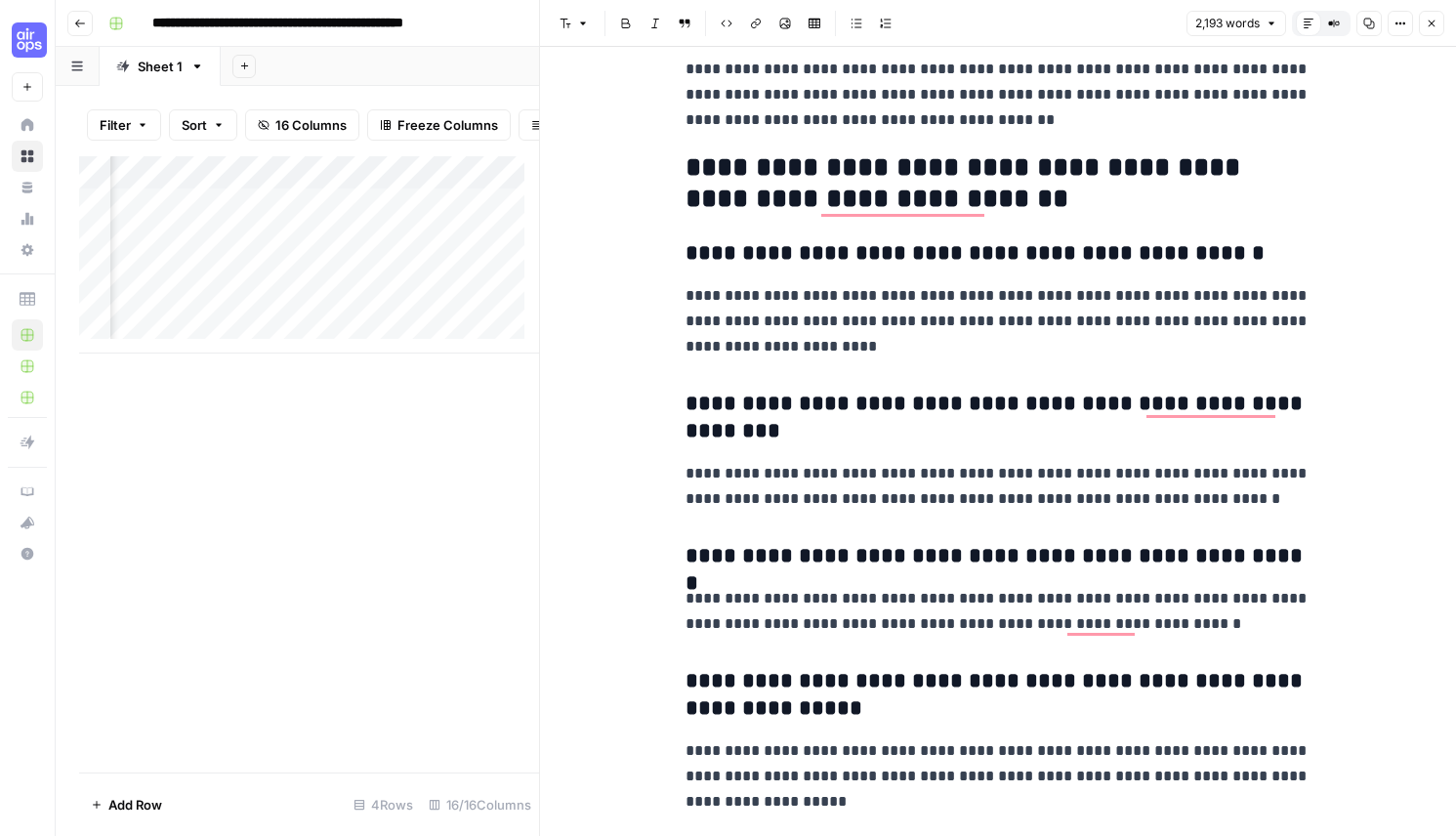 scroll, scrollTop: 7744, scrollLeft: 0, axis: vertical 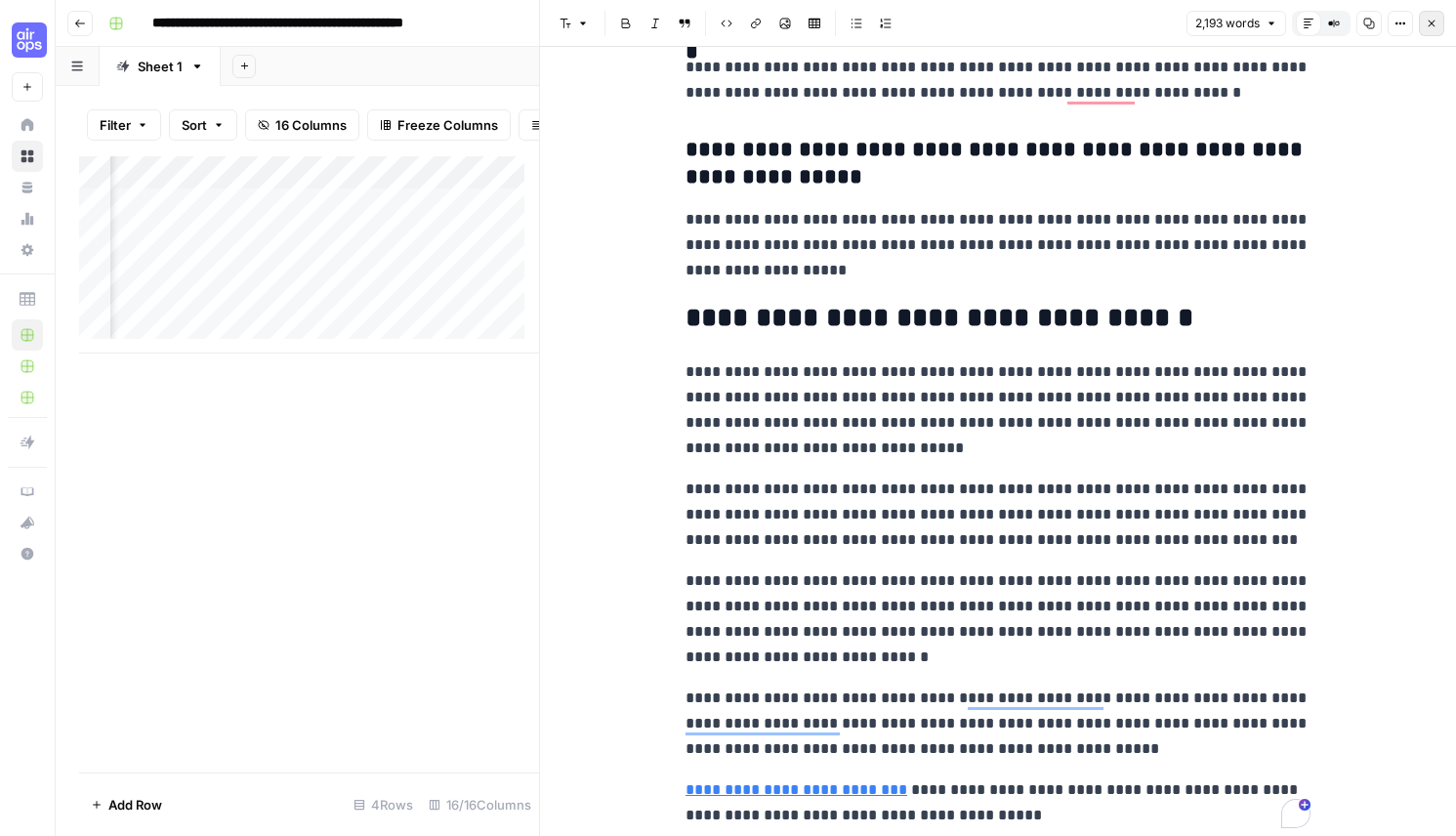 click 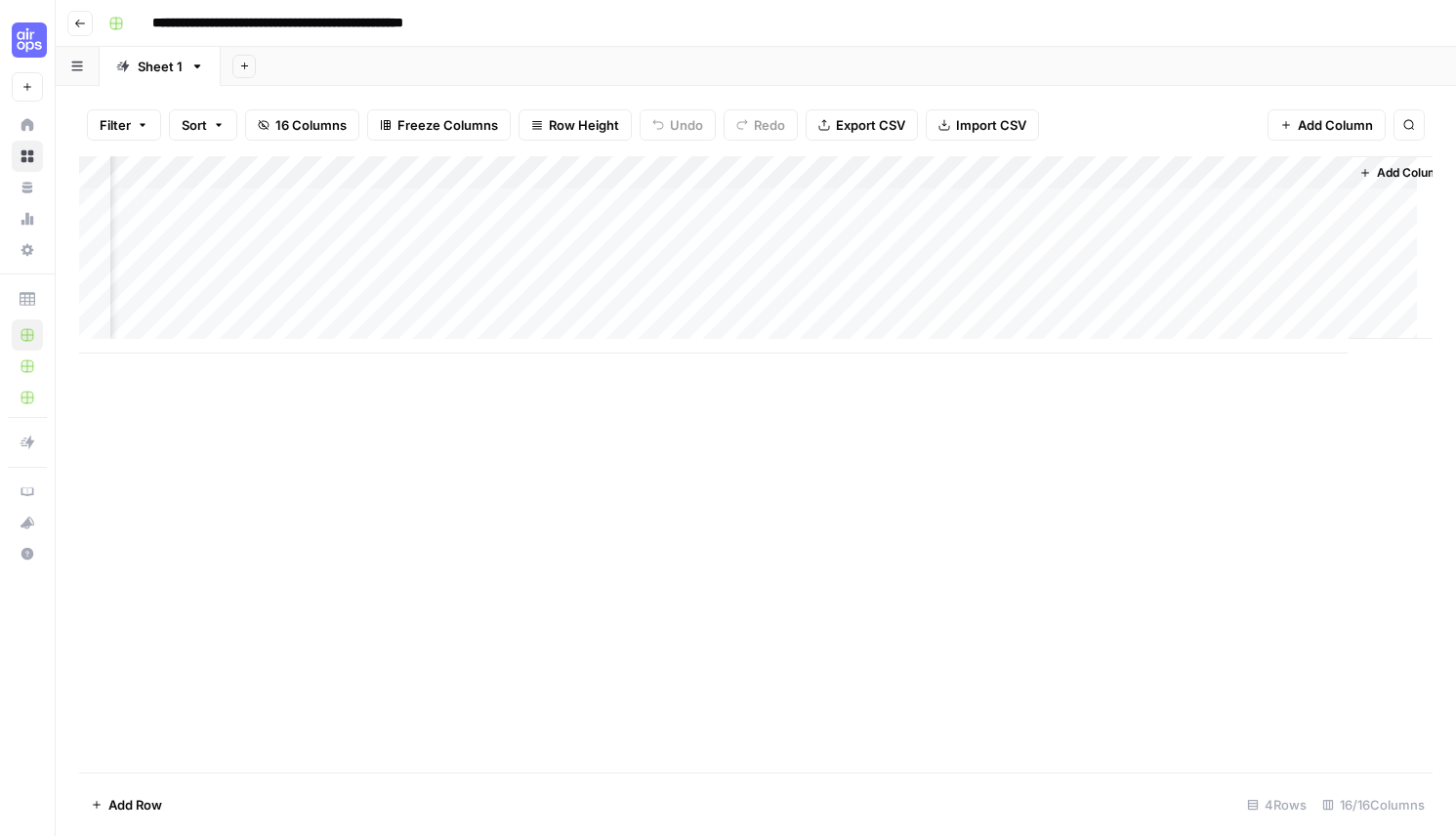 scroll, scrollTop: 0, scrollLeft: 1754, axis: horizontal 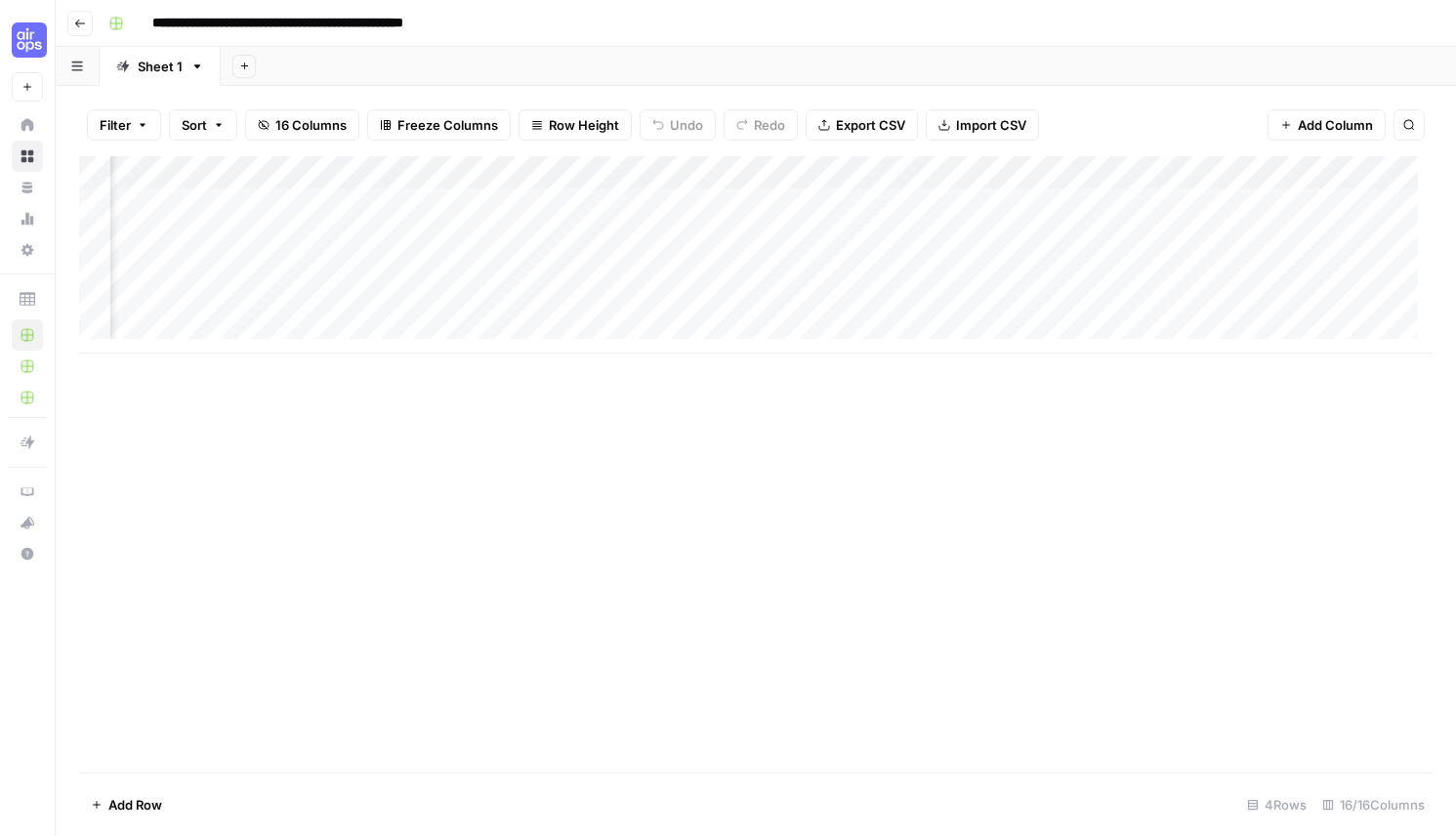 click on "Add Column" at bounding box center [756, 255] 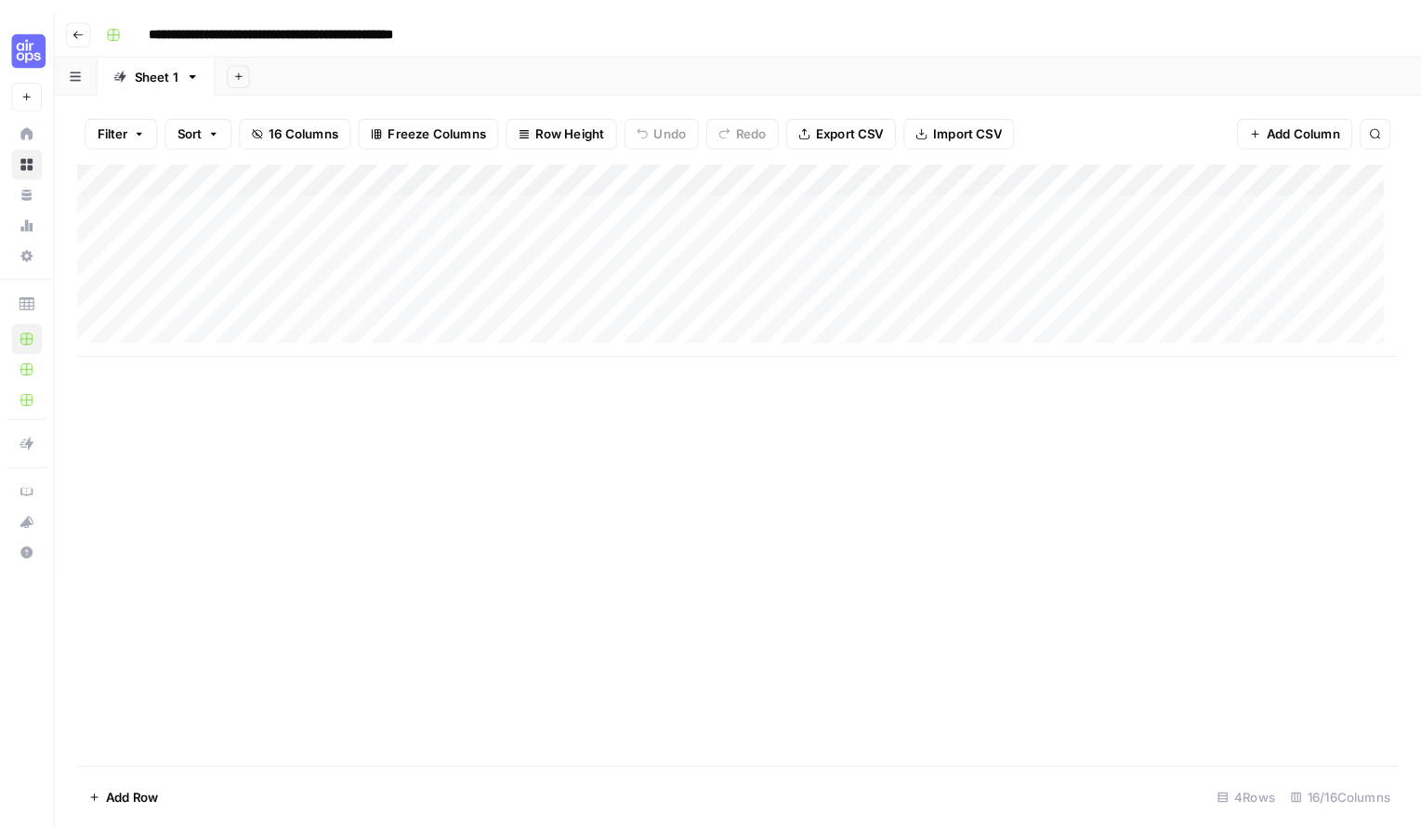 scroll, scrollTop: 0, scrollLeft: 0, axis: both 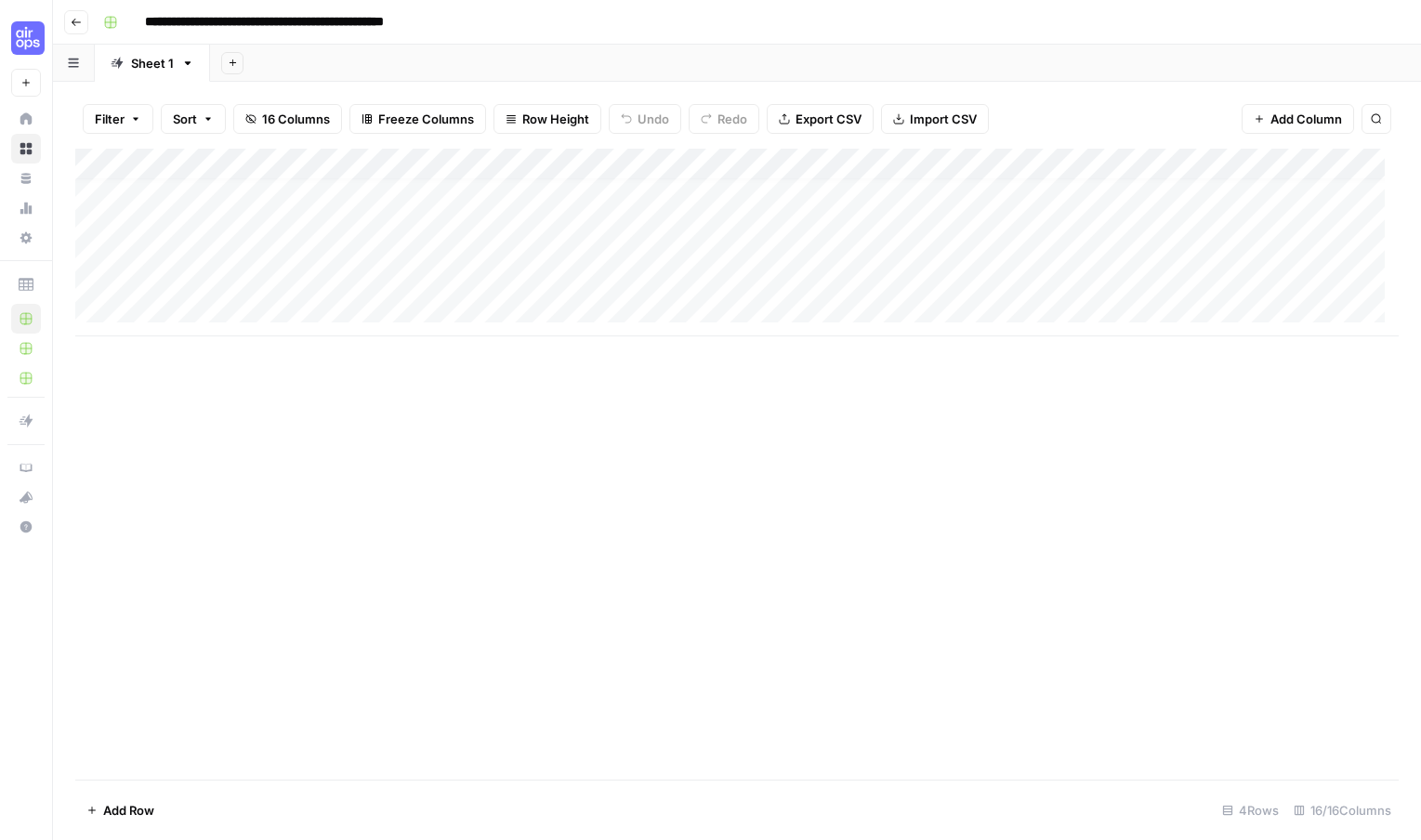 click on "Add Column" at bounding box center (737, 243) 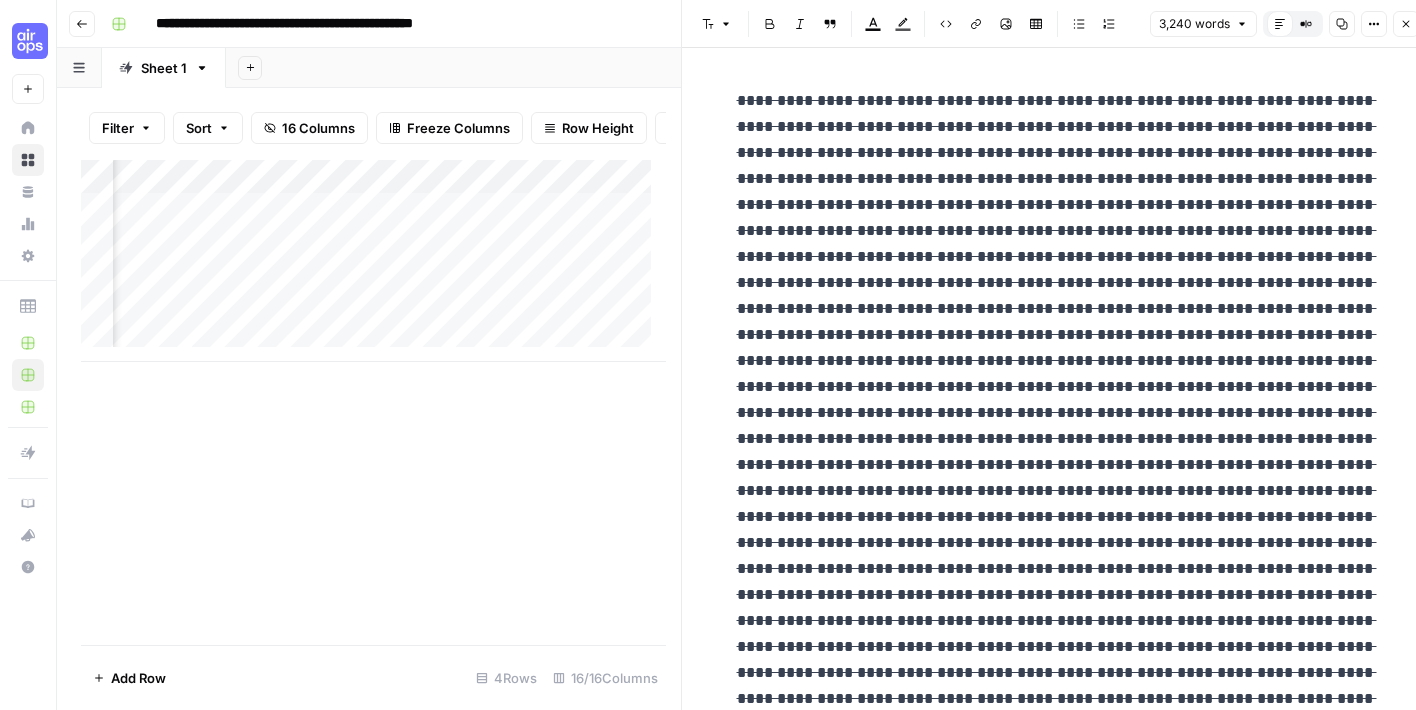 scroll, scrollTop: 0, scrollLeft: 0, axis: both 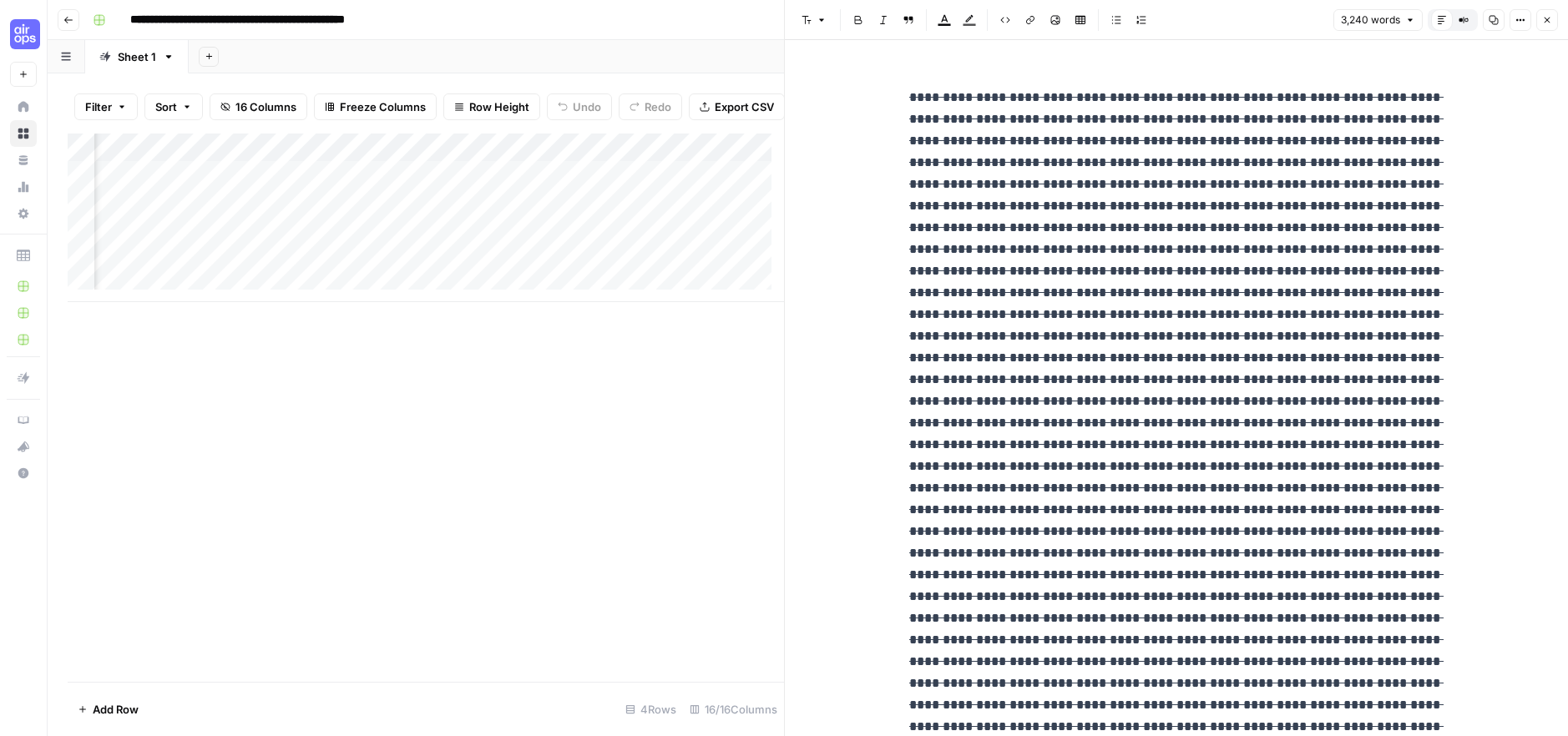 drag, startPoint x: 457, startPoint y: 318, endPoint x: 150, endPoint y: 325, distance: 307.0798 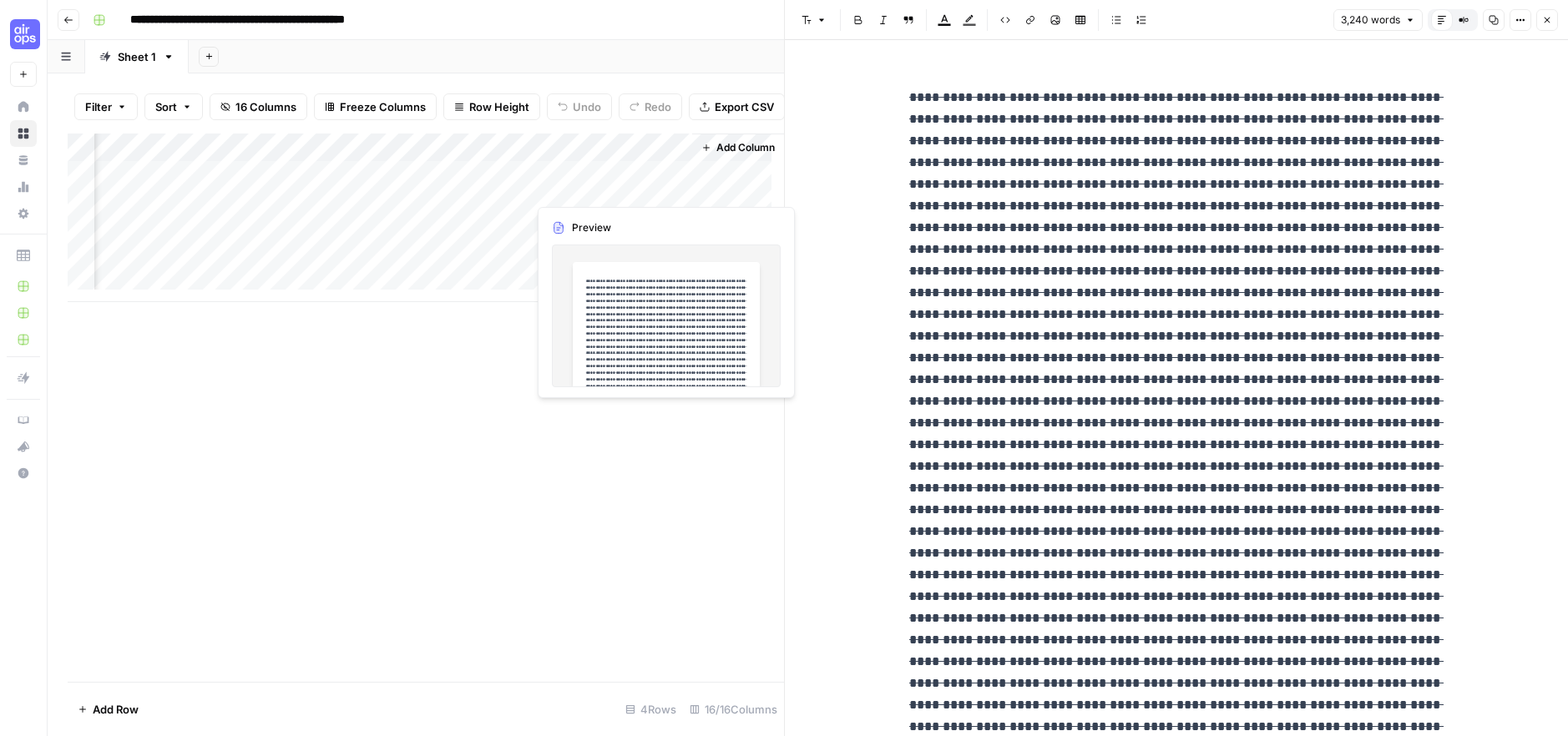 click on "Add Column" at bounding box center (426, 218) 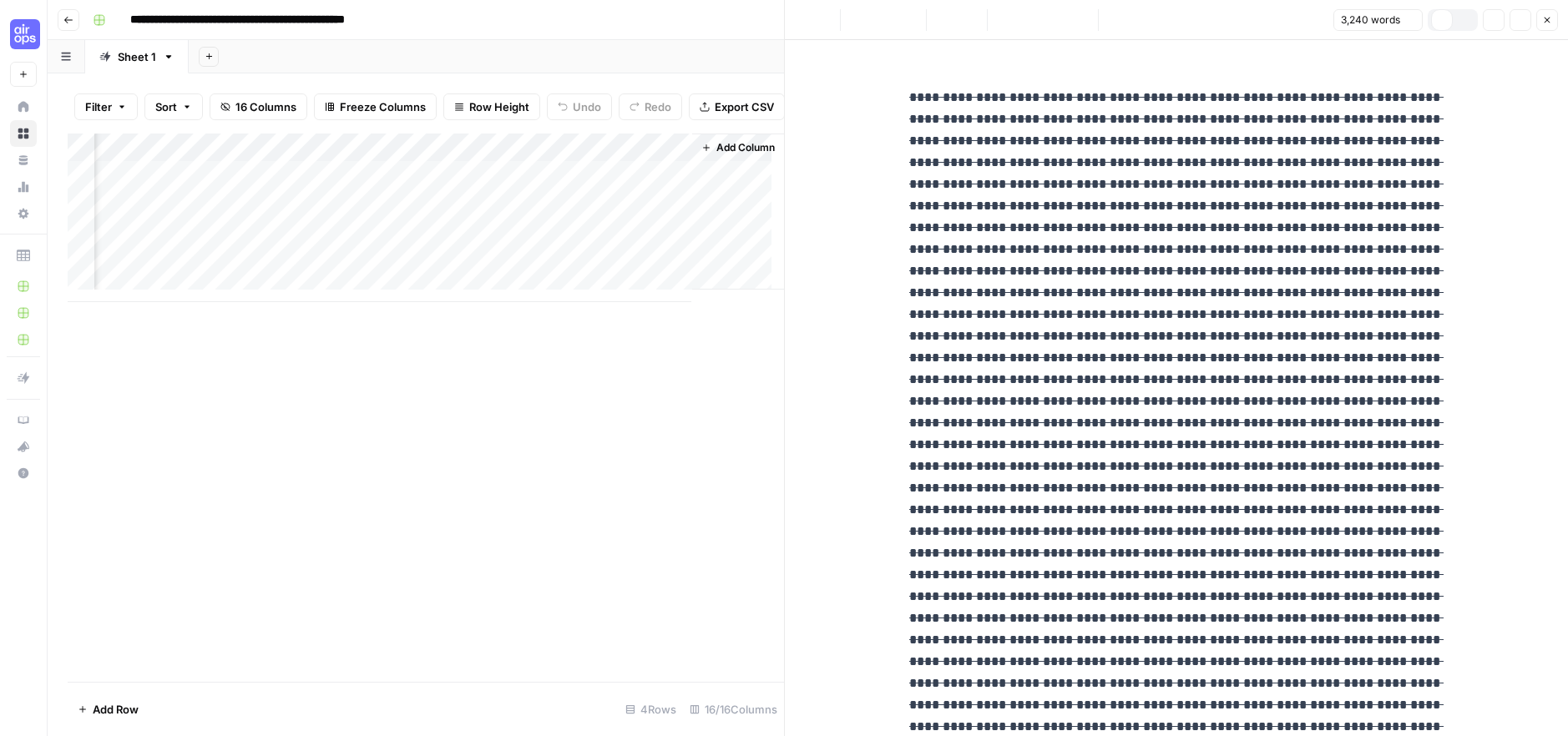 click at bounding box center (603, 187) 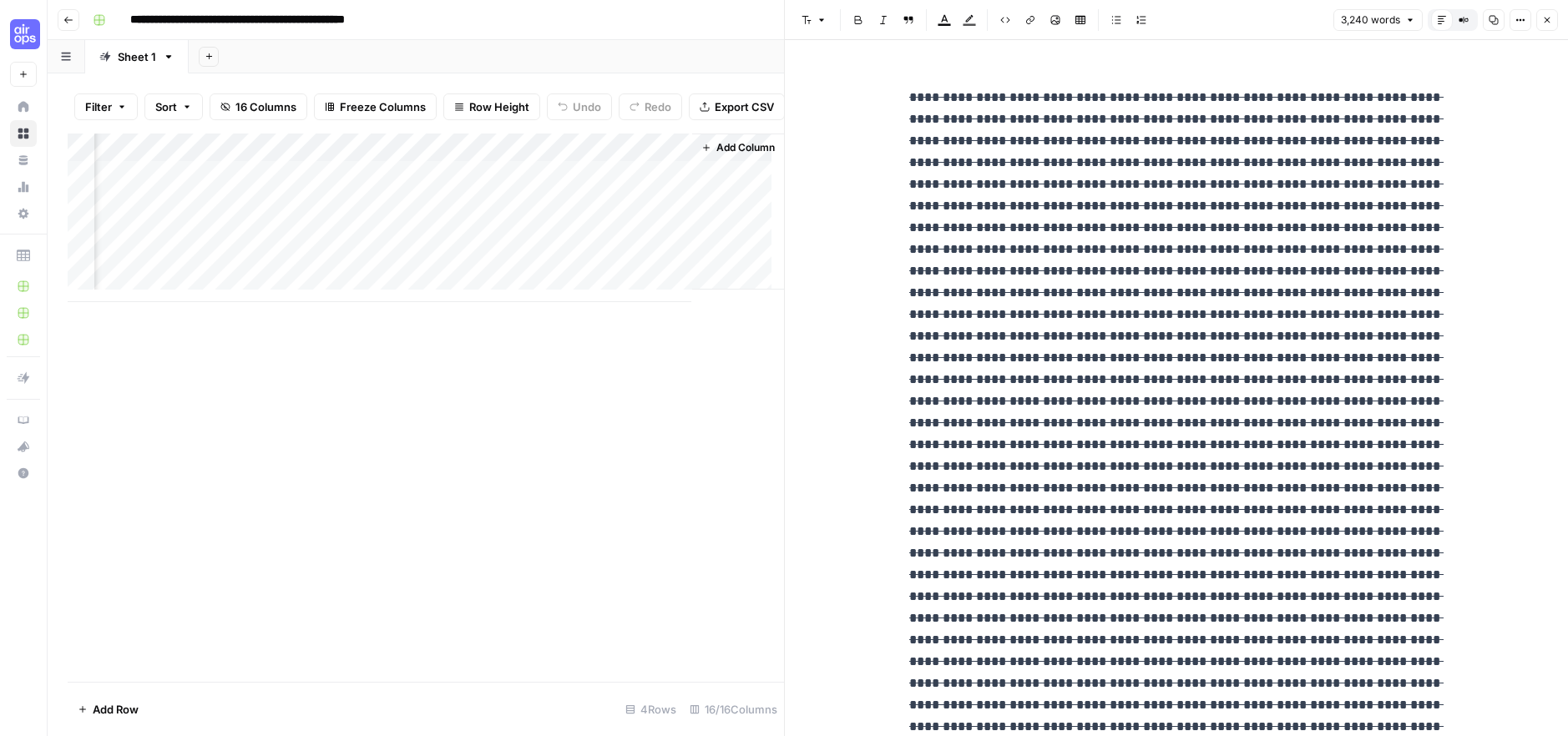 click on "Add Column" at bounding box center [426, 218] 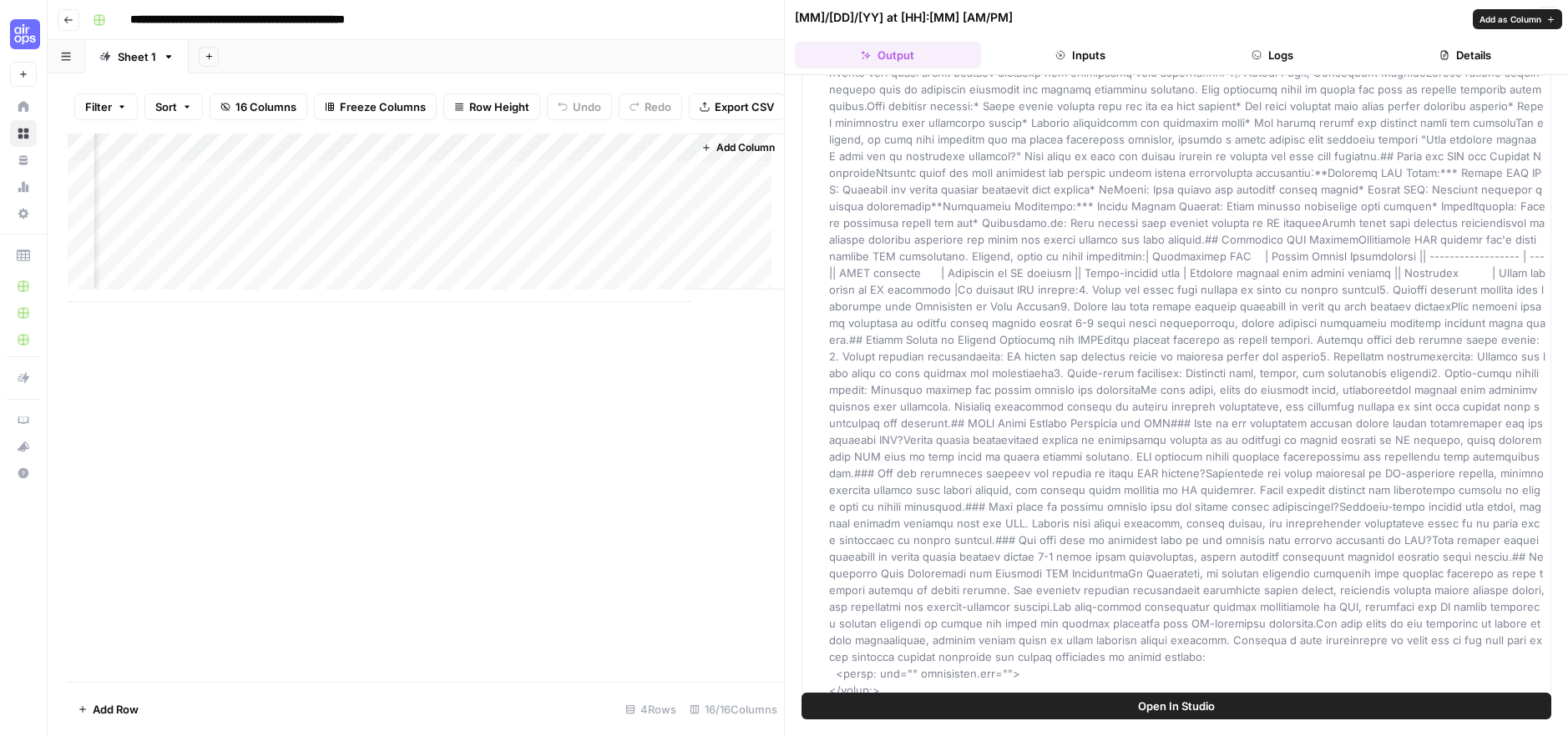 scroll, scrollTop: 2497, scrollLeft: 0, axis: vertical 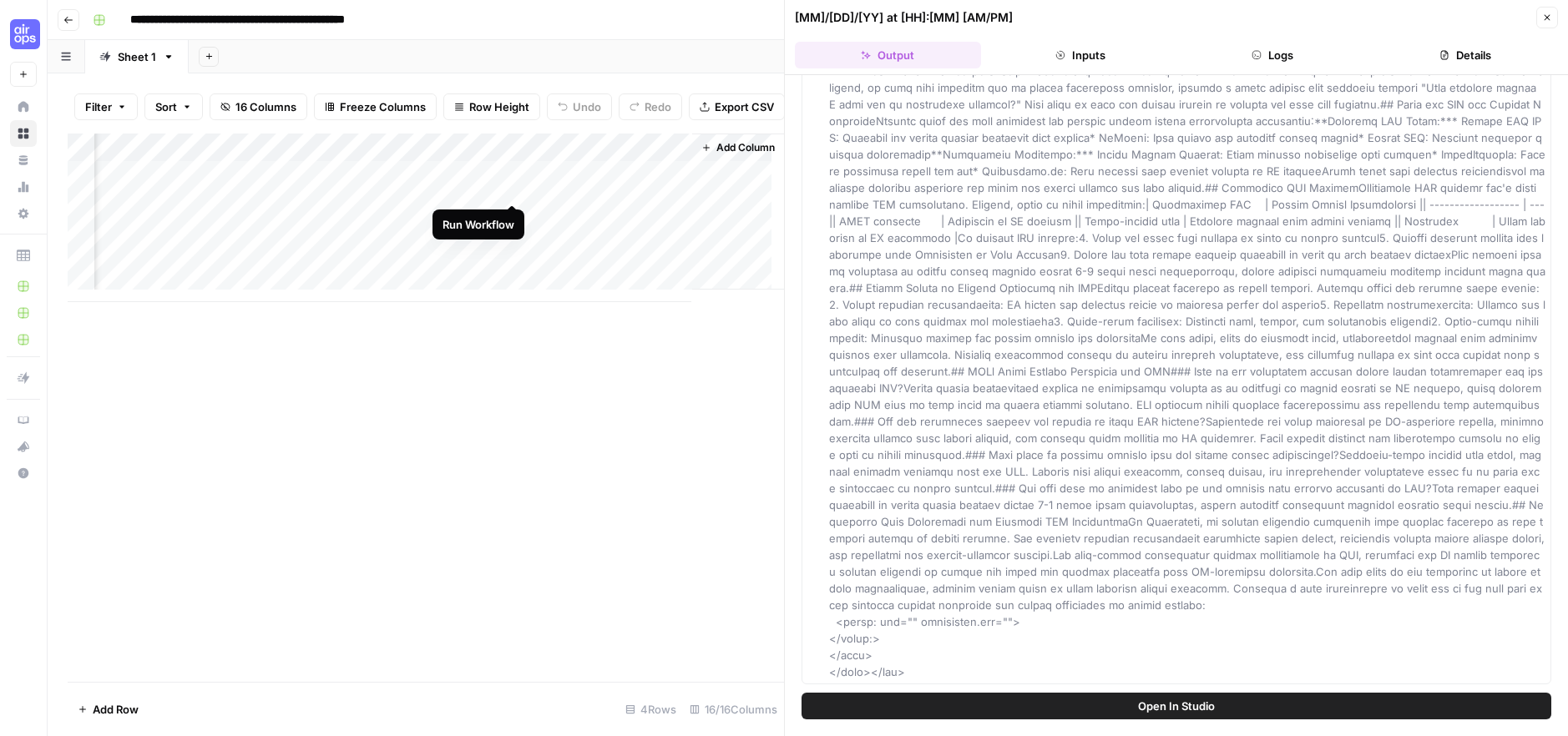 click on "Add Column" at bounding box center [426, 218] 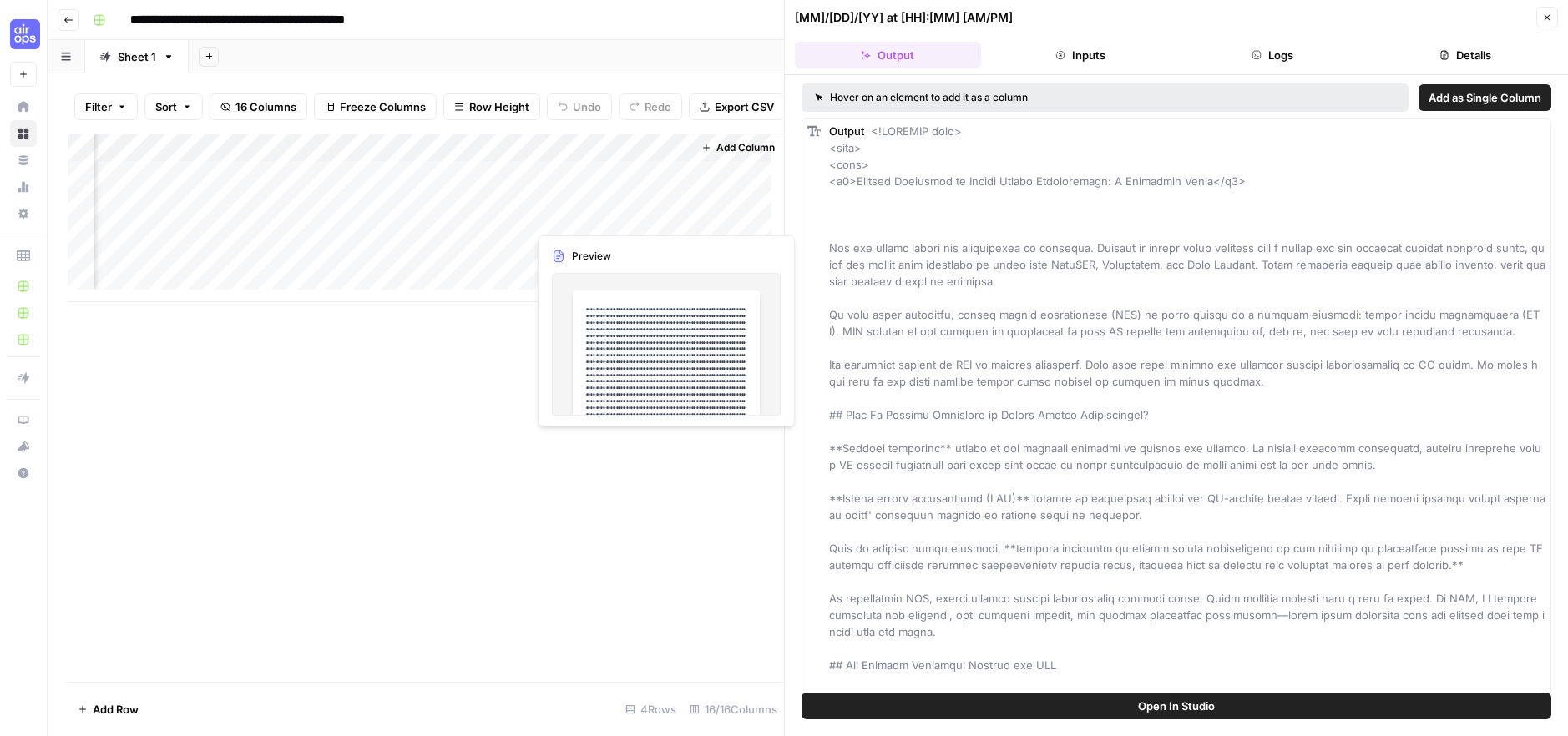 click on "Add Column" at bounding box center (426, 218) 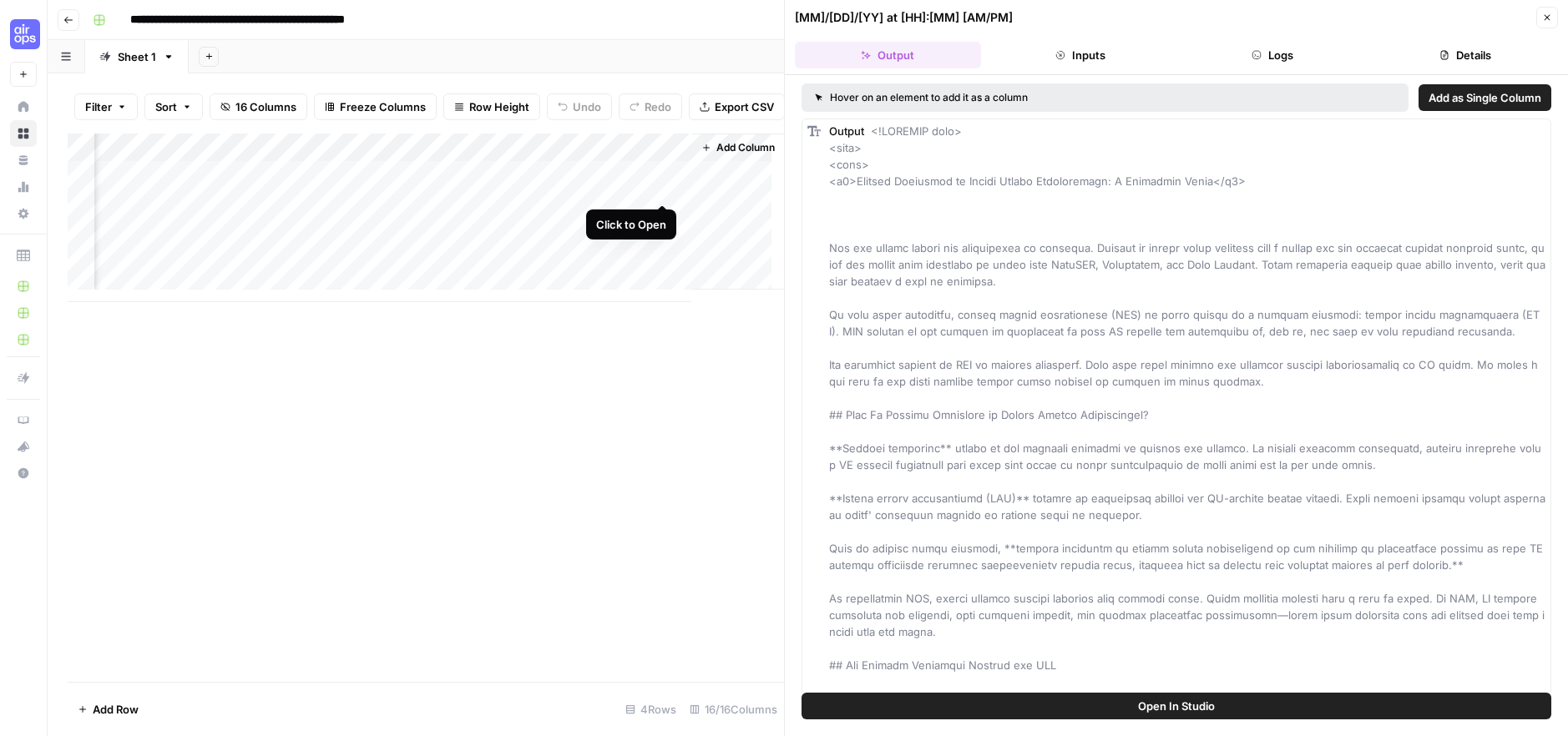 click on "Add Column" at bounding box center [426, 218] 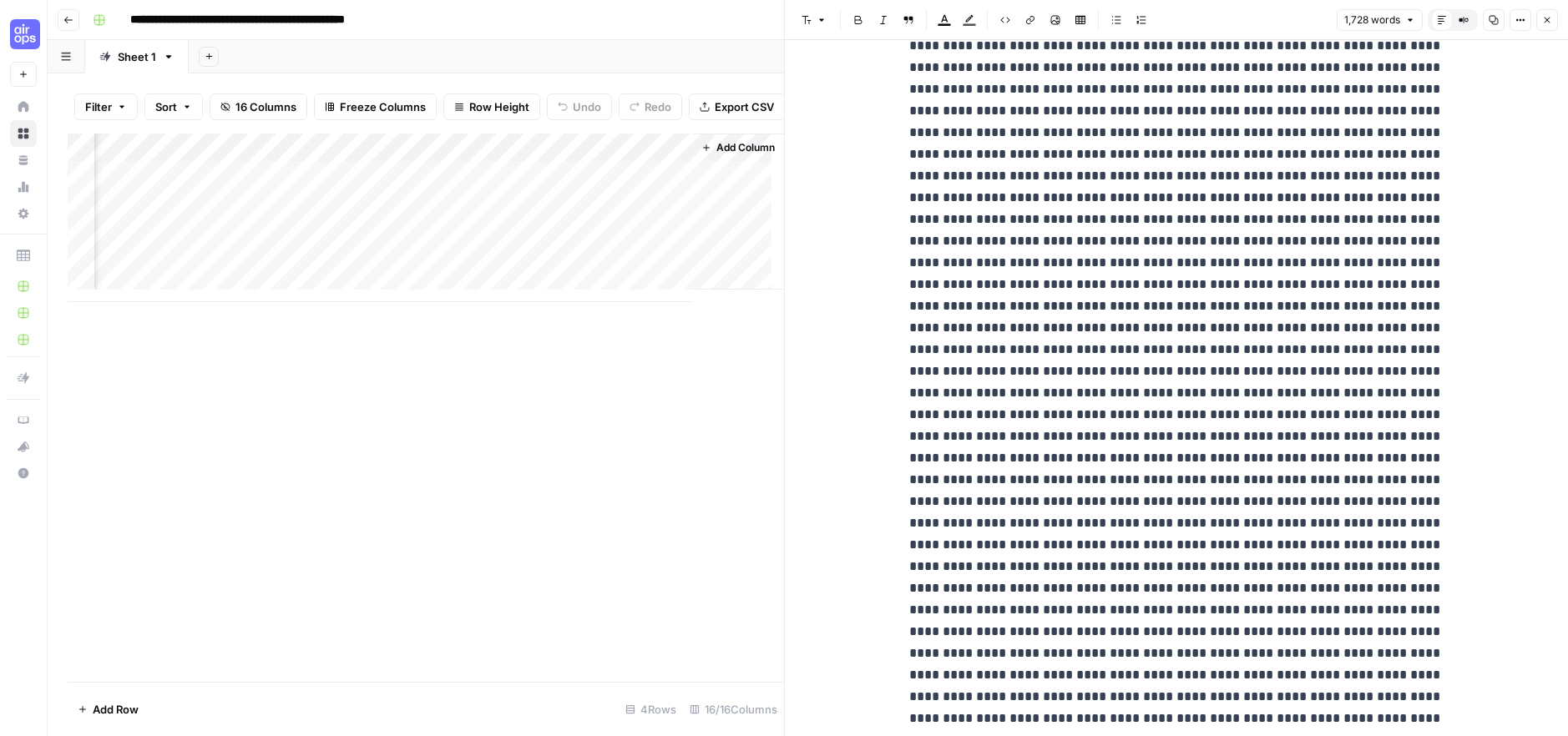 scroll, scrollTop: 2507, scrollLeft: 0, axis: vertical 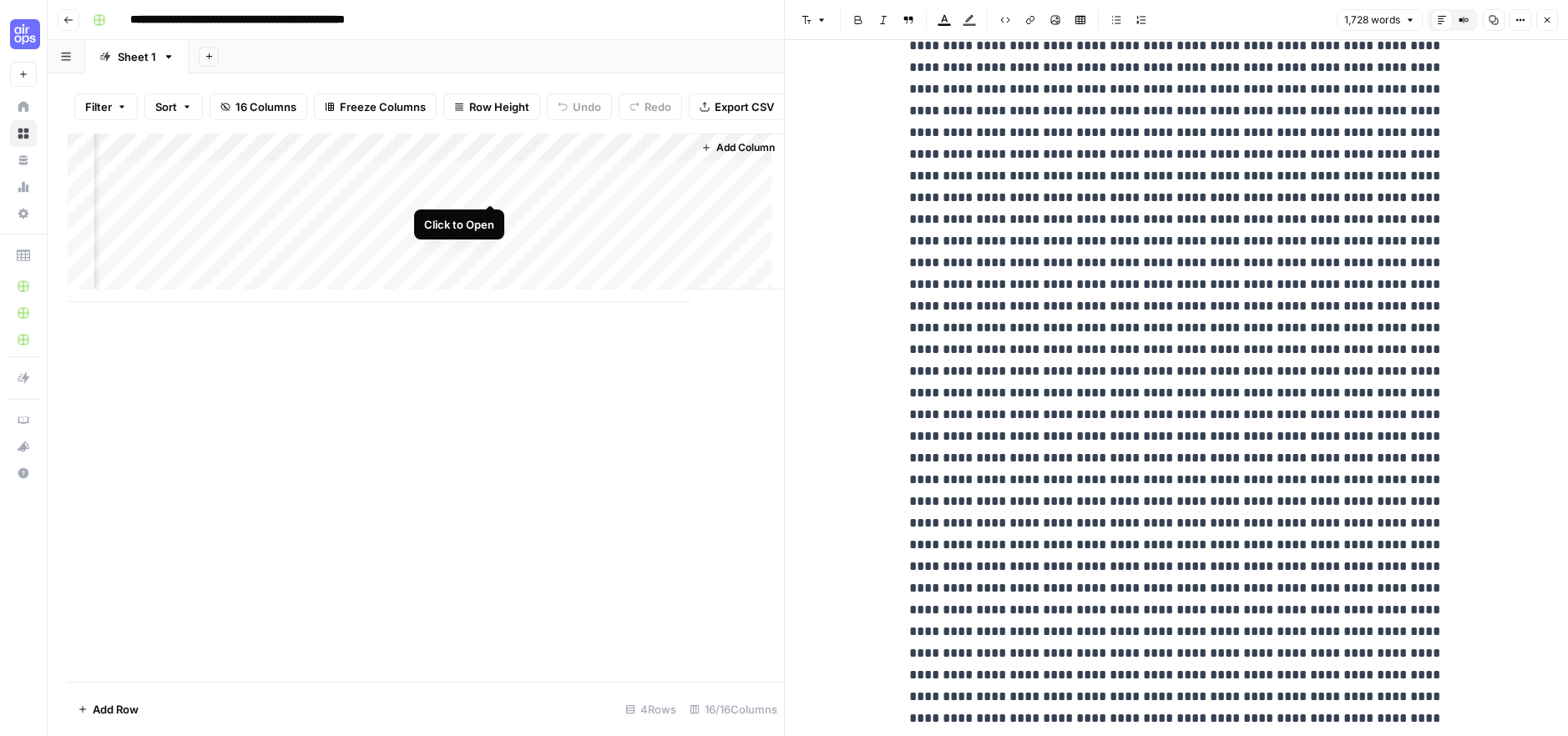 click on "Add Column" at bounding box center [426, 218] 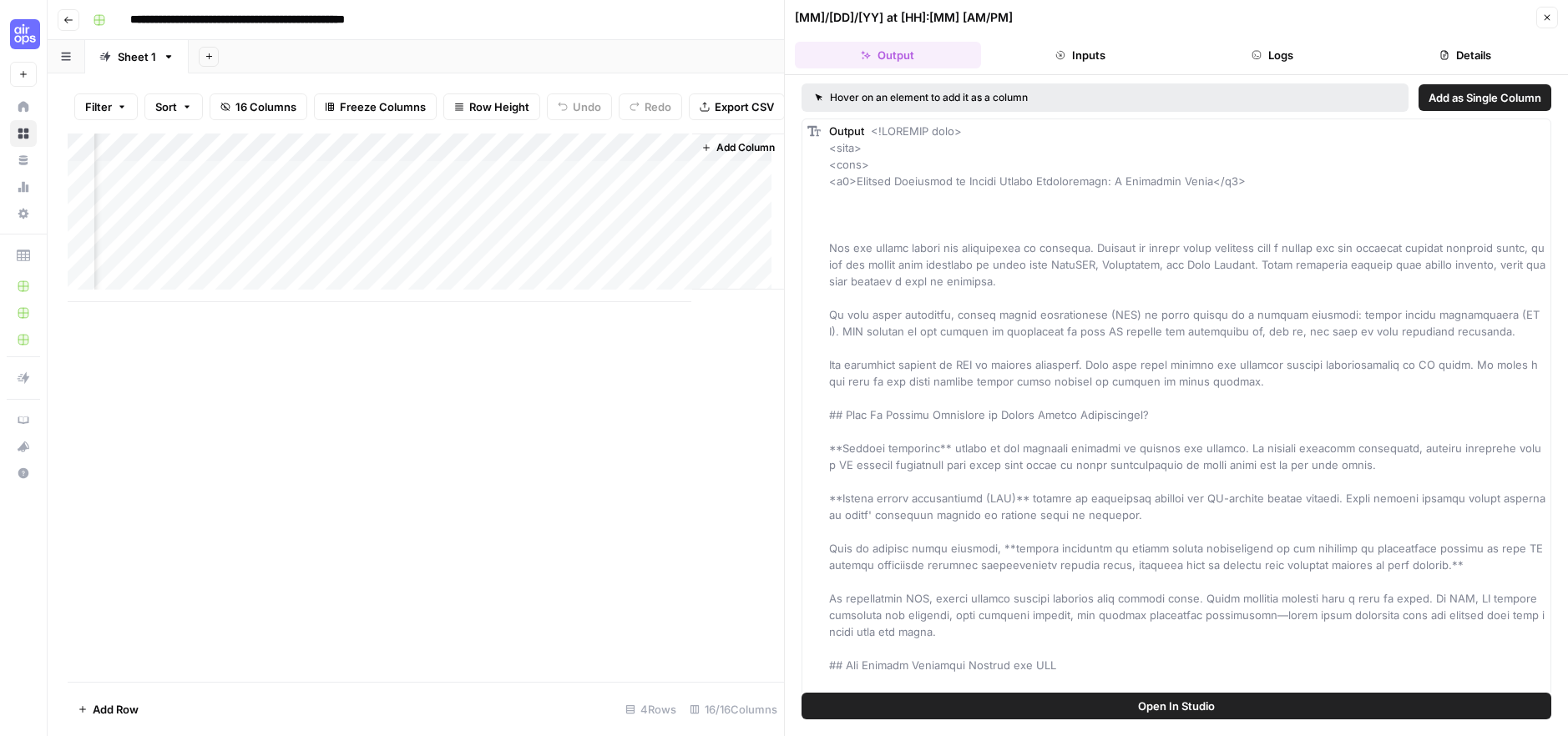 click at bounding box center [1189, 2067] 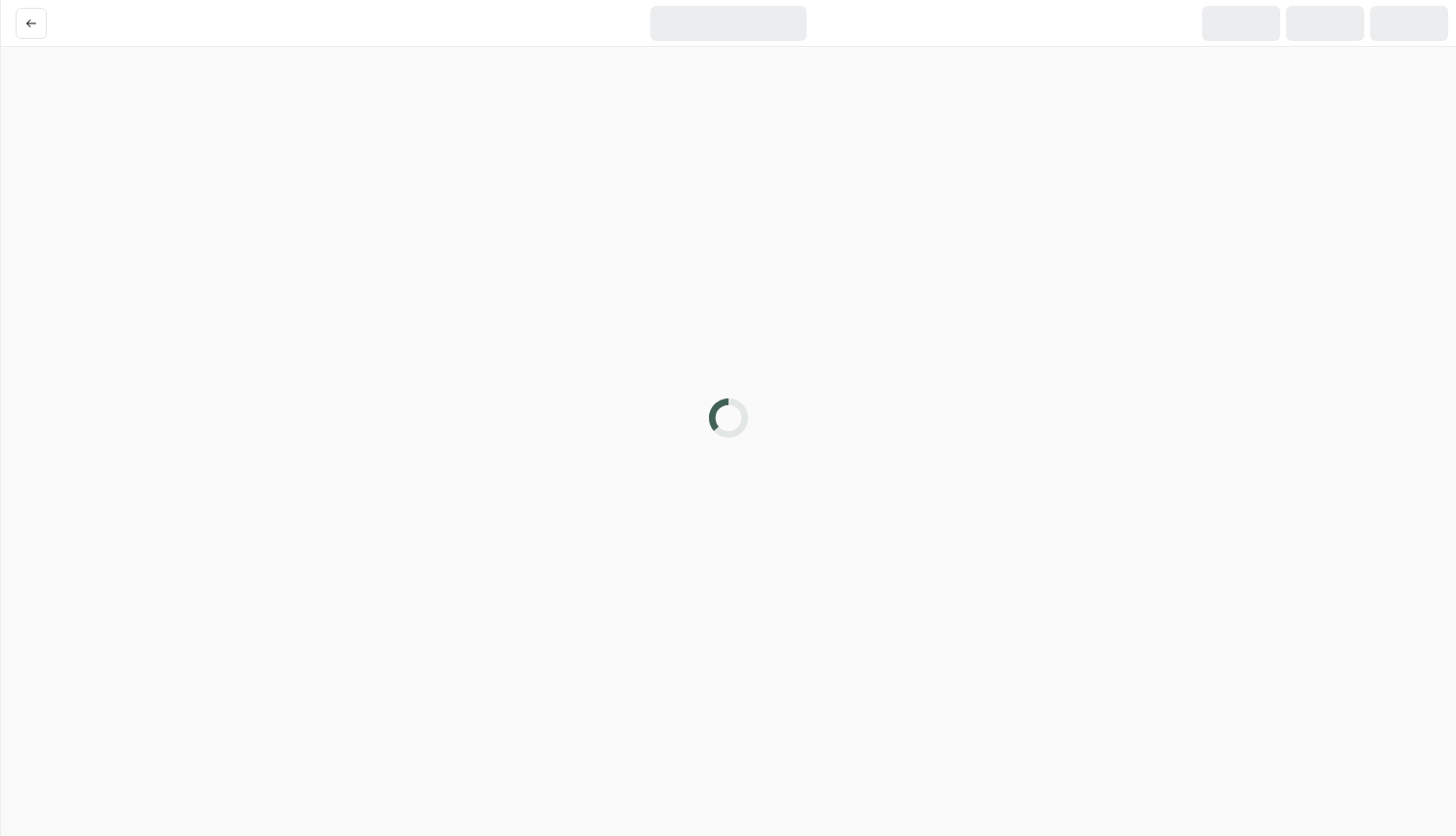 scroll, scrollTop: 0, scrollLeft: 0, axis: both 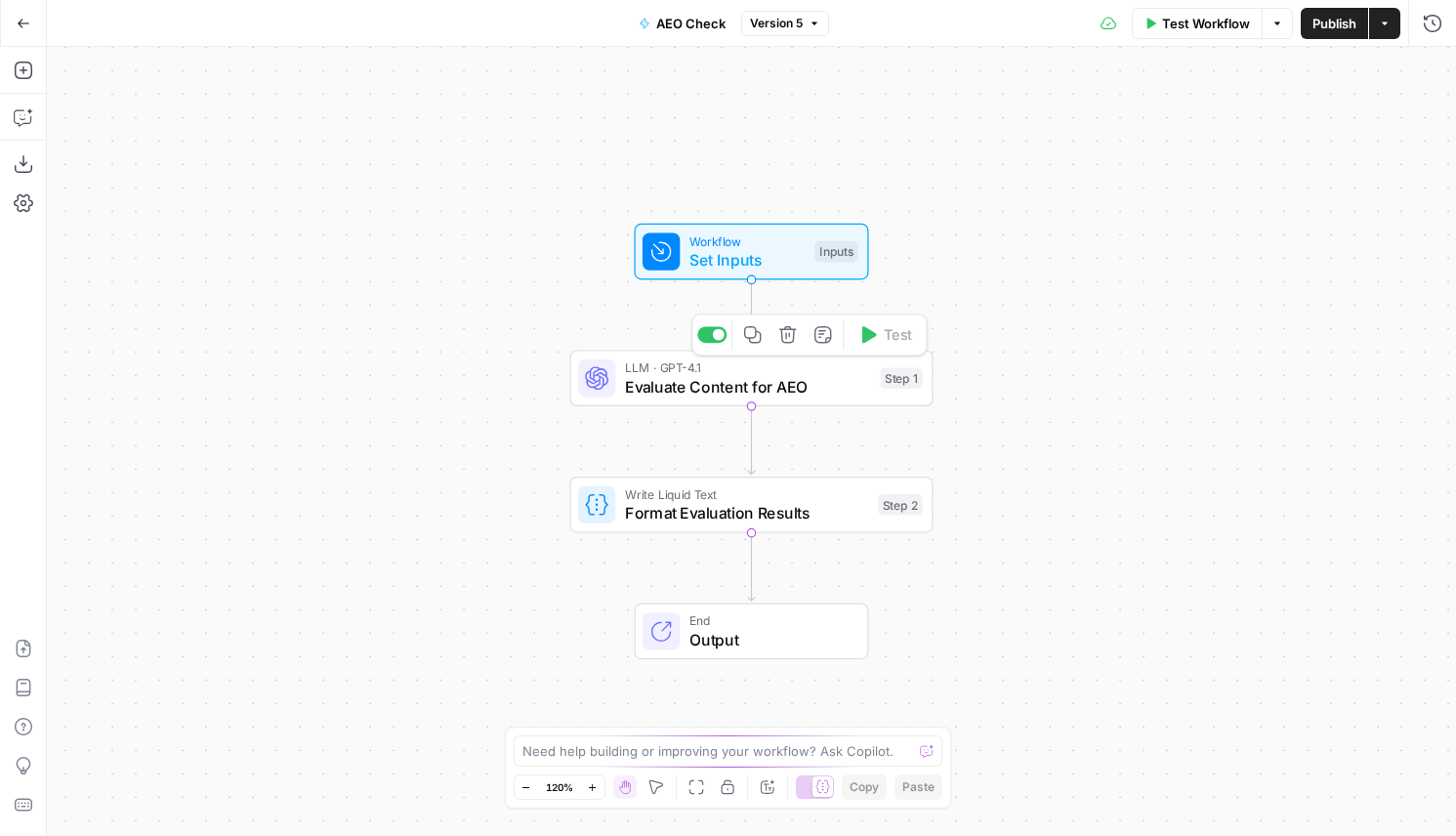 click on "Evaluate Content for AEO" at bounding box center [748, 387] 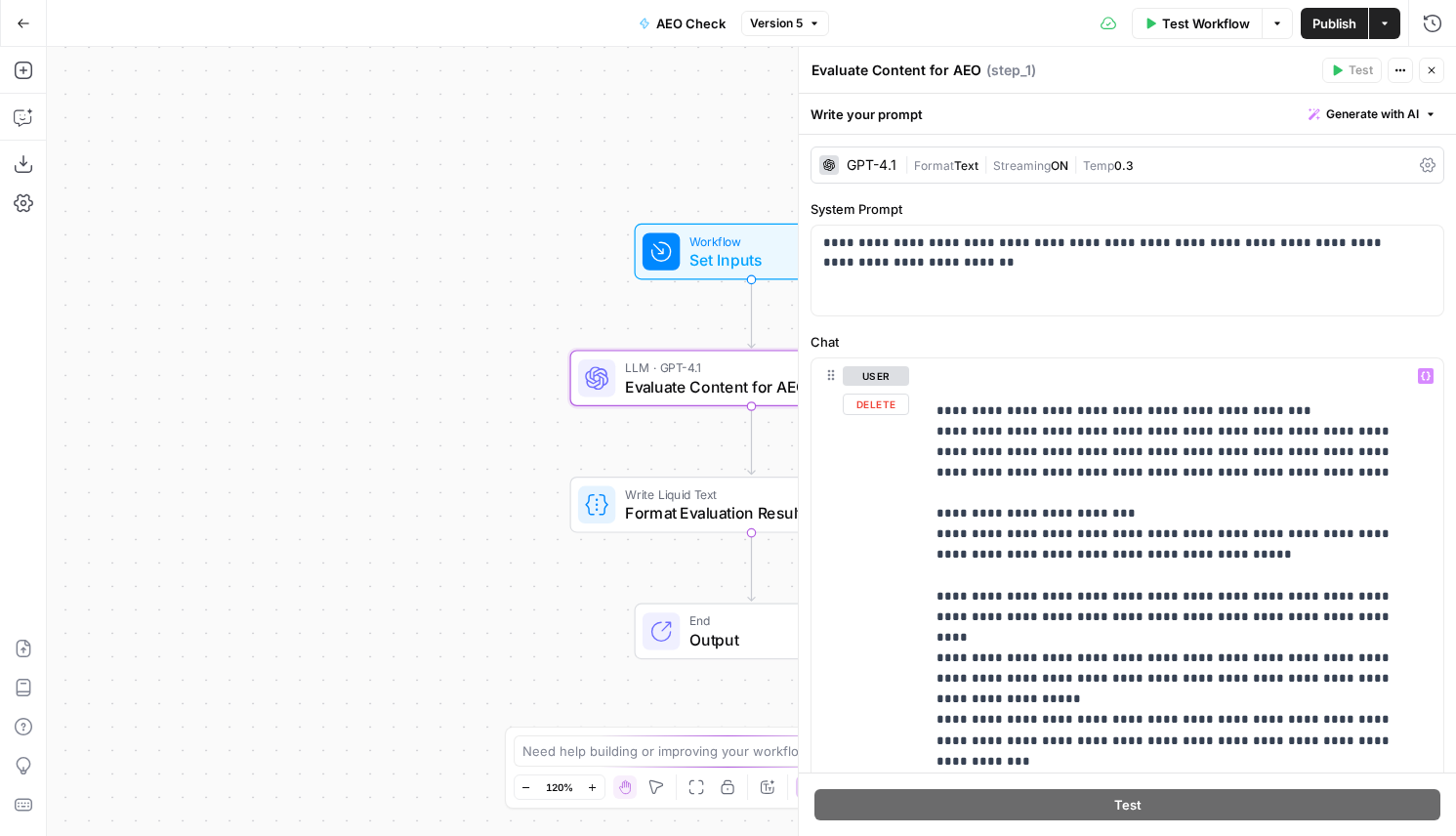 scroll, scrollTop: 225, scrollLeft: 0, axis: vertical 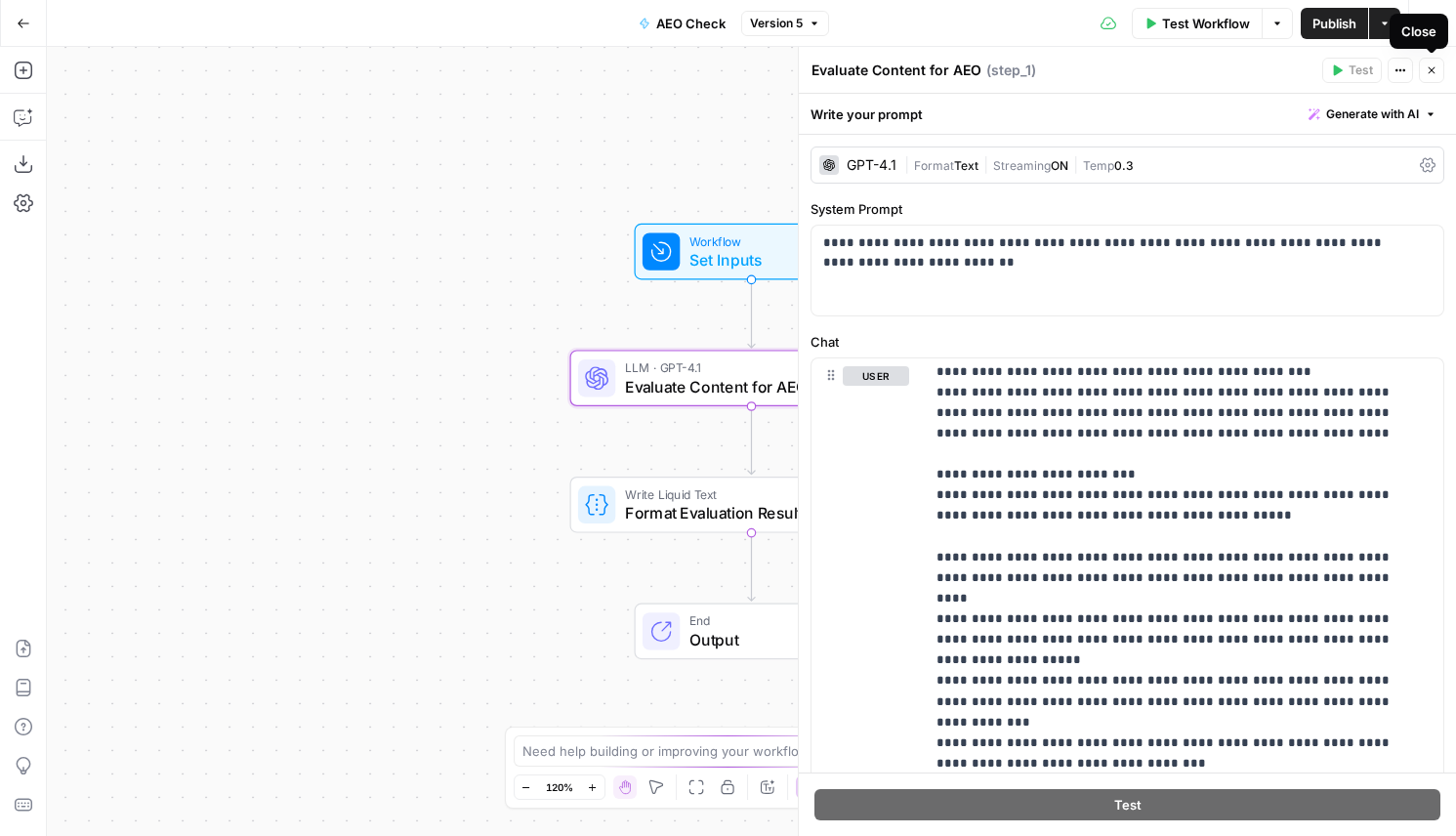 click on "Close" at bounding box center (1432, 70) 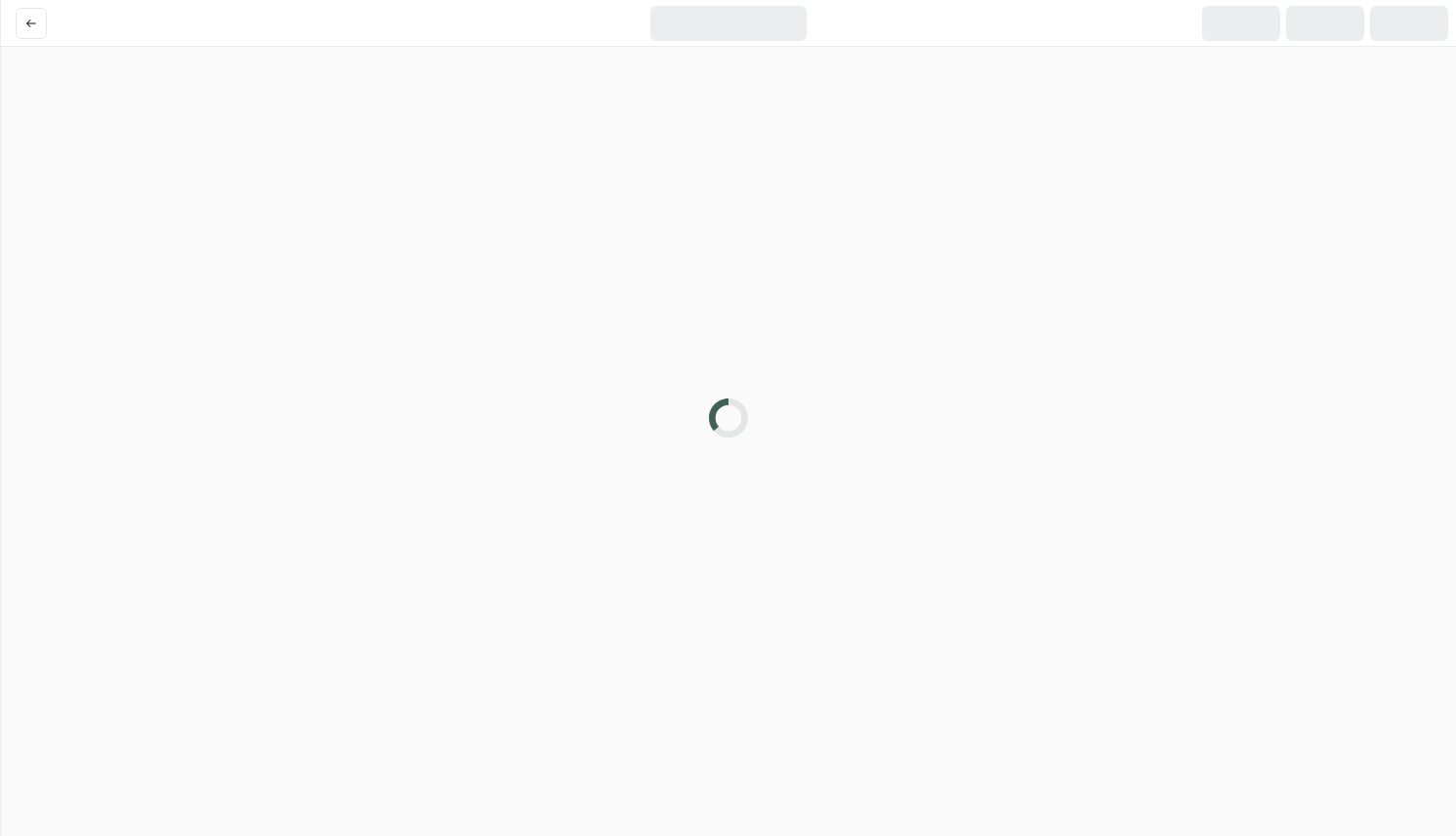 scroll, scrollTop: 0, scrollLeft: 0, axis: both 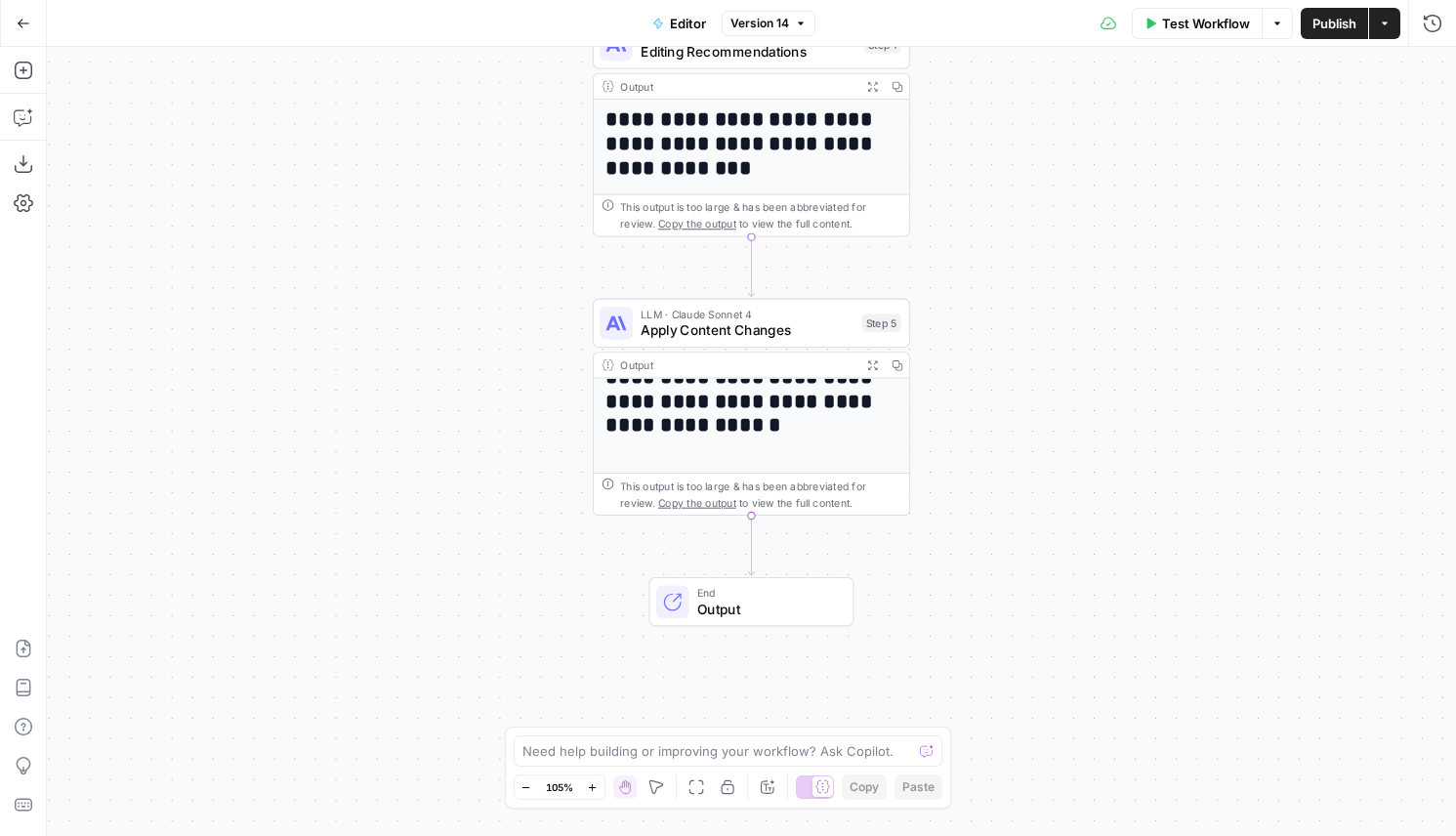 drag, startPoint x: 898, startPoint y: 367, endPoint x: 862, endPoint y: 423, distance: 66.57327 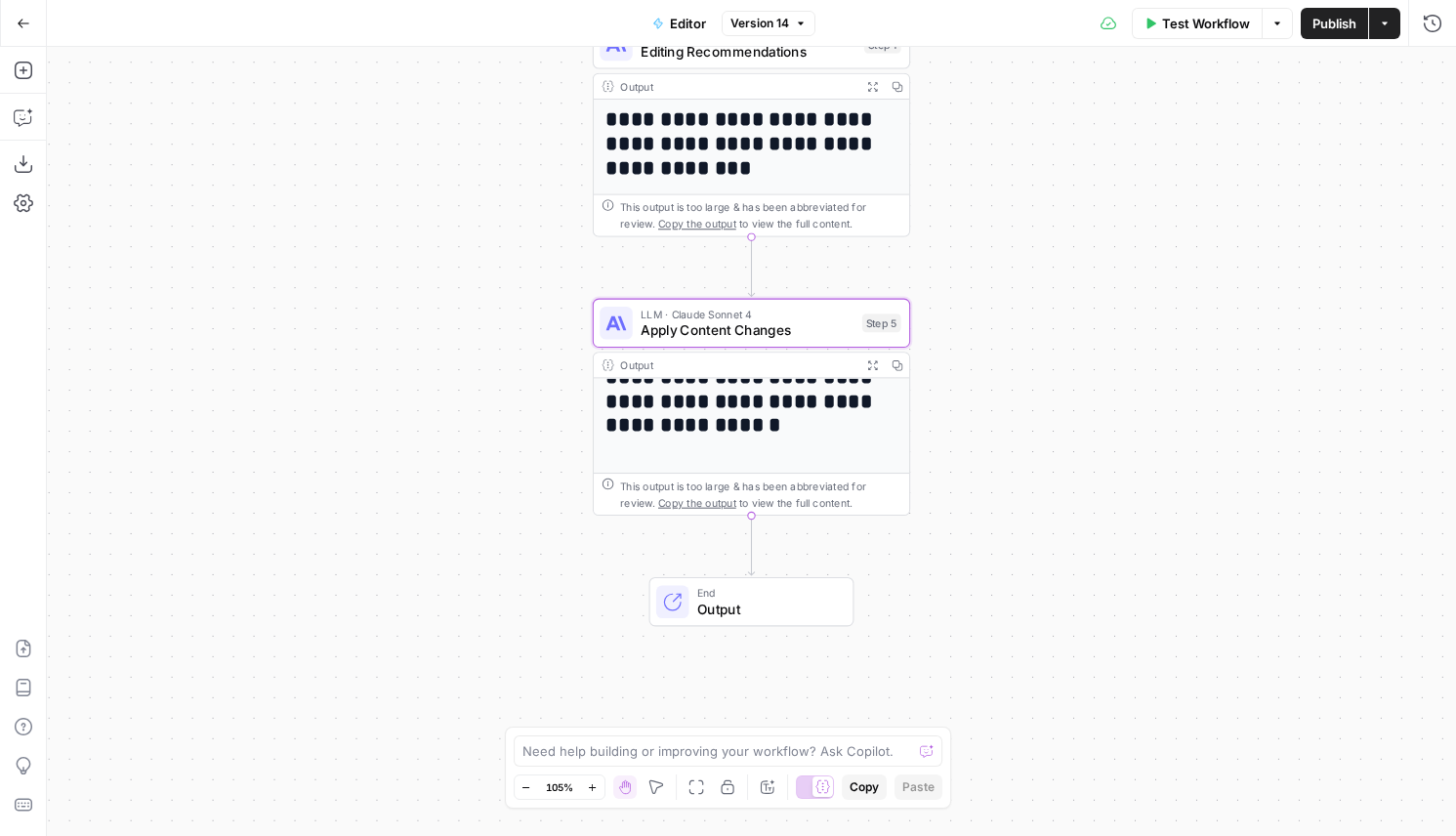 click on "**********" at bounding box center (743, 413) 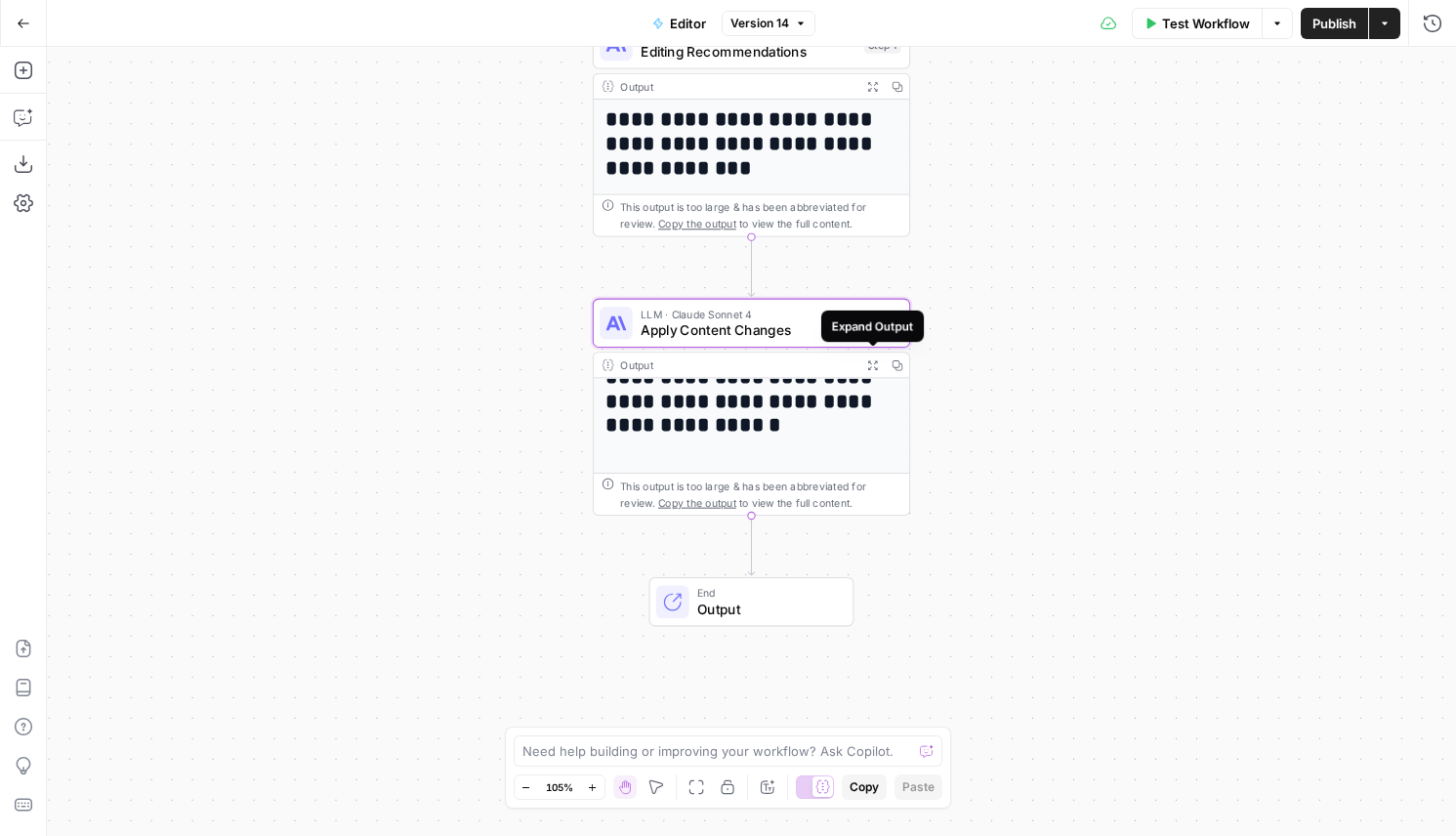 click 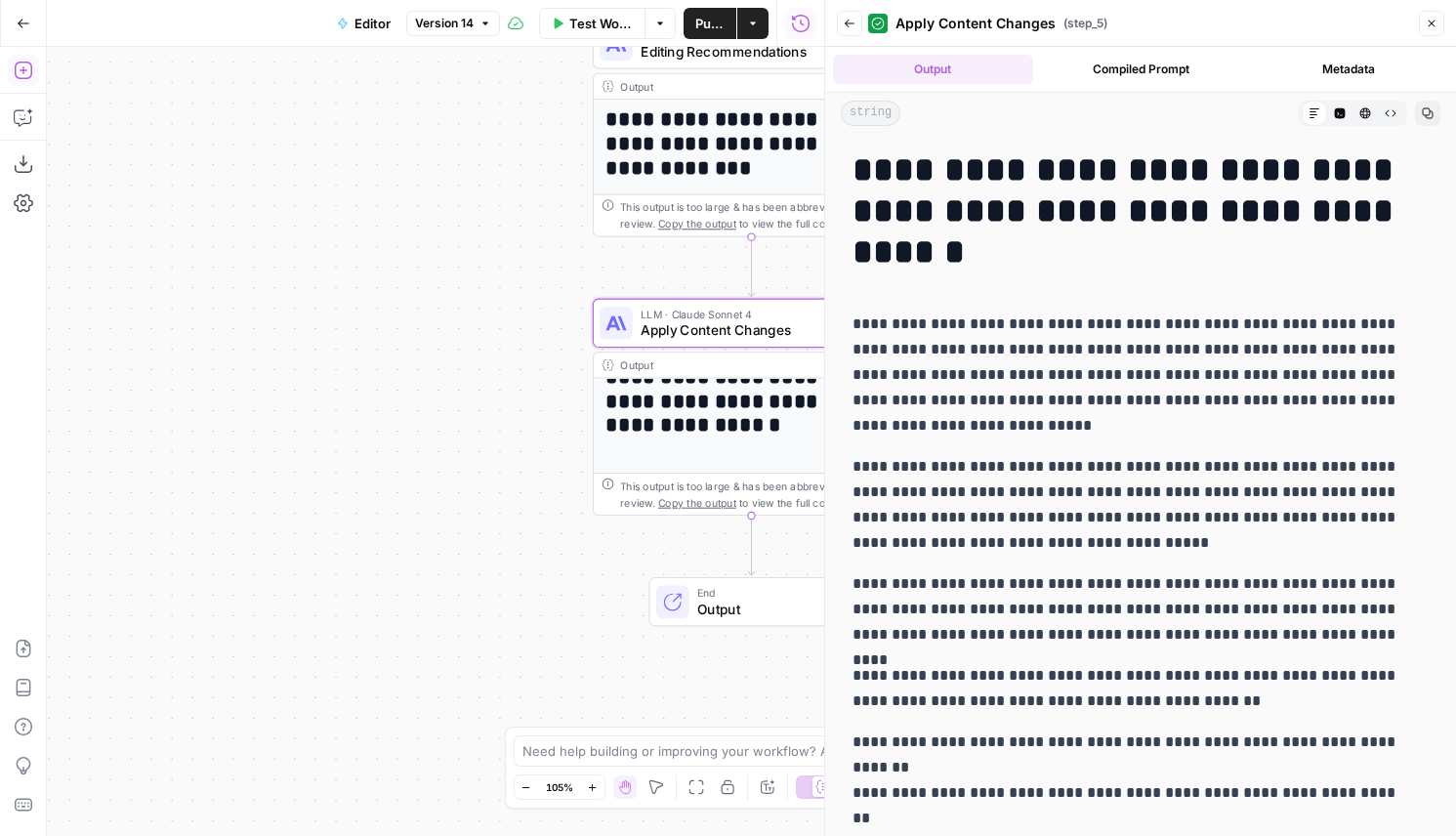 click 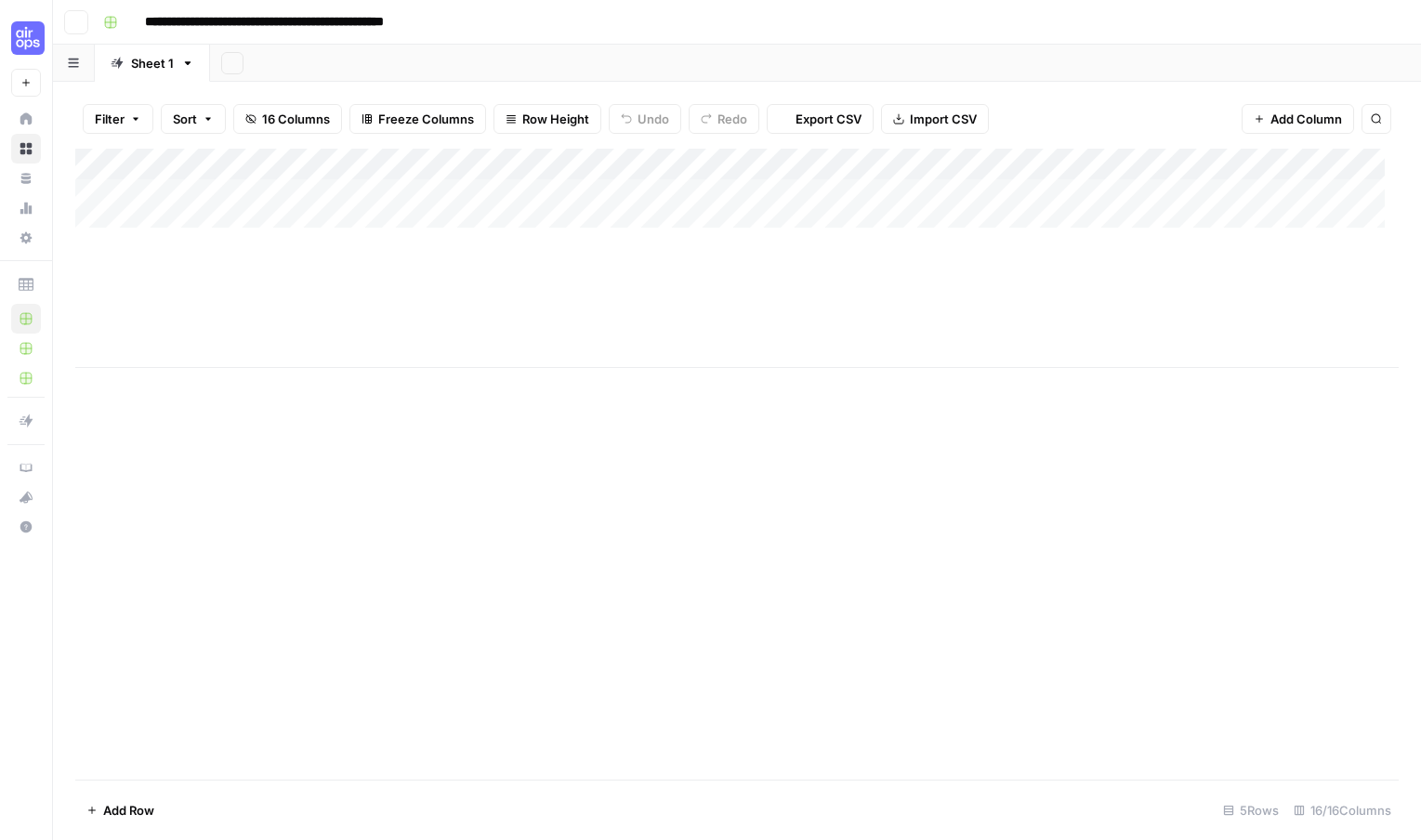 scroll, scrollTop: 0, scrollLeft: 0, axis: both 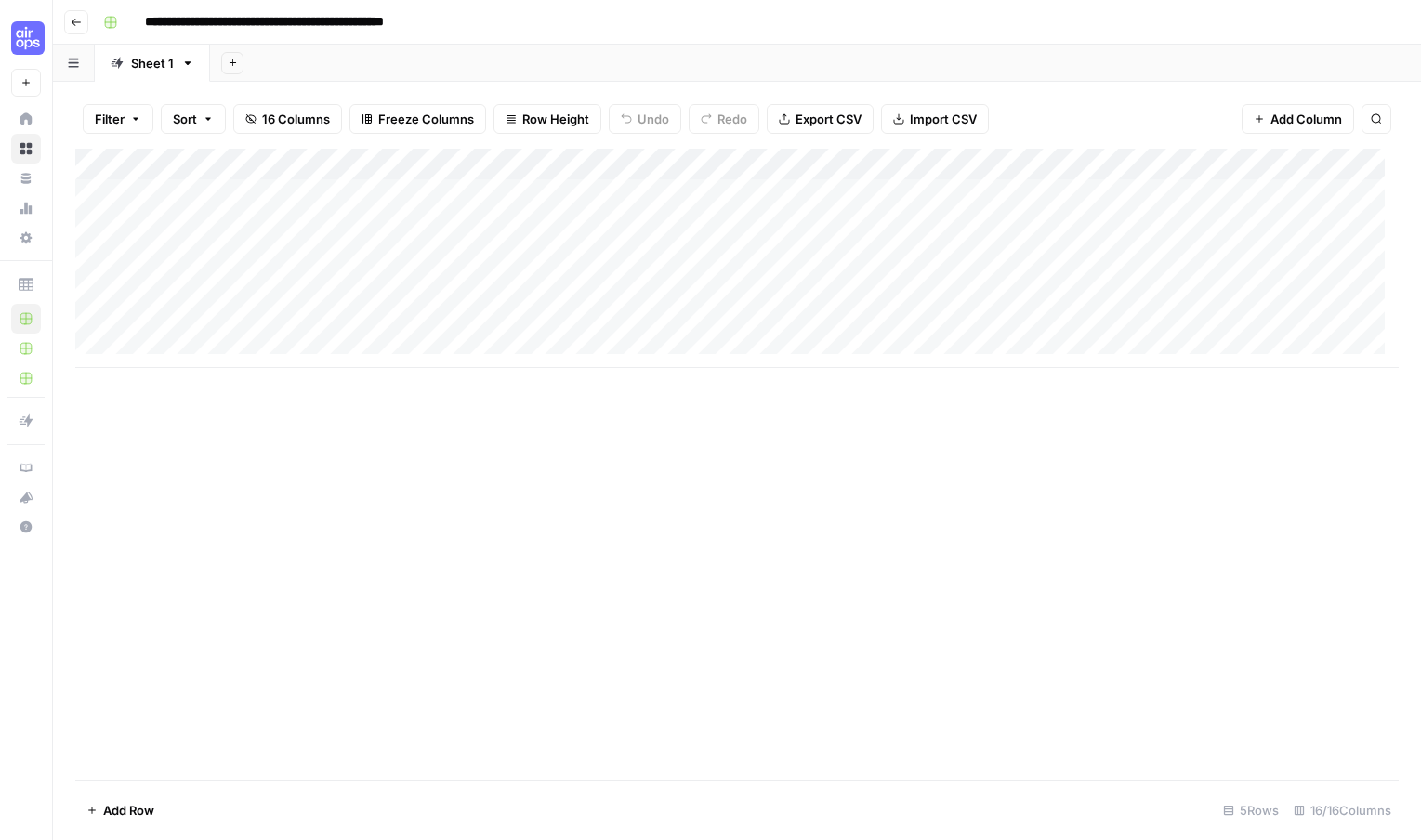click on "Add Column" at bounding box center (737, 258) 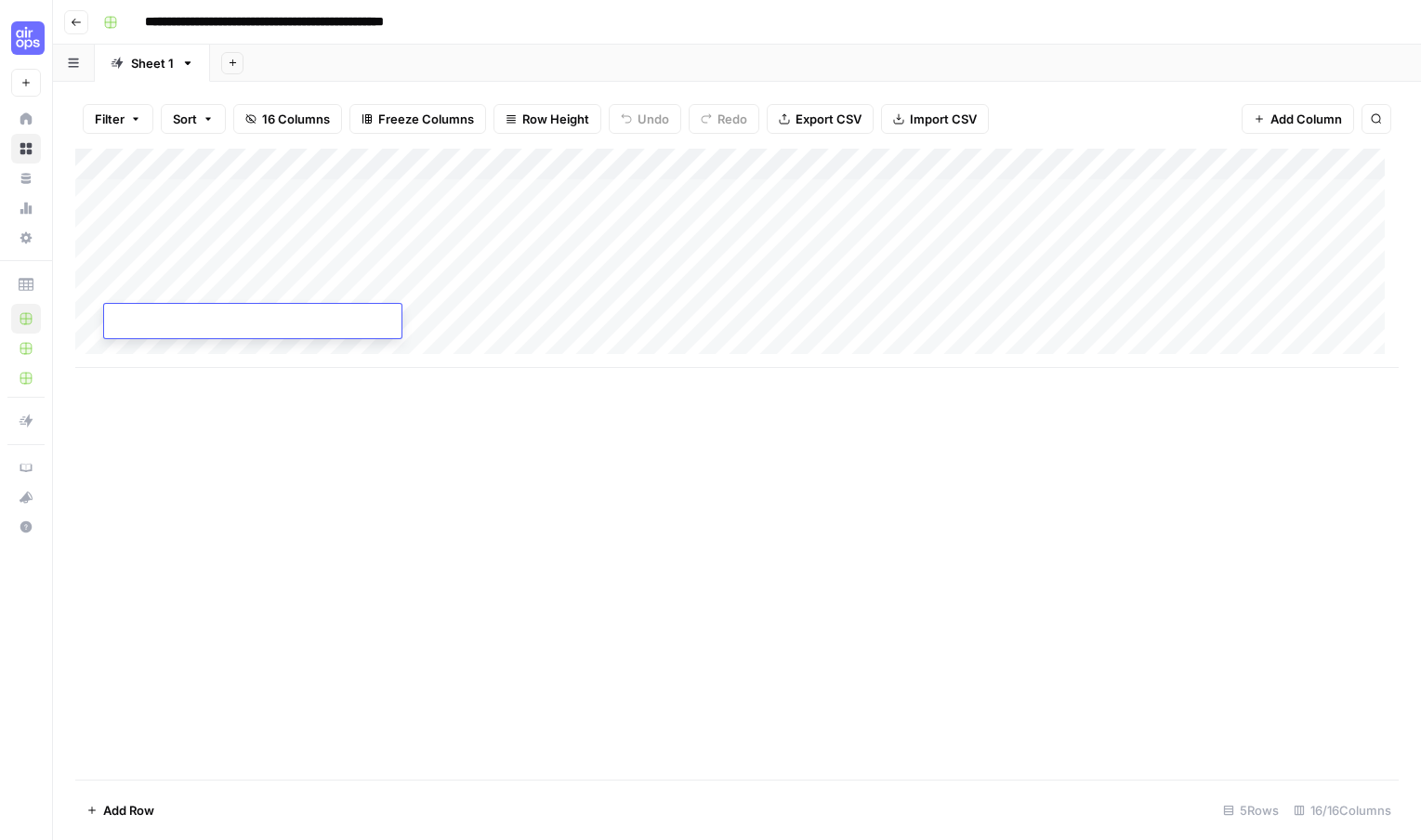 click at bounding box center (253, 322) 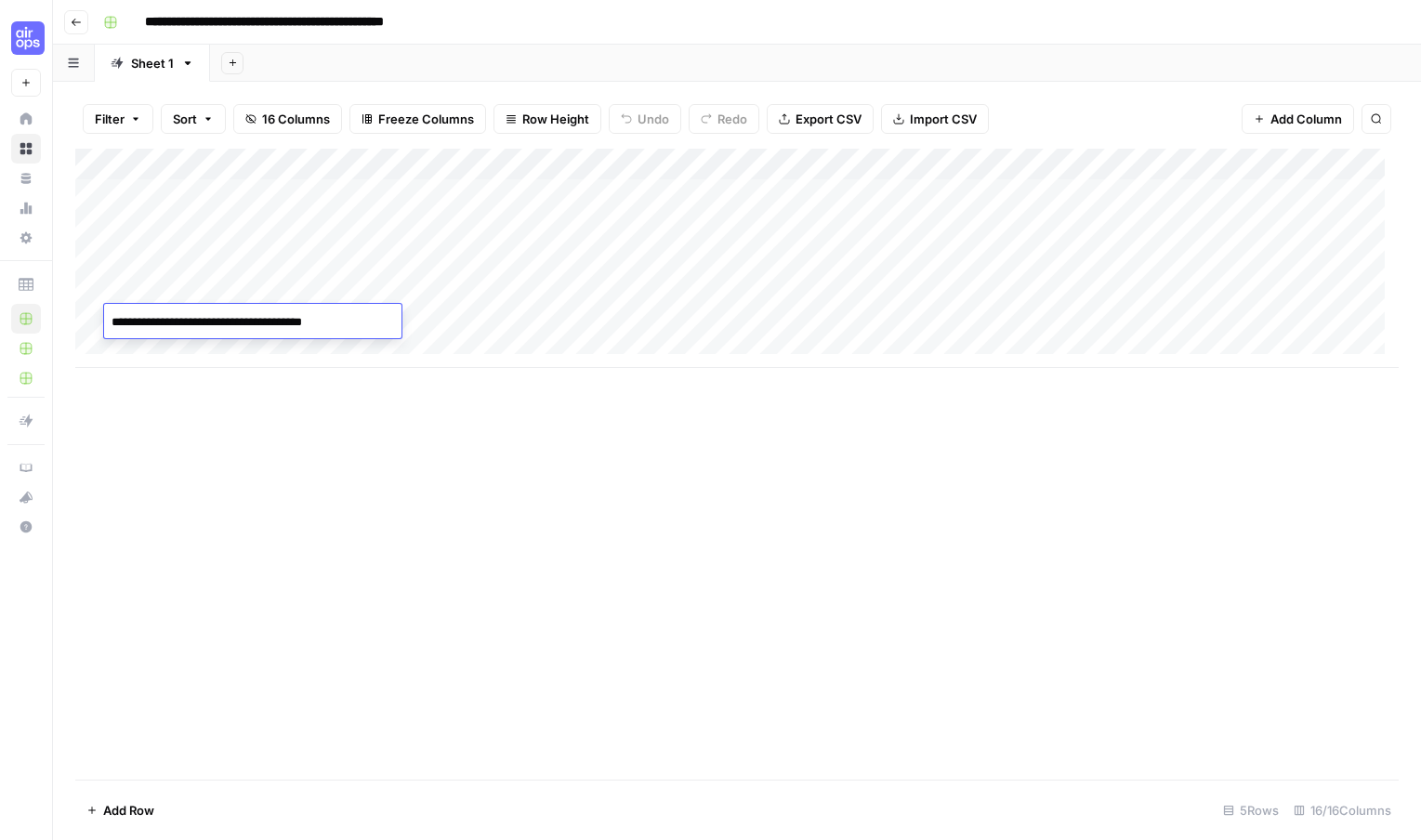 type on "**********" 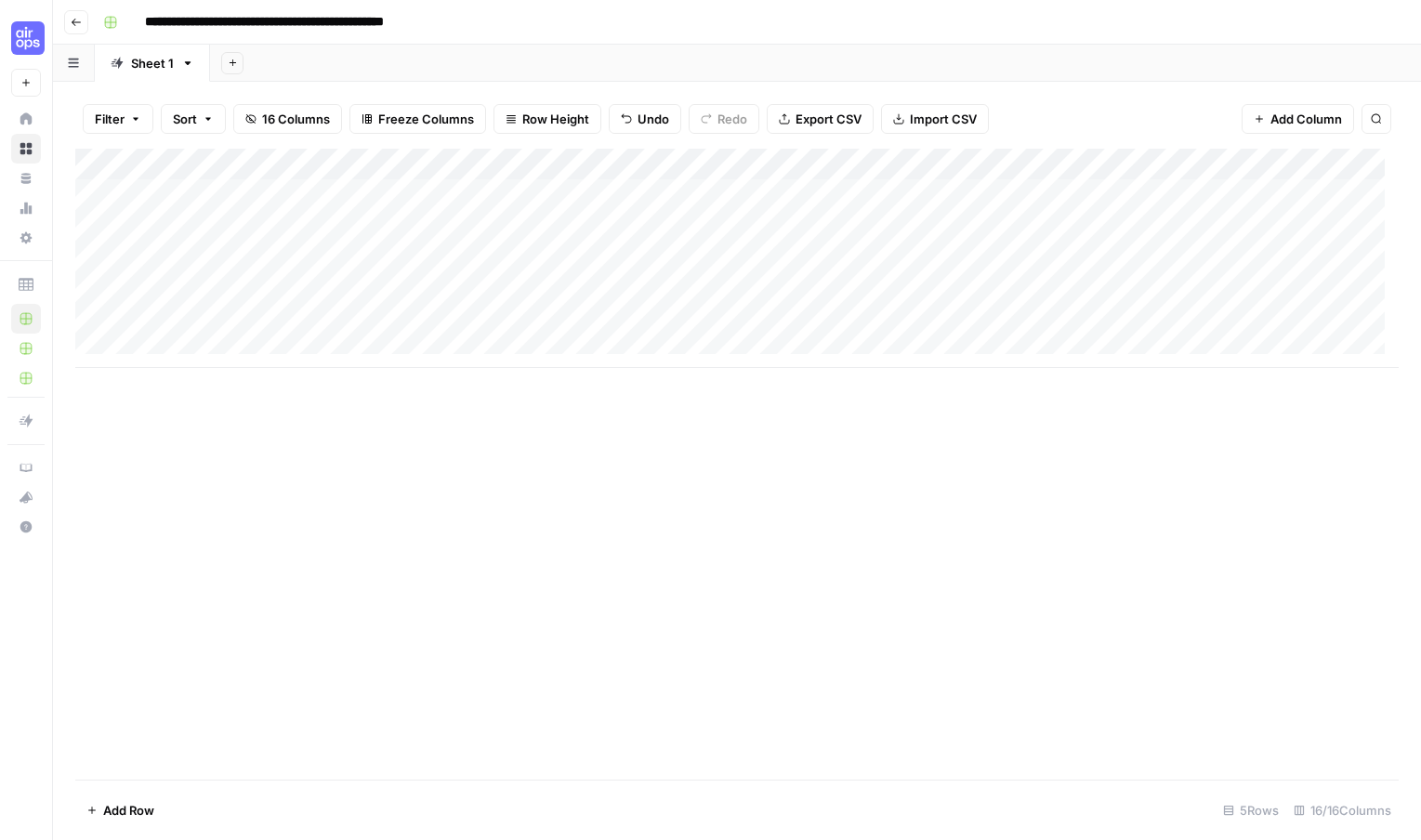 click on "Add Column" at bounding box center (737, 258) 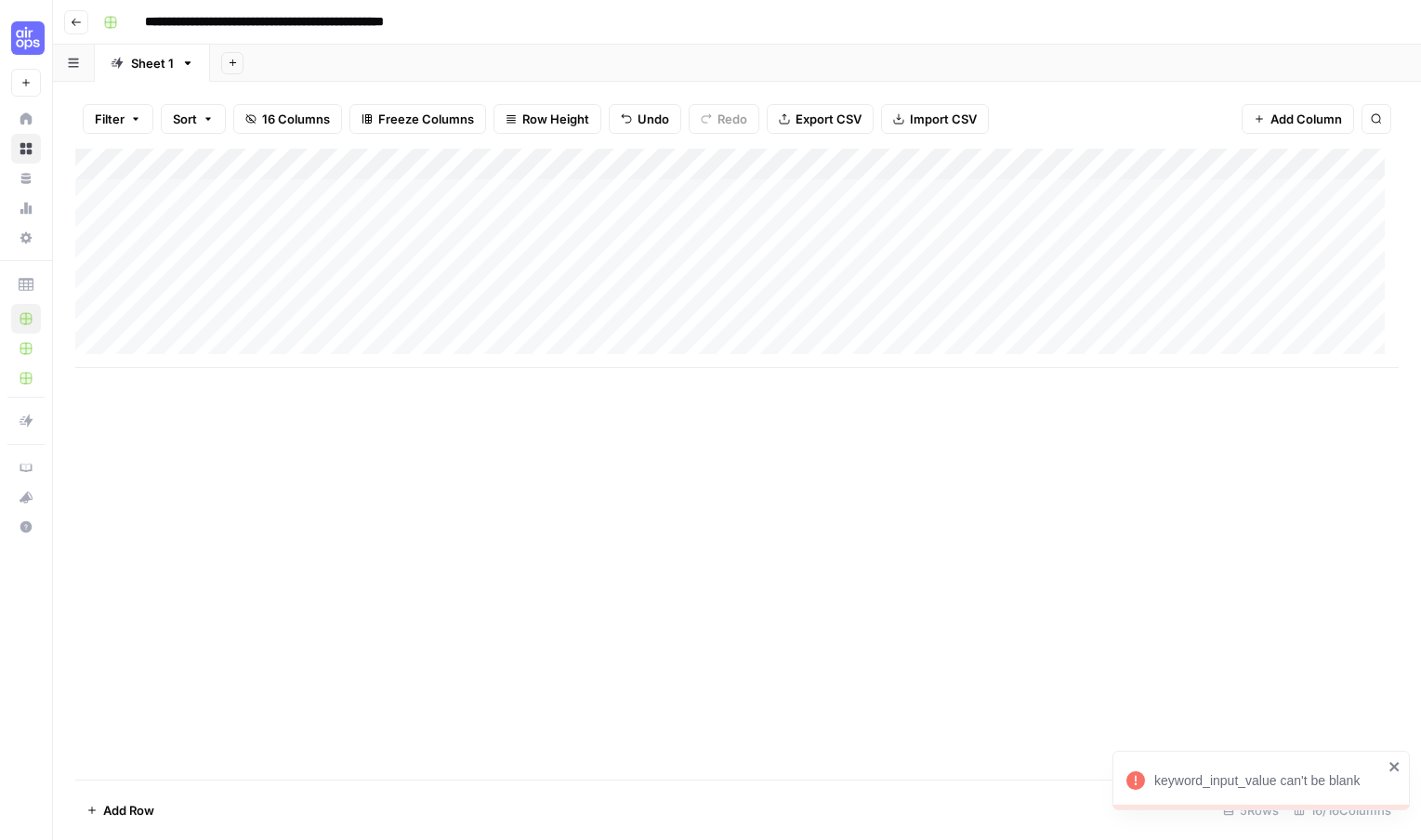 click on "Add Column" at bounding box center (737, 258) 